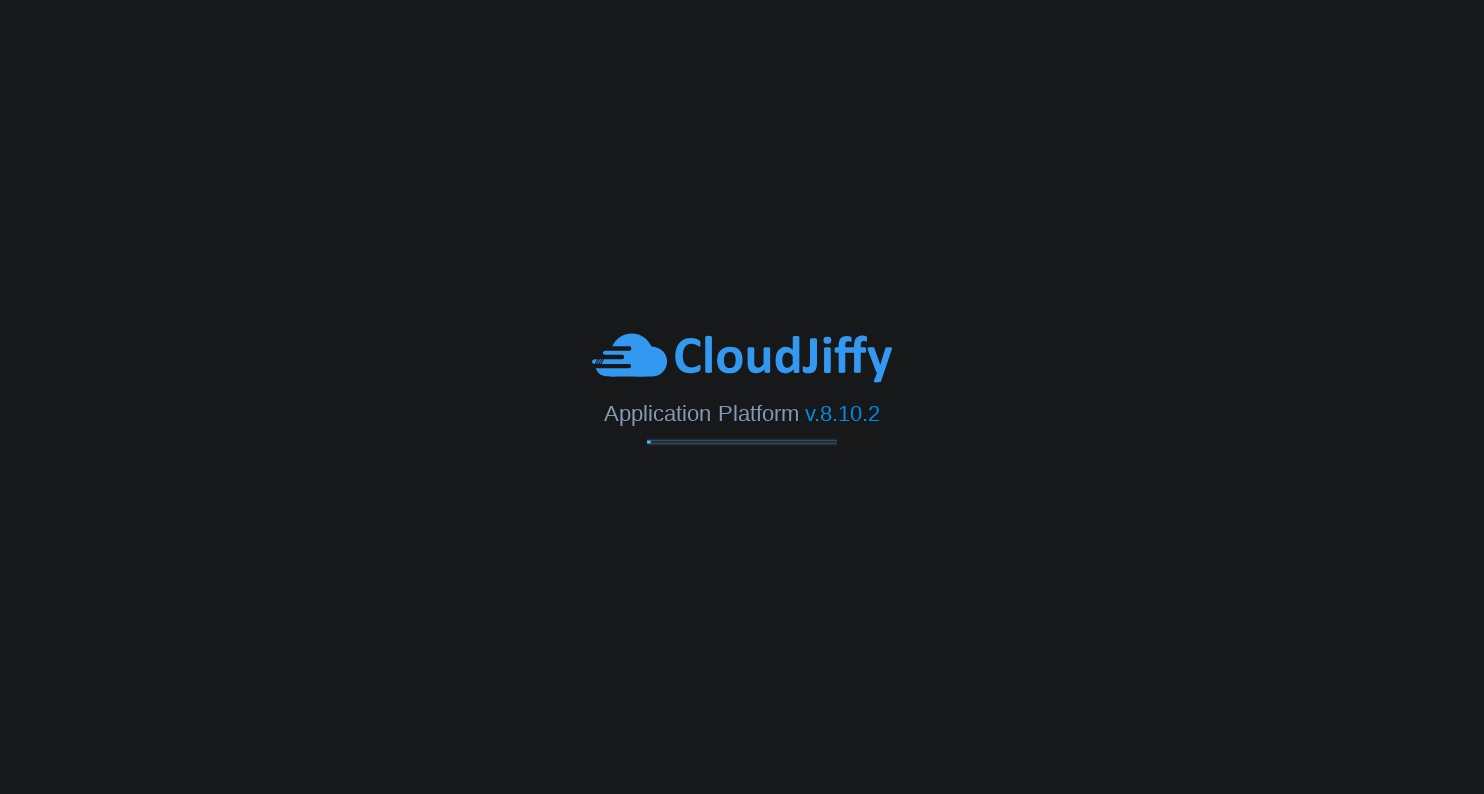 scroll, scrollTop: 0, scrollLeft: 0, axis: both 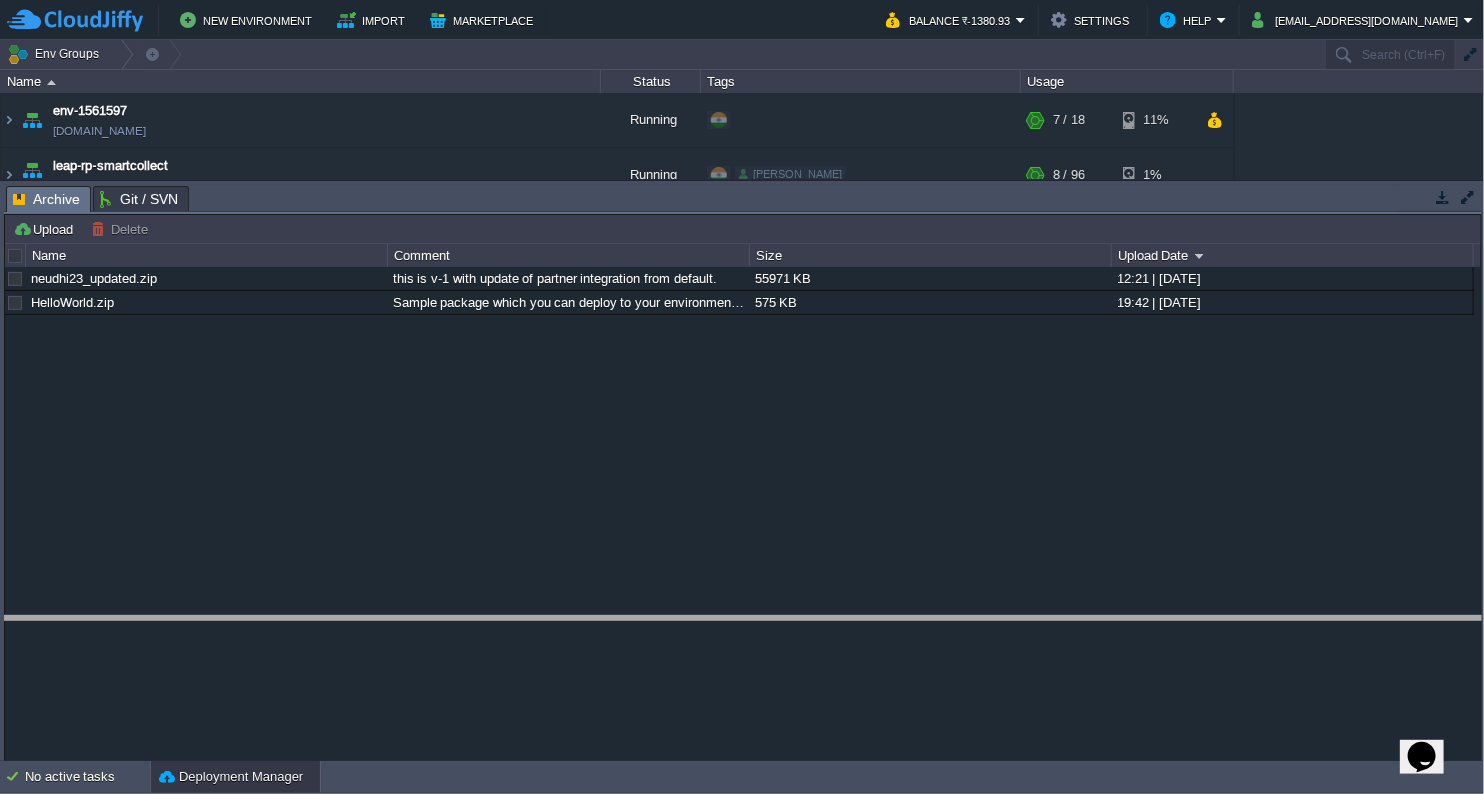 drag, startPoint x: 659, startPoint y: 212, endPoint x: 669, endPoint y: 643, distance: 431.116 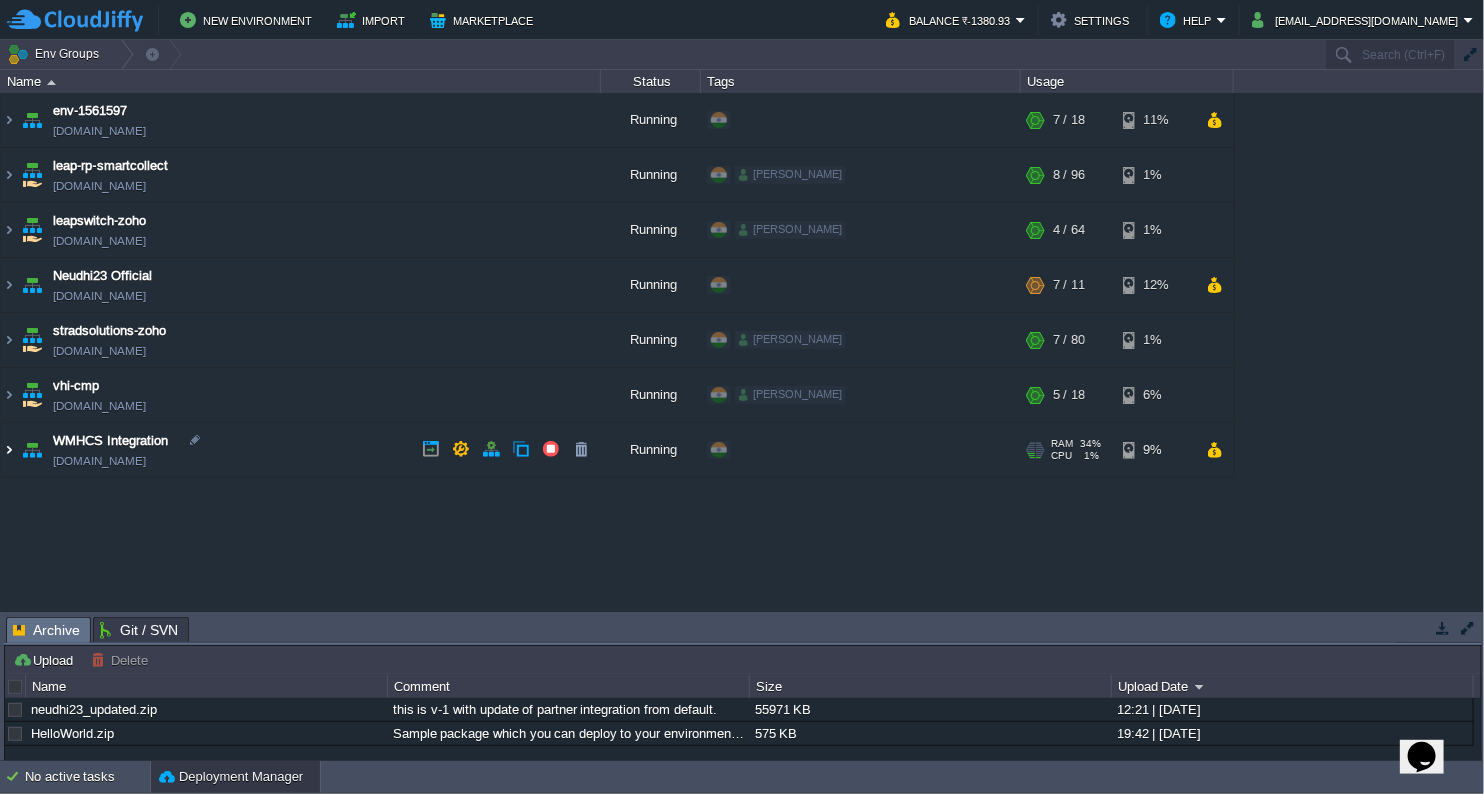 click at bounding box center (9, 450) 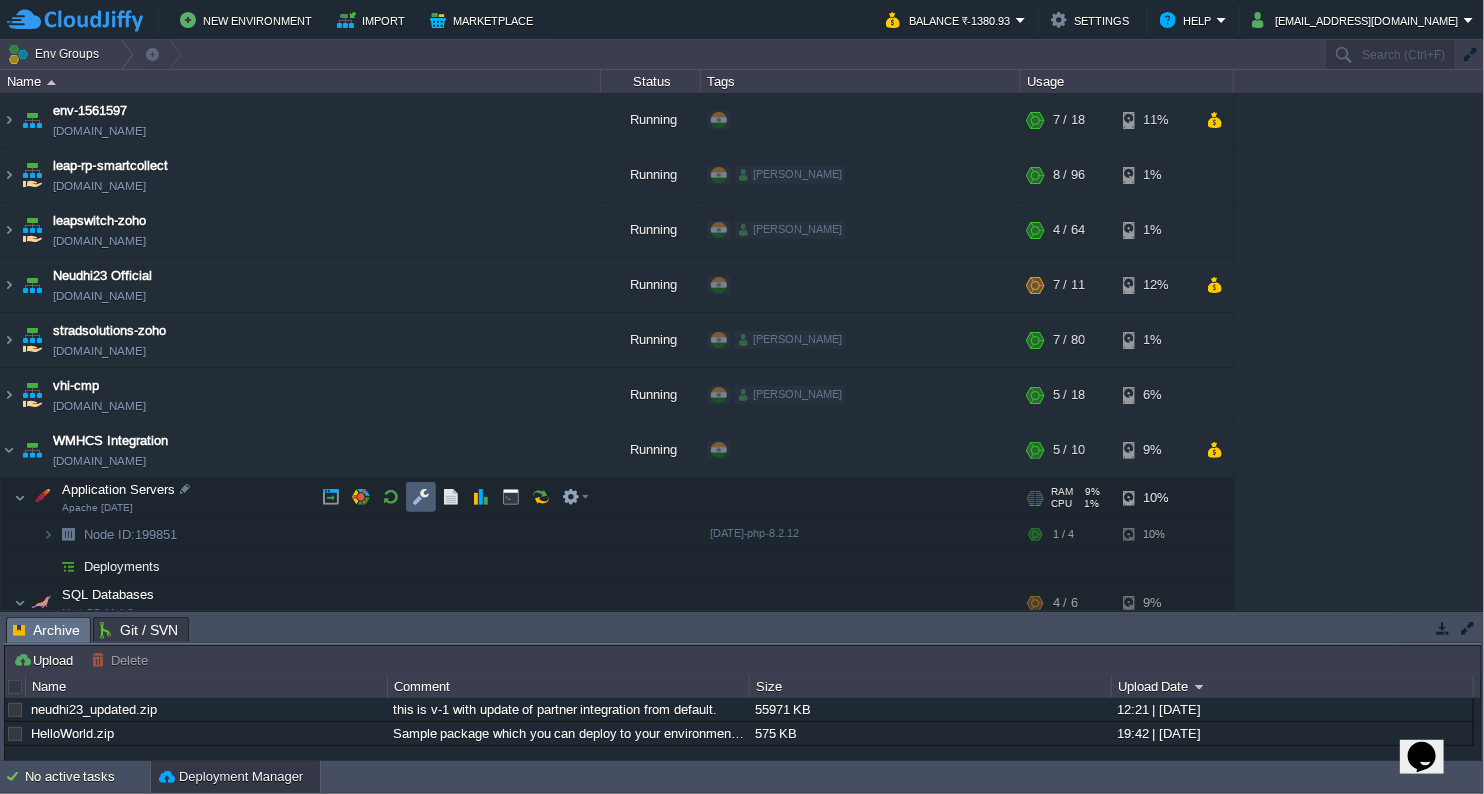 click at bounding box center [421, 497] 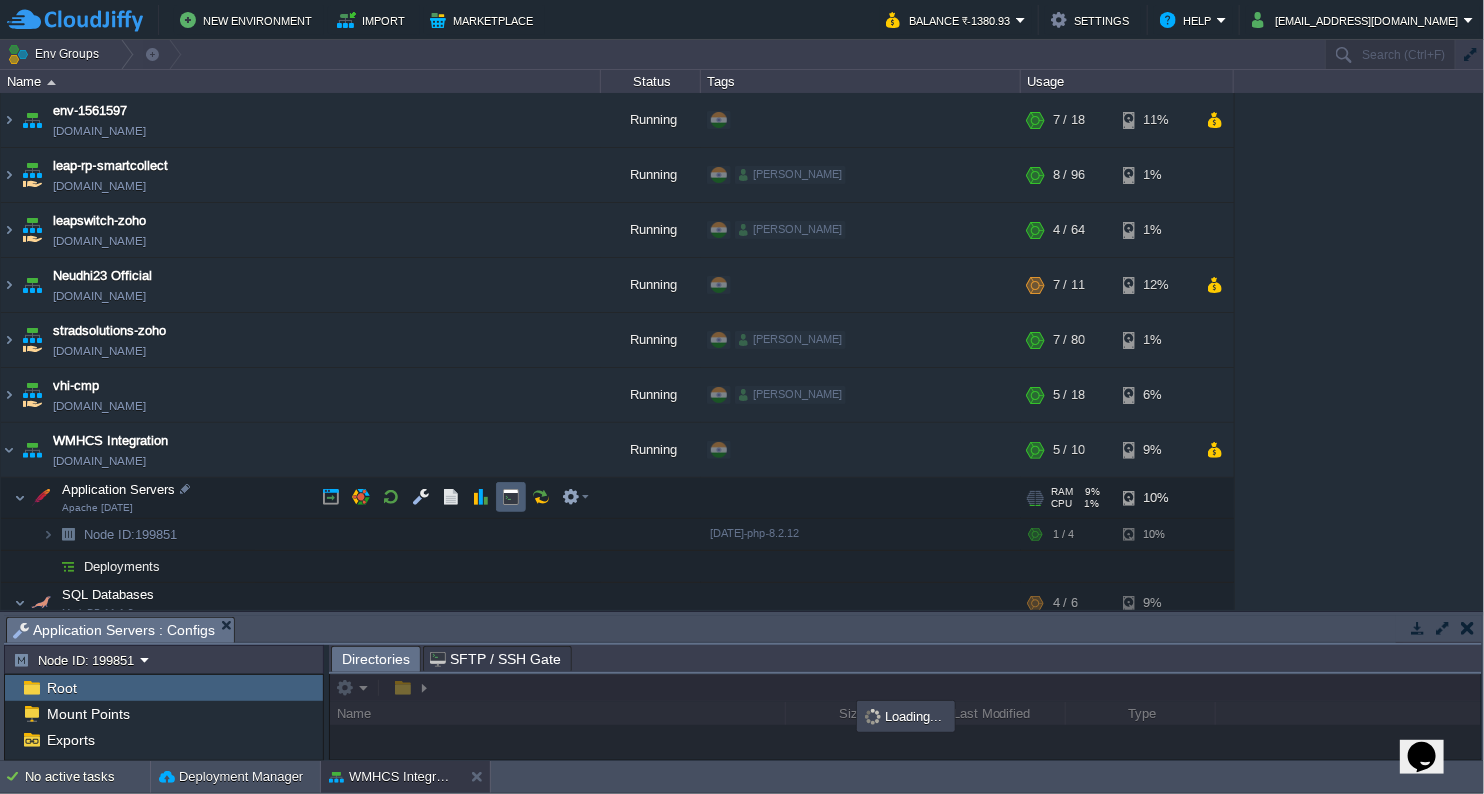 click at bounding box center [511, 497] 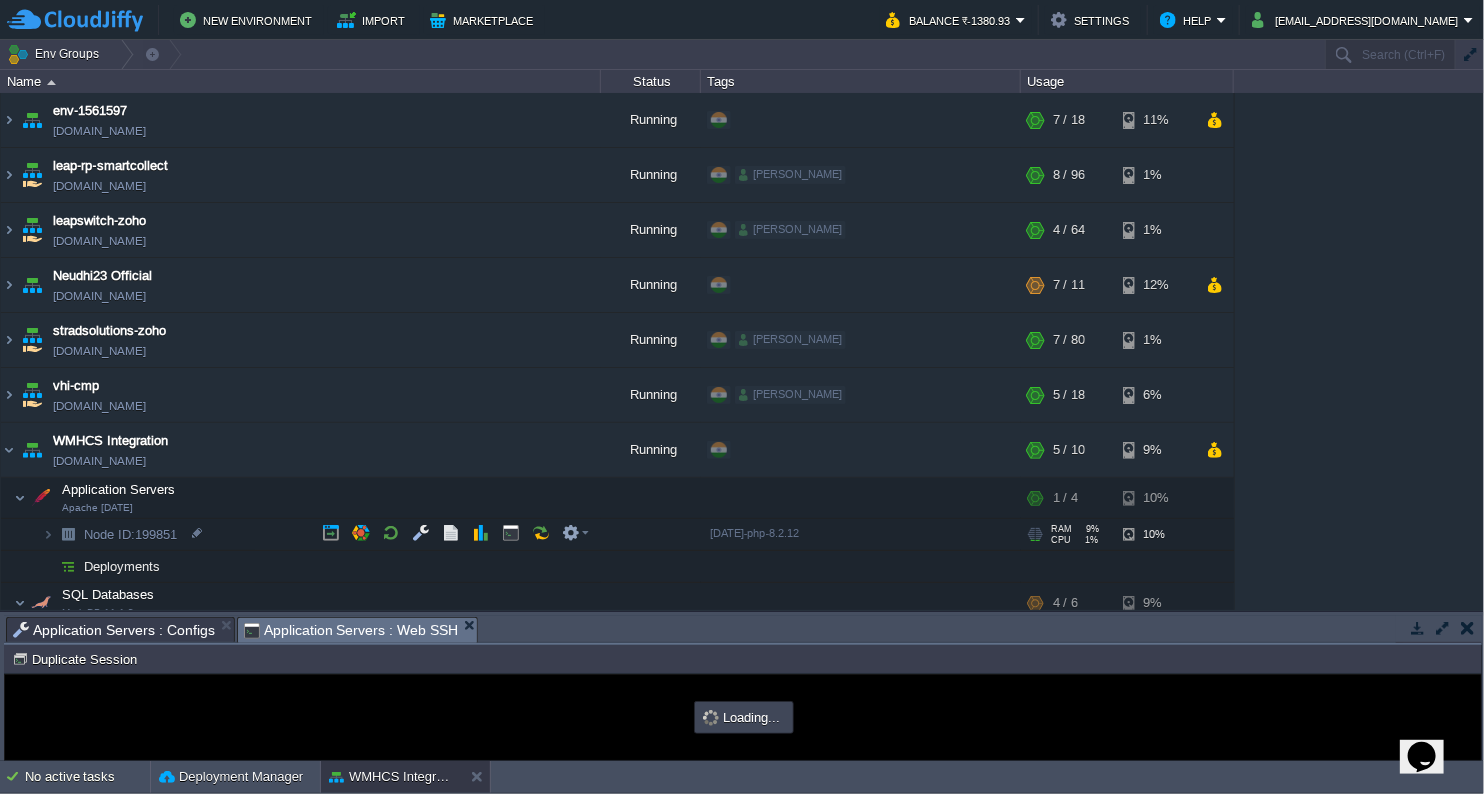 scroll, scrollTop: 0, scrollLeft: 0, axis: both 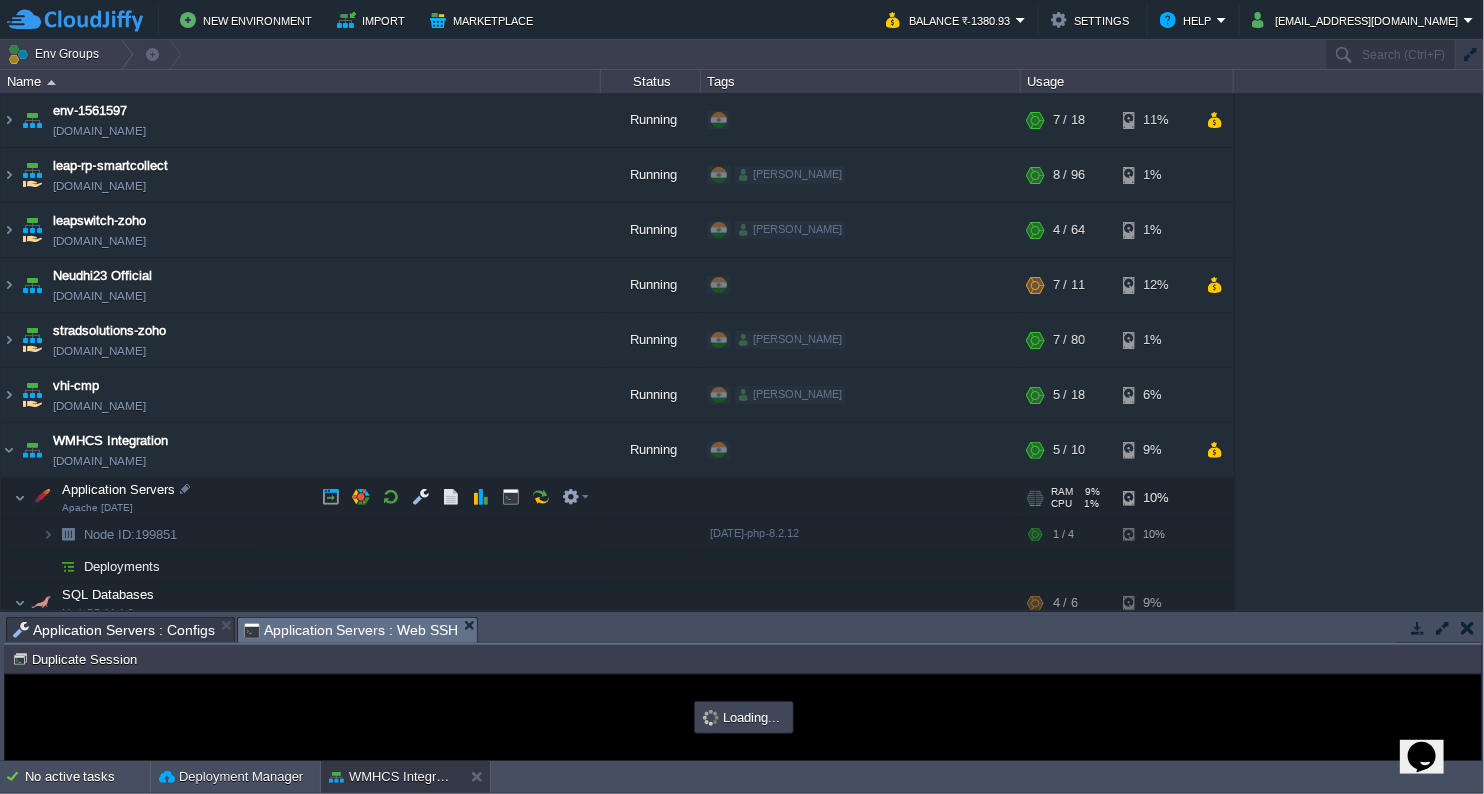 type on "#000000" 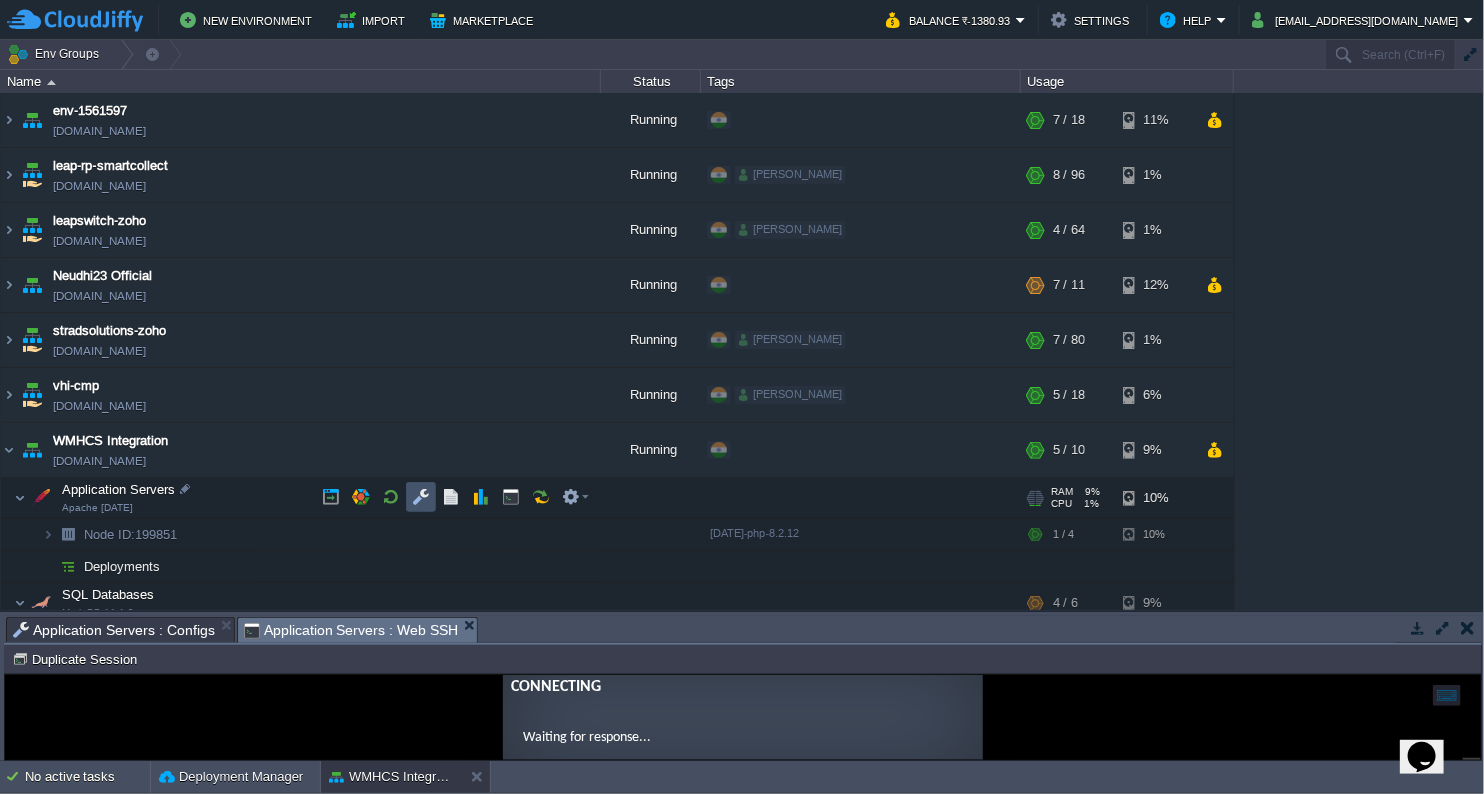 click at bounding box center [421, 497] 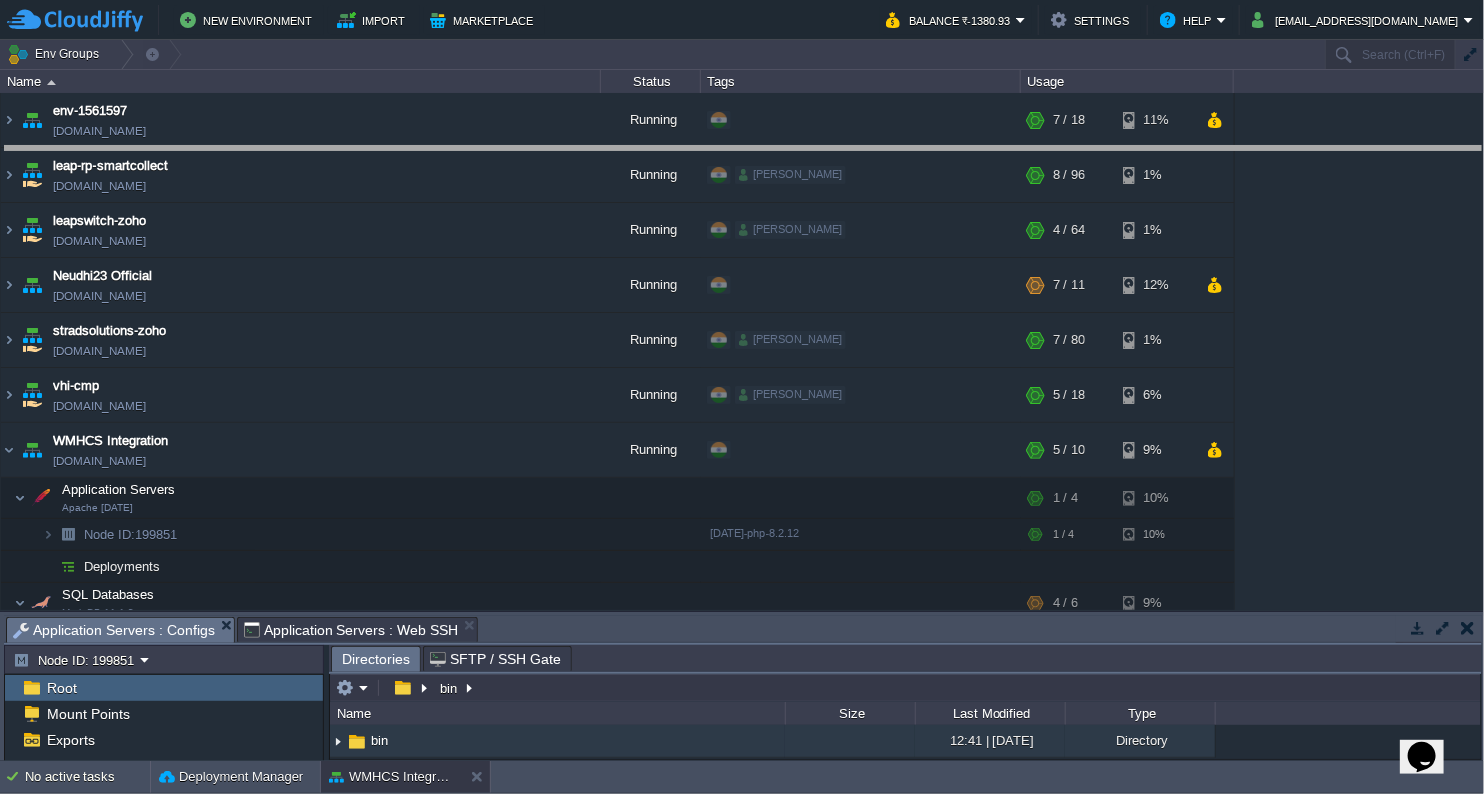 drag, startPoint x: 600, startPoint y: 626, endPoint x: 710, endPoint y: 120, distance: 517.8185 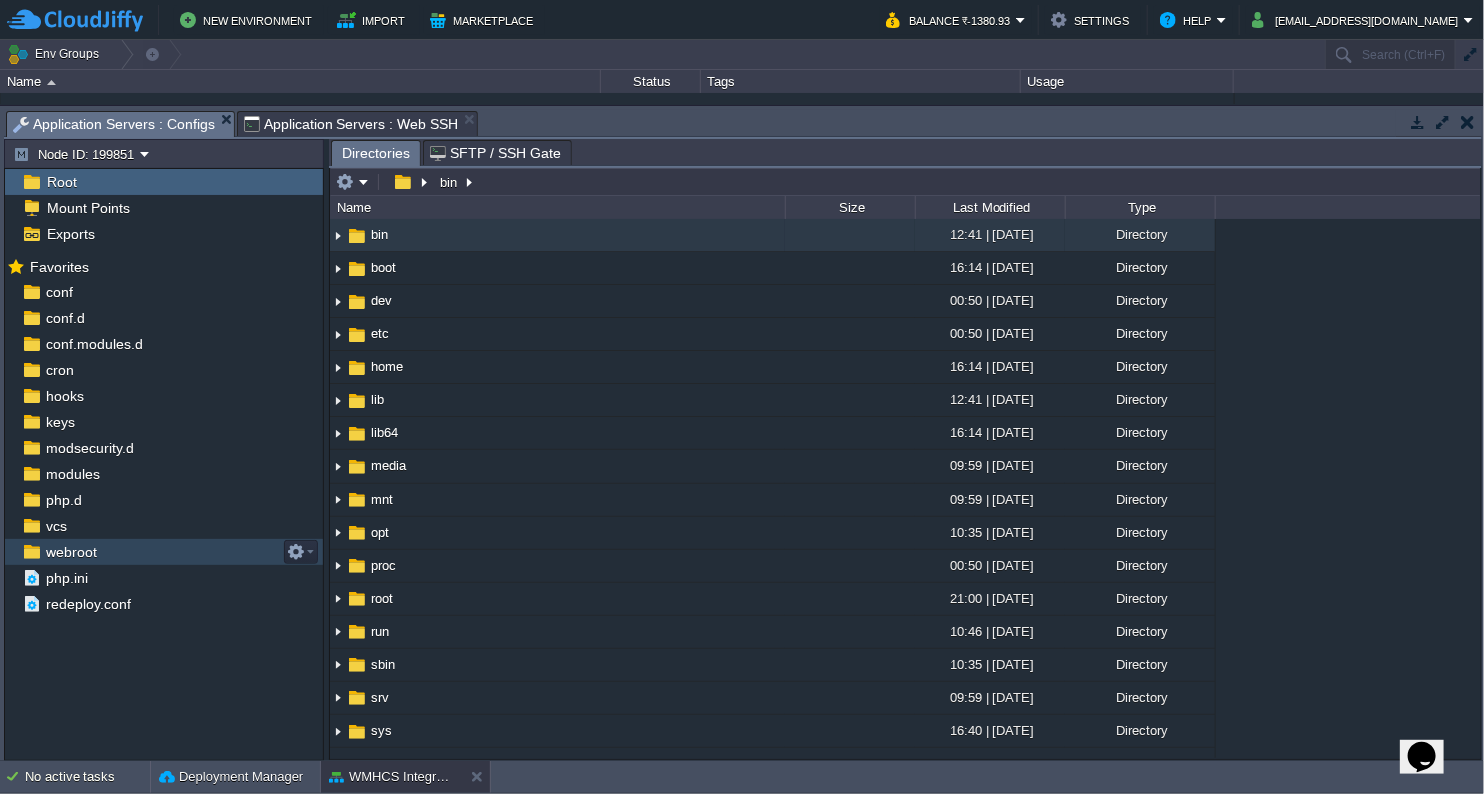 click on "webroot" at bounding box center (71, 552) 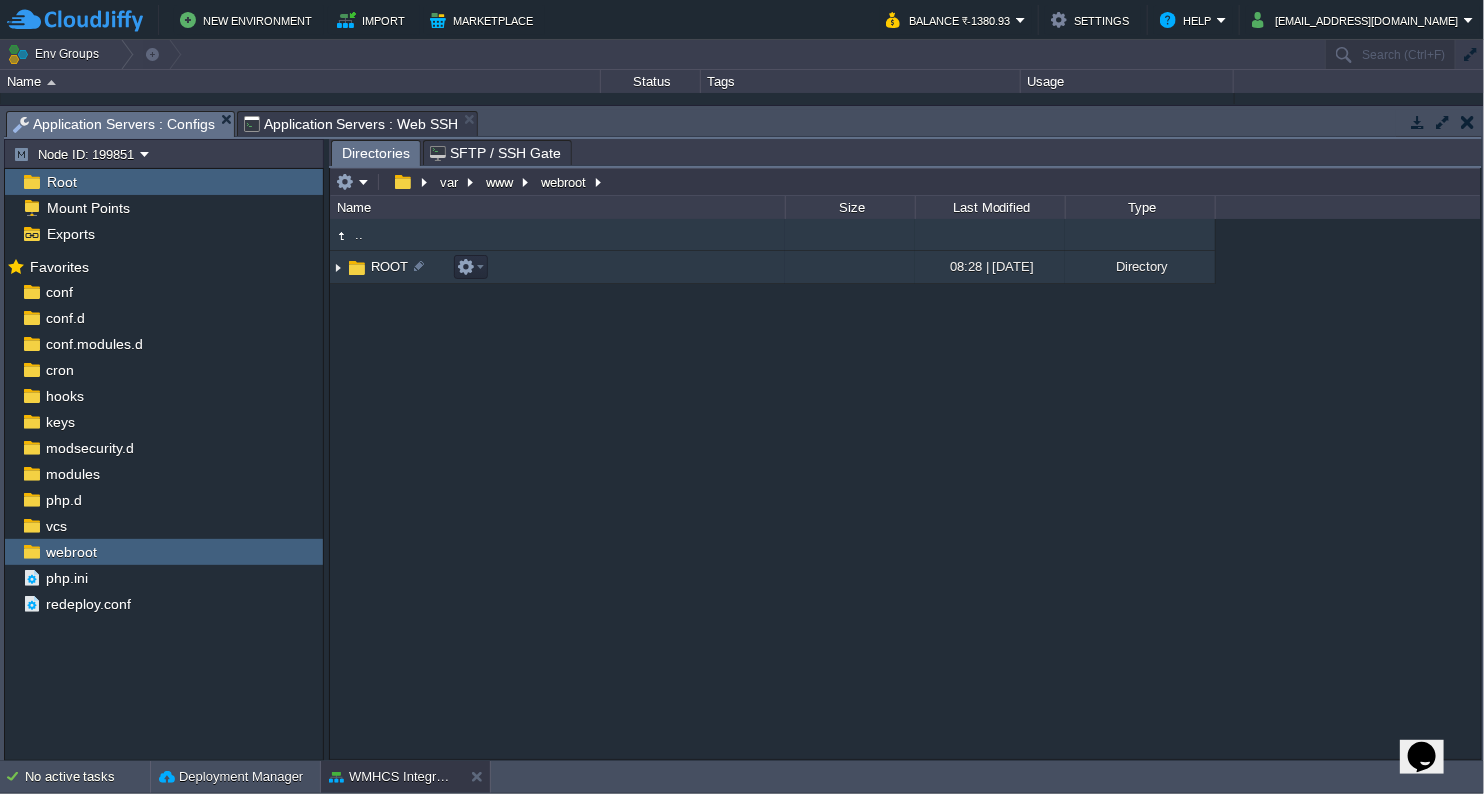 click on "ROOT" at bounding box center (389, 266) 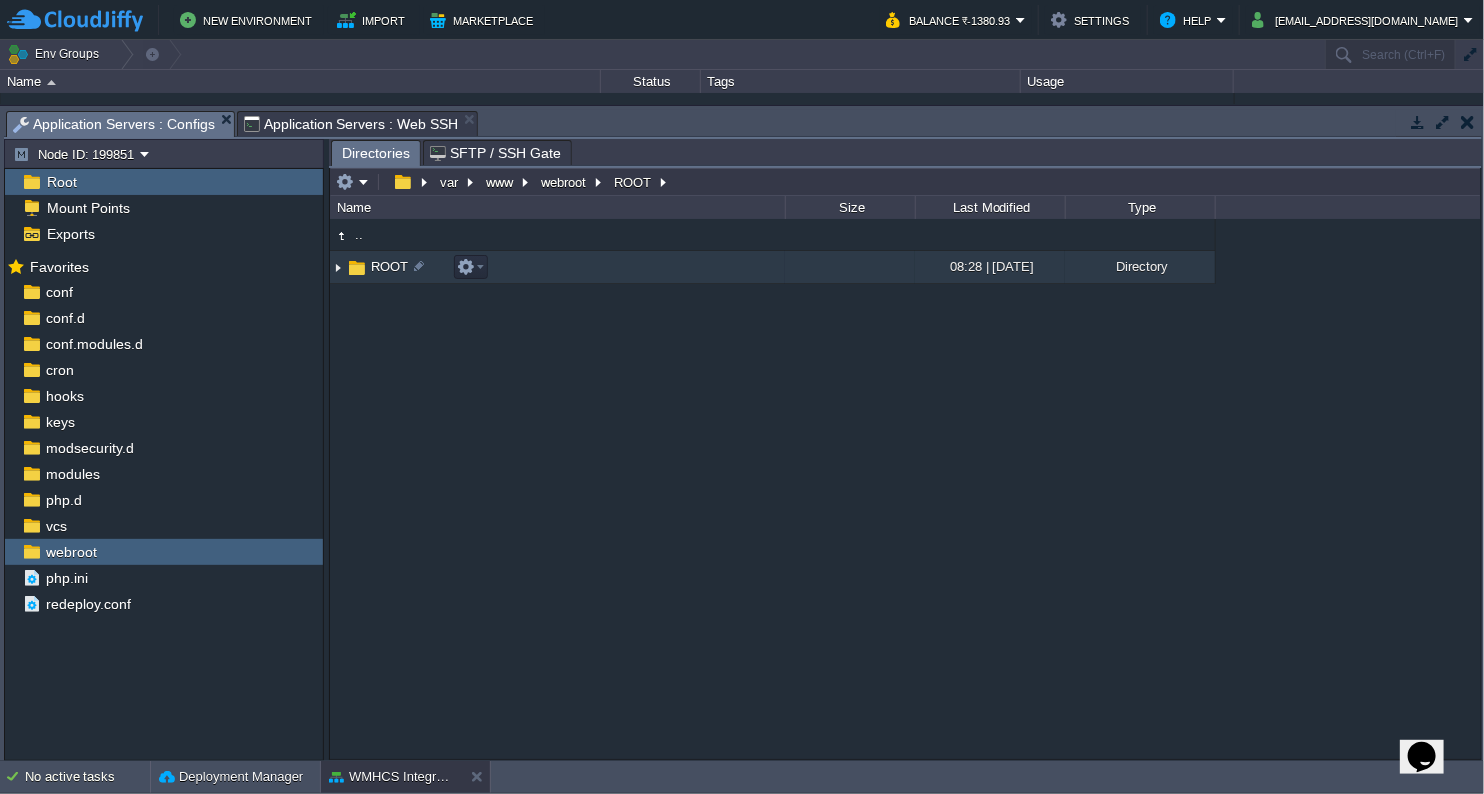 click on "ROOT" at bounding box center [389, 266] 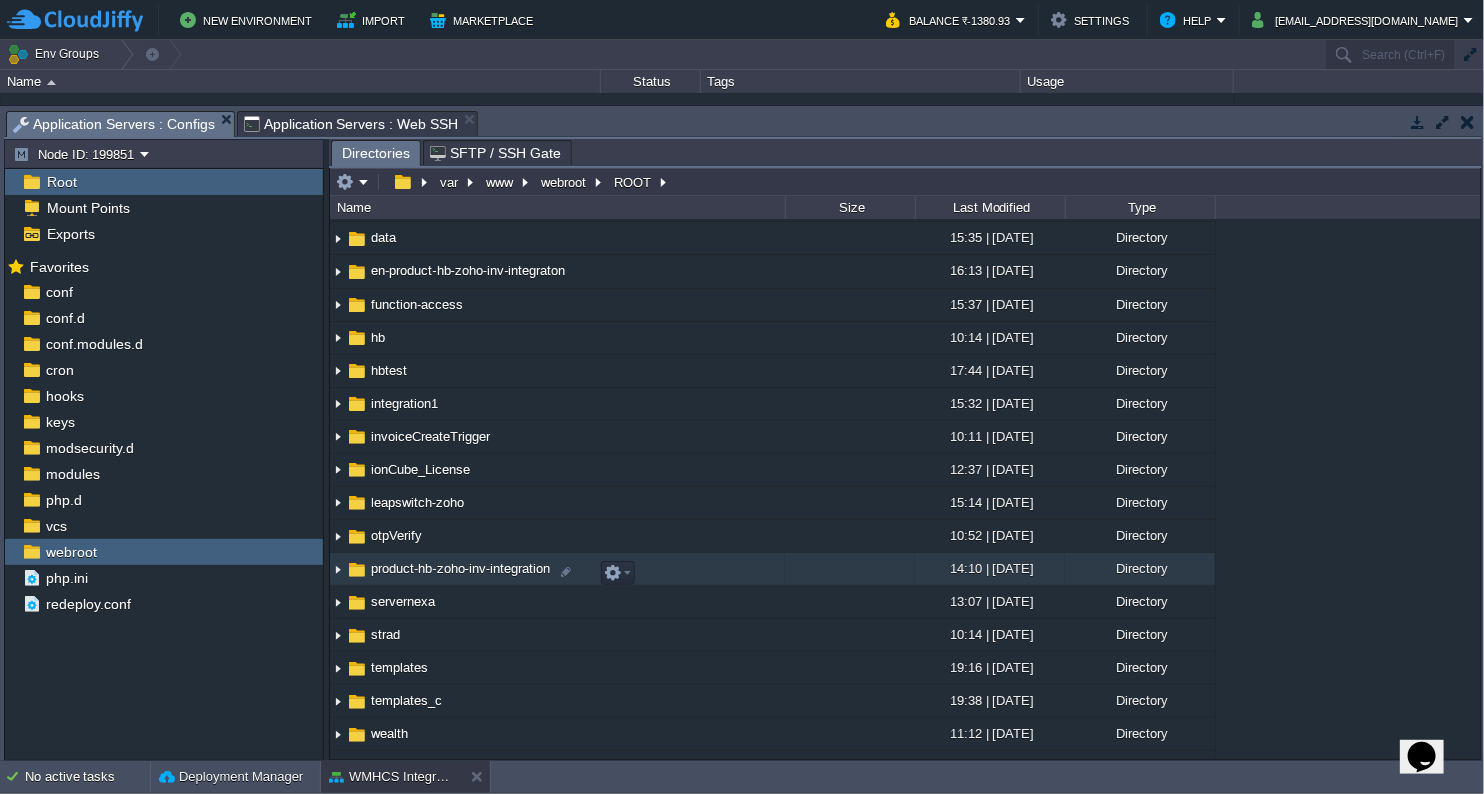 scroll, scrollTop: 116, scrollLeft: 0, axis: vertical 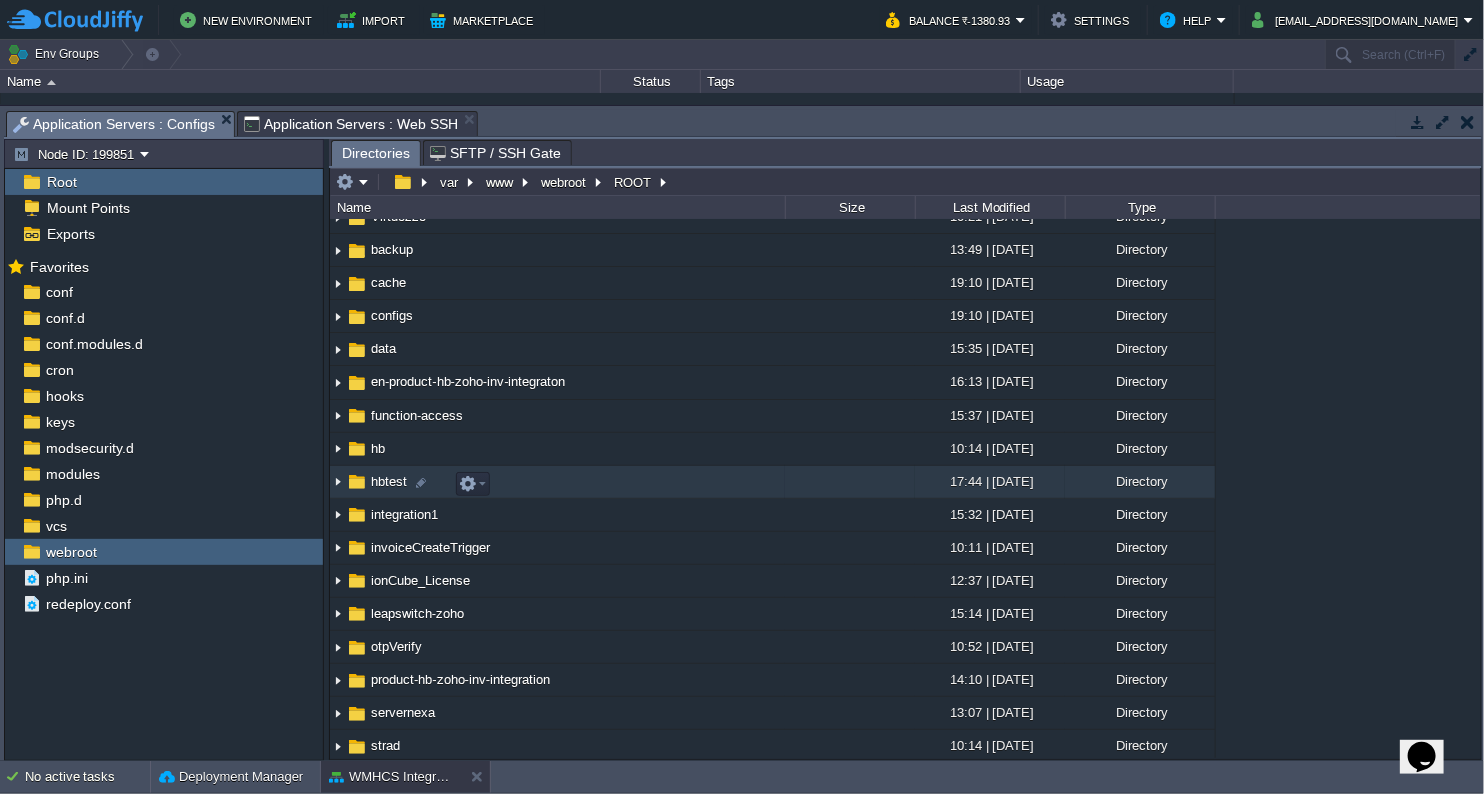 click on "hbtest" at bounding box center (389, 481) 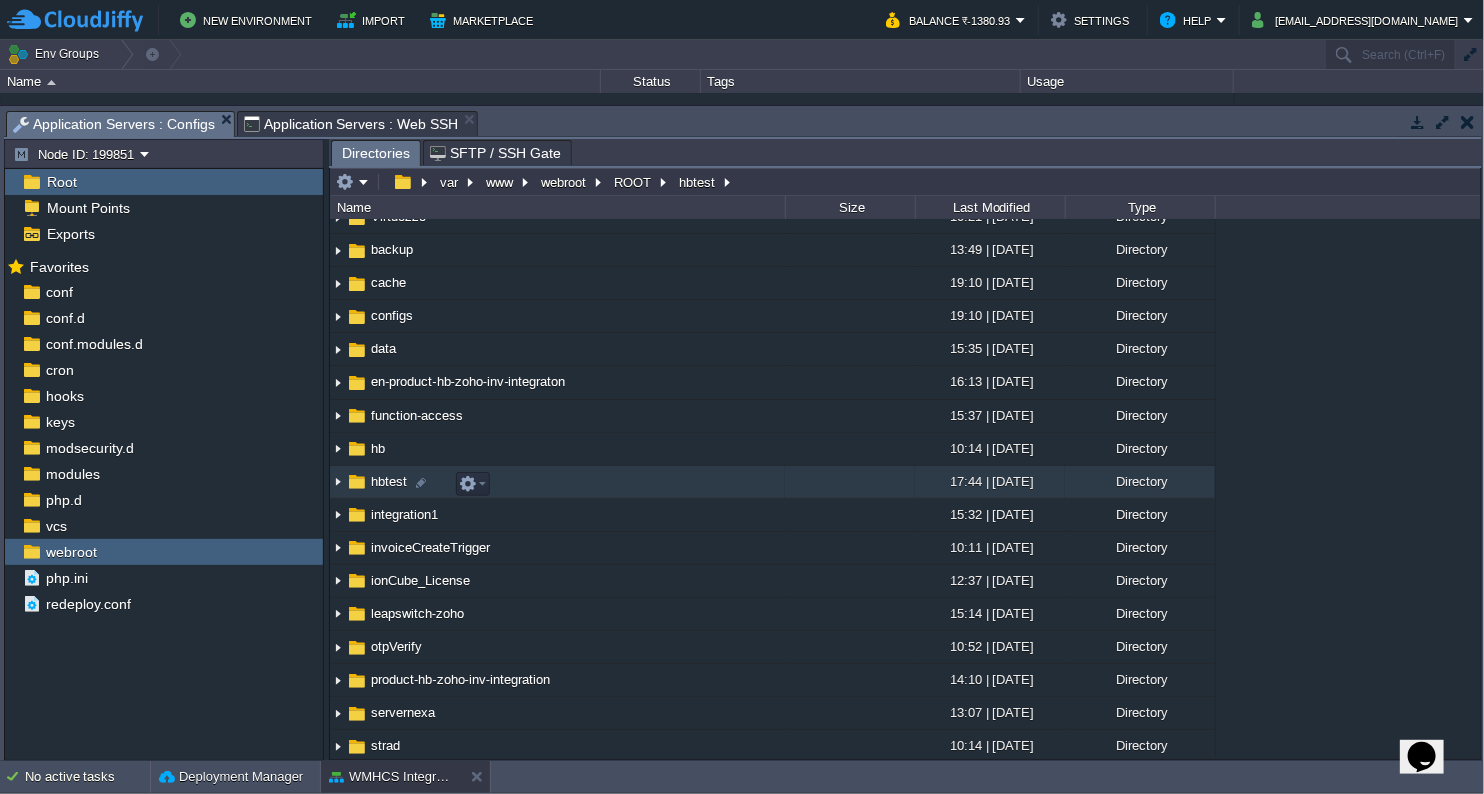 click on "hbtest" at bounding box center (389, 481) 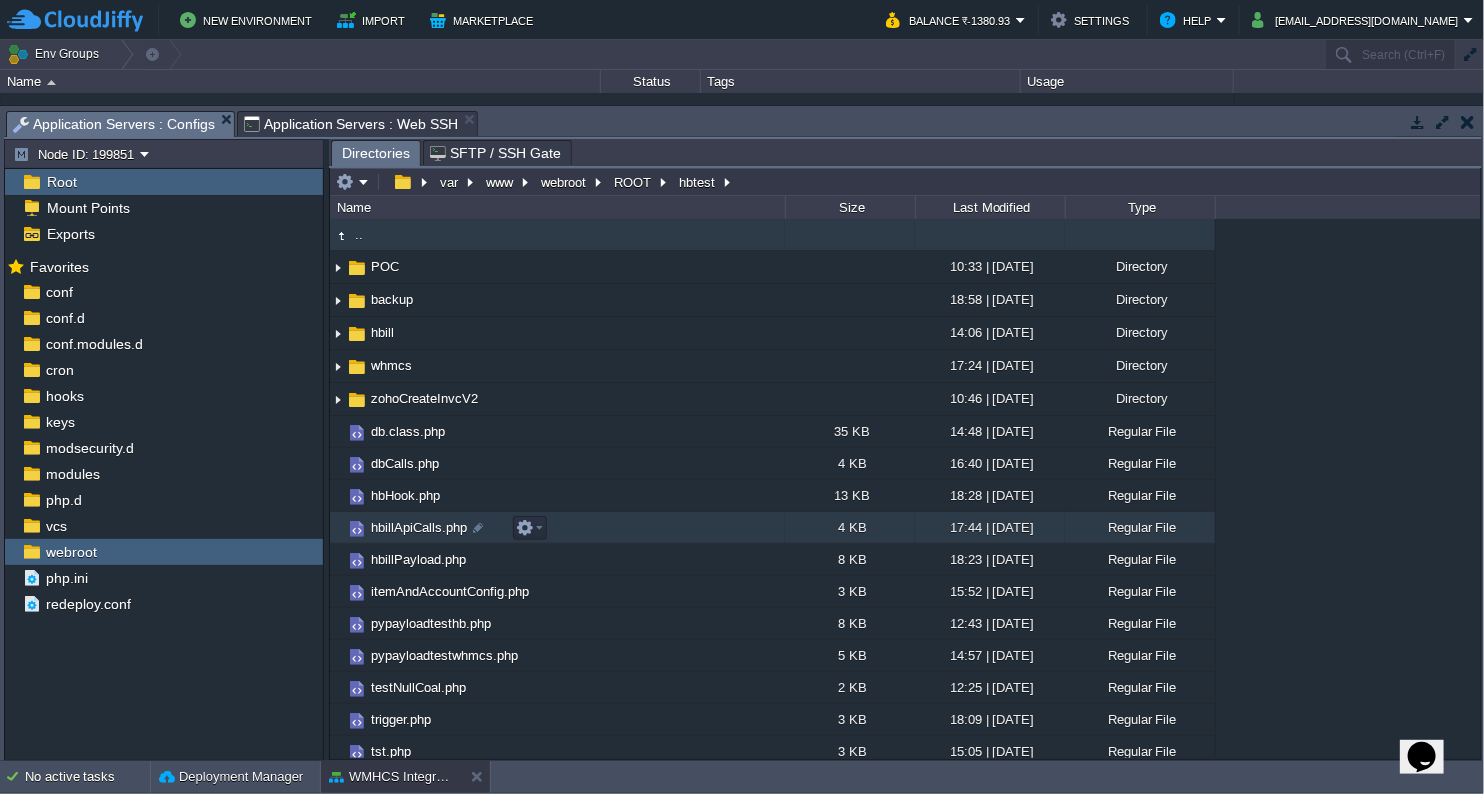 click on "hbillApiCalls.php" at bounding box center (419, 527) 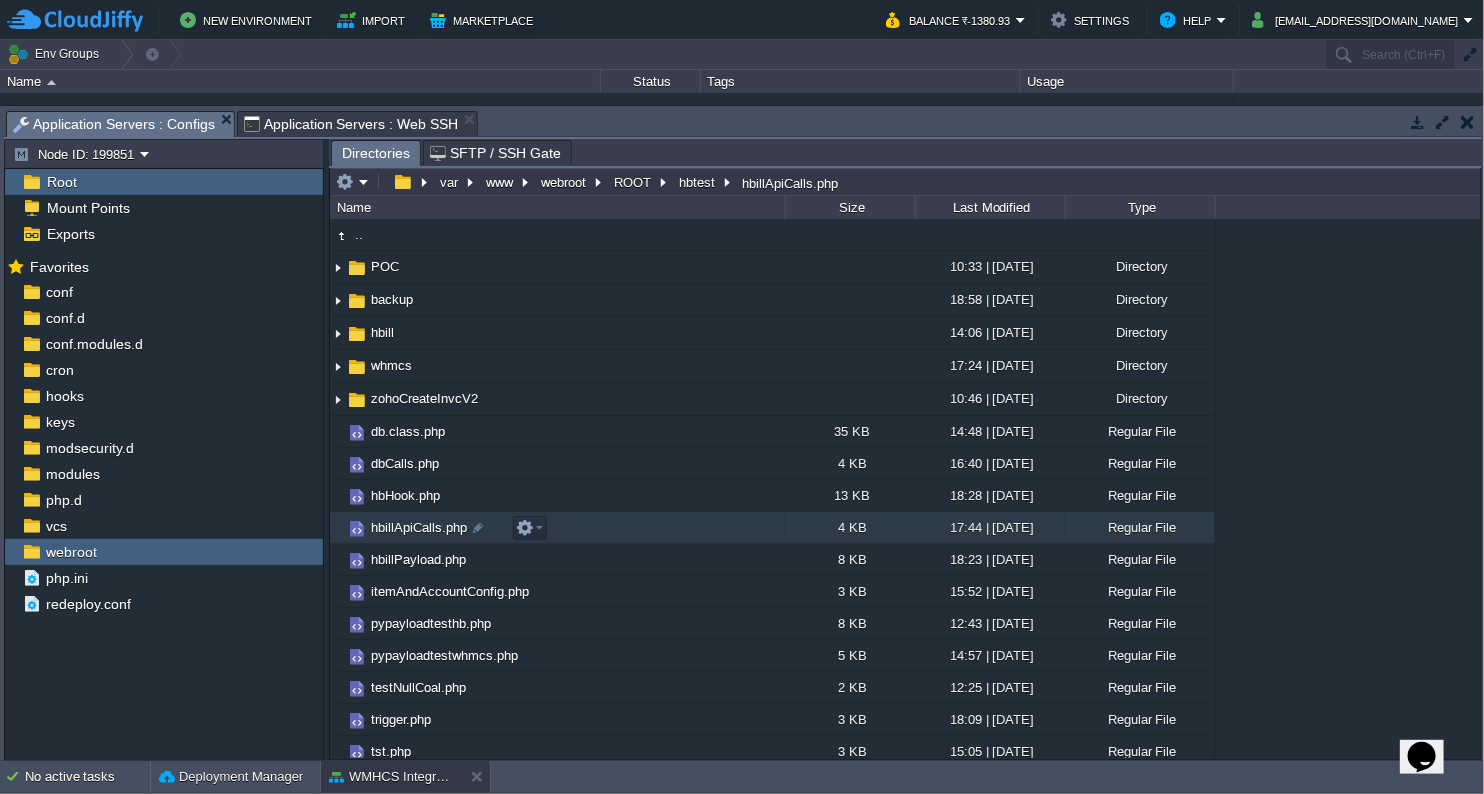 click on "hbillApiCalls.php" at bounding box center [419, 527] 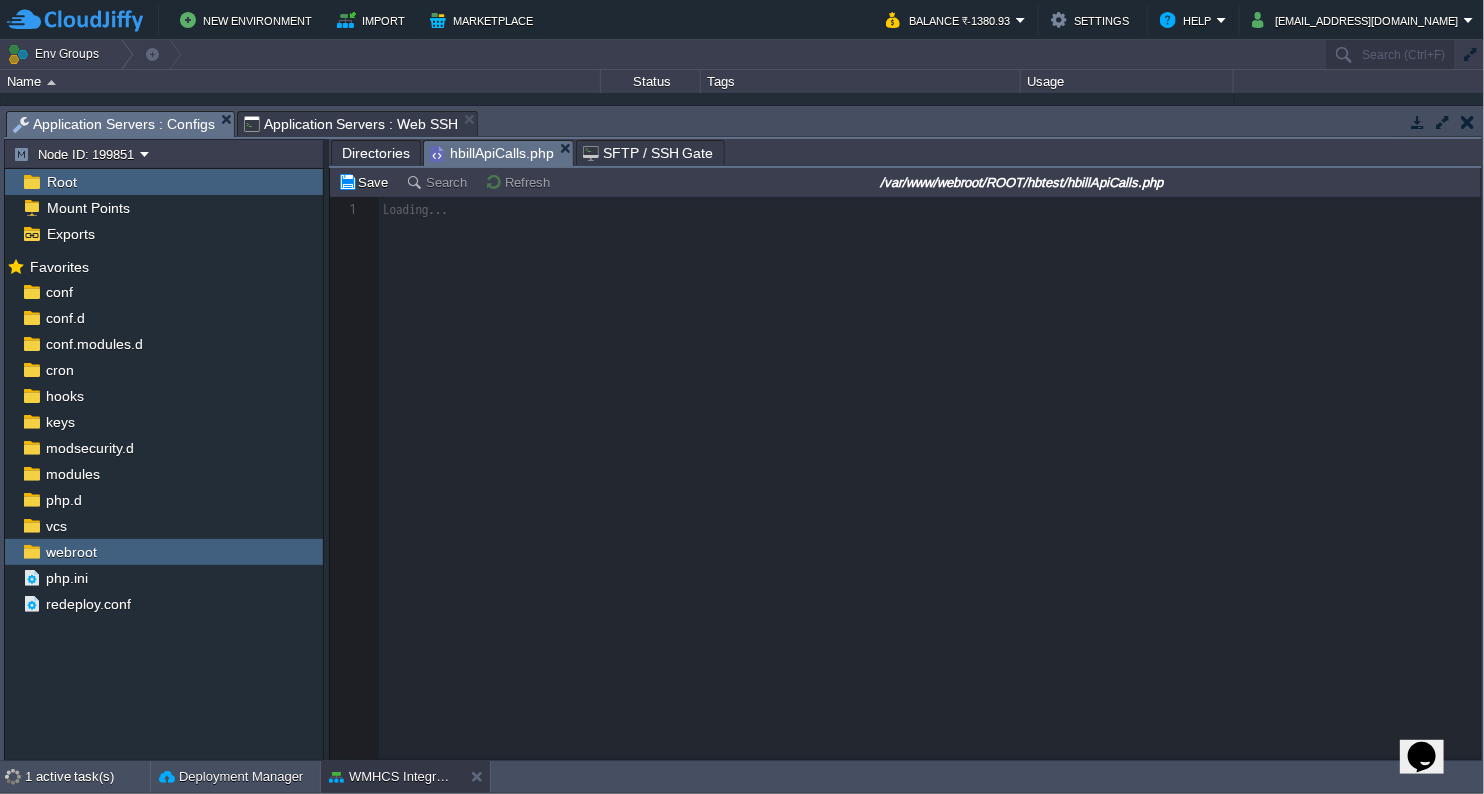 scroll, scrollTop: 6, scrollLeft: 0, axis: vertical 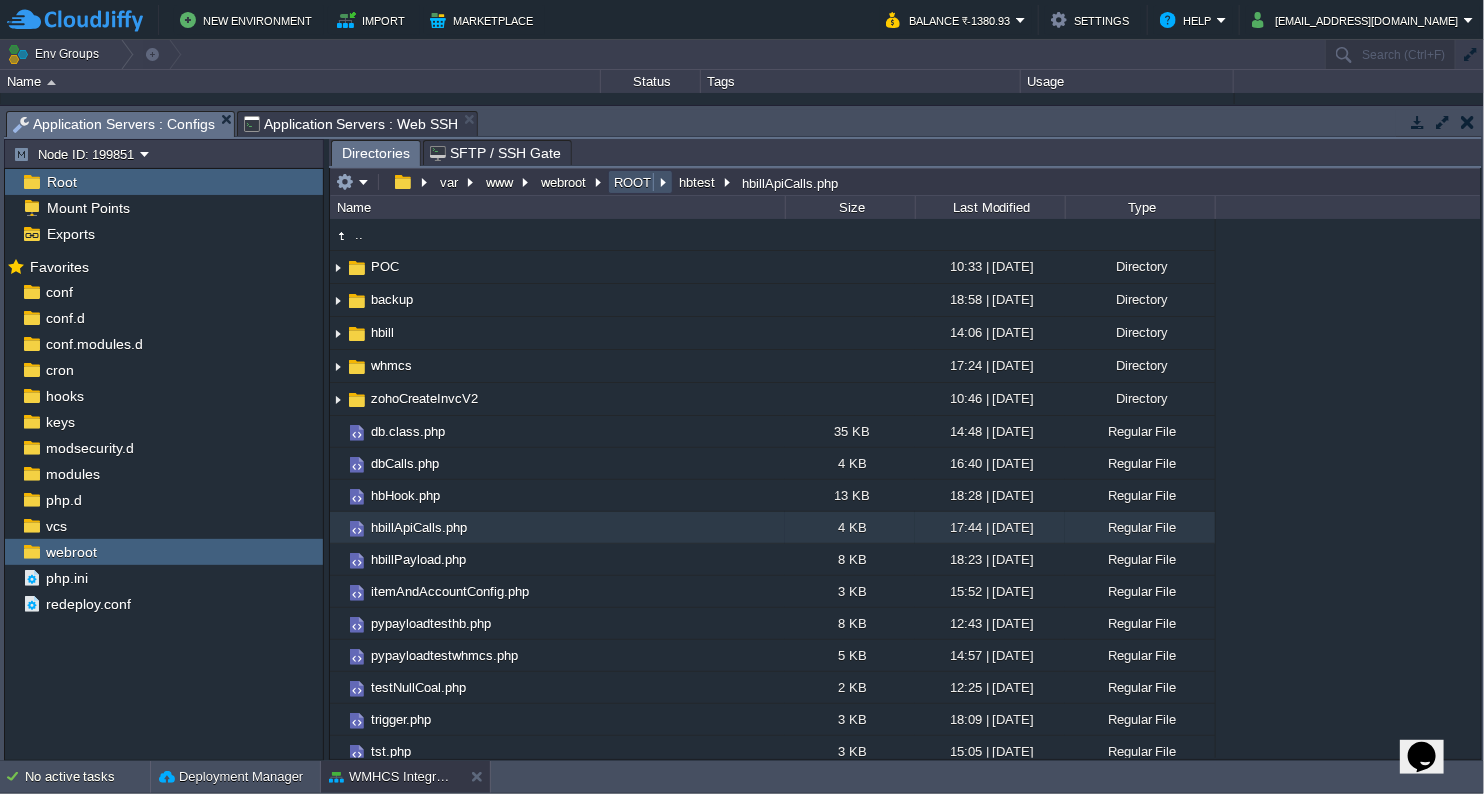 click on "ROOT" at bounding box center [633, 182] 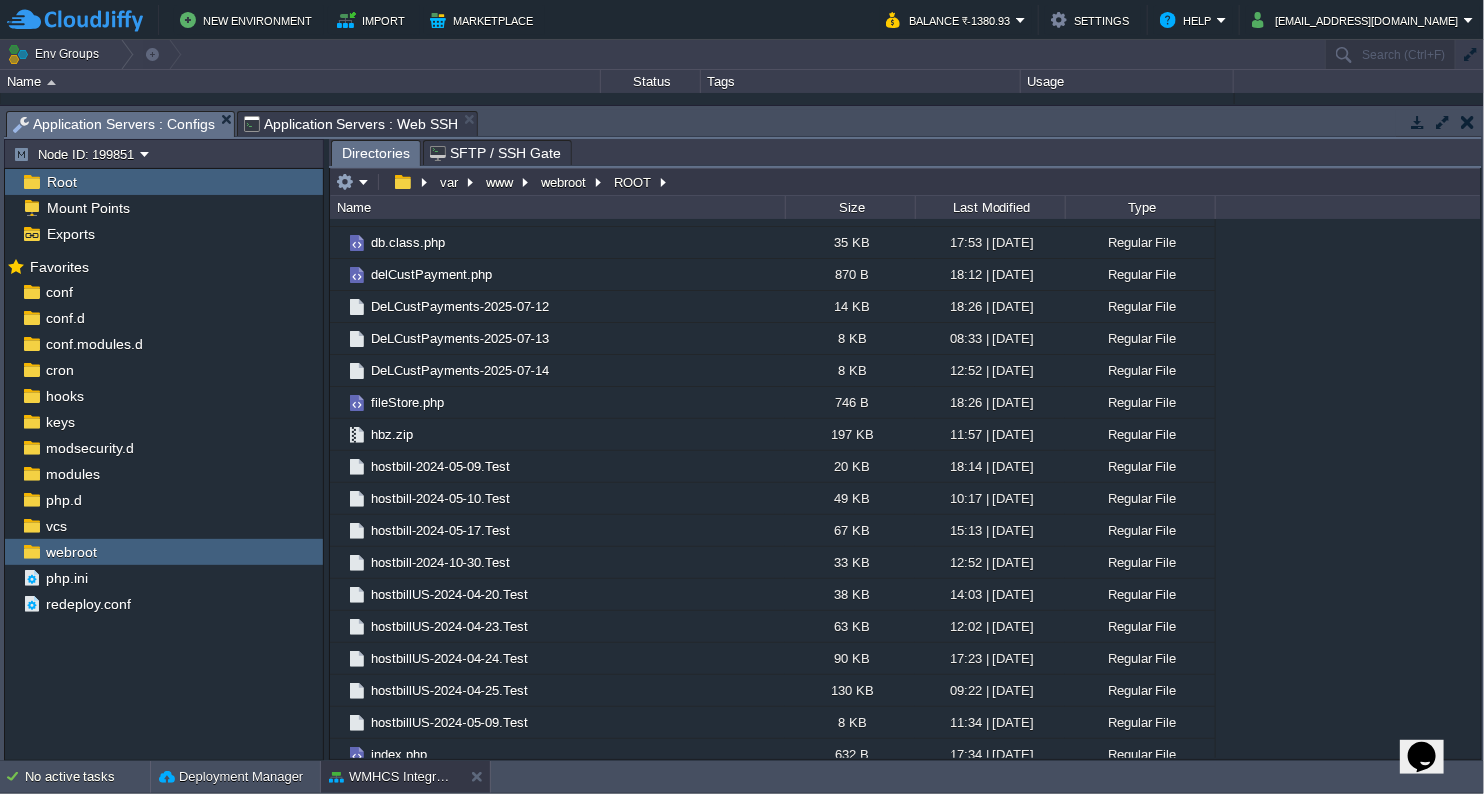 scroll, scrollTop: 1222, scrollLeft: 0, axis: vertical 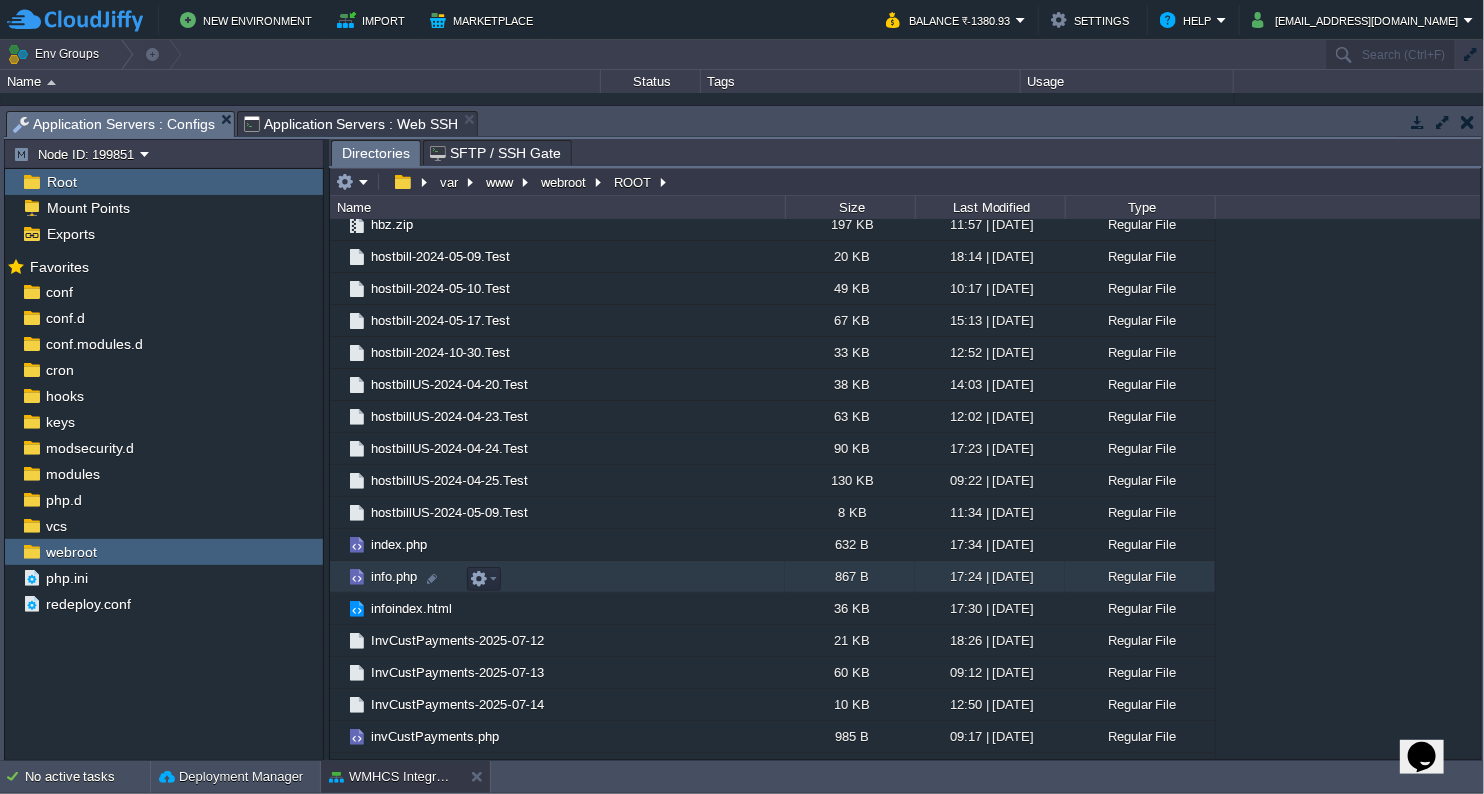 click on "info.php" at bounding box center (394, 576) 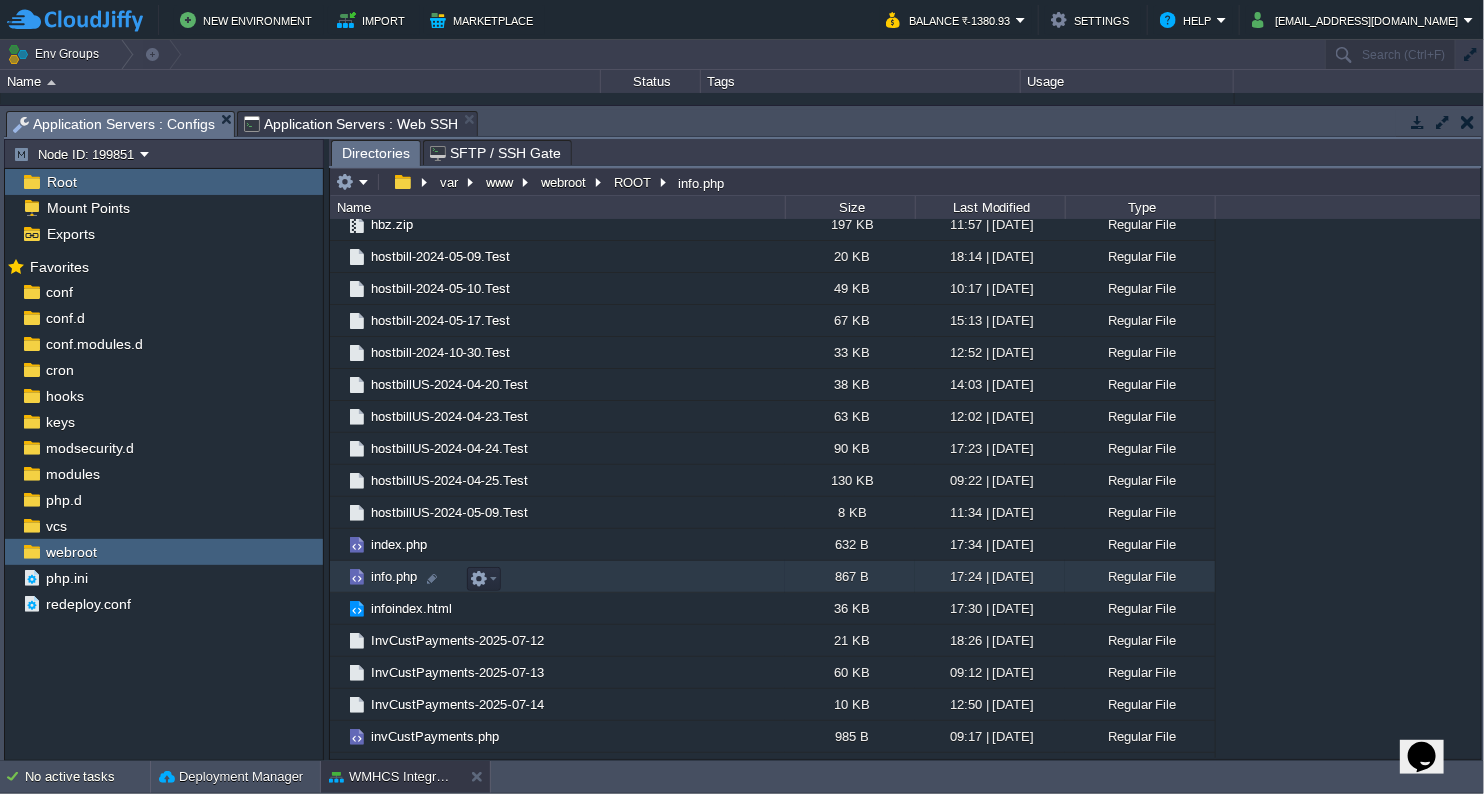 click on "info.php" at bounding box center [394, 576] 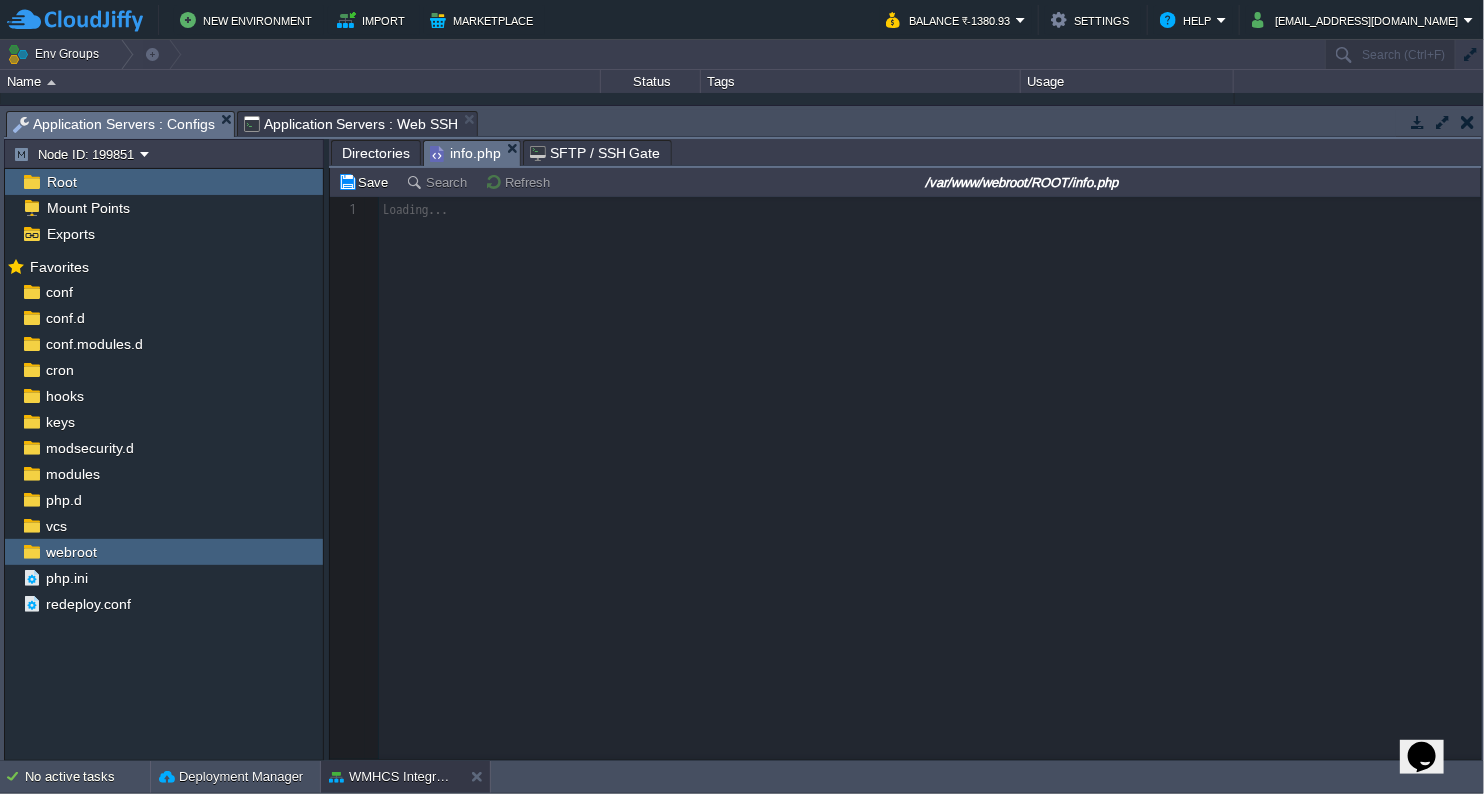 scroll, scrollTop: 6, scrollLeft: 0, axis: vertical 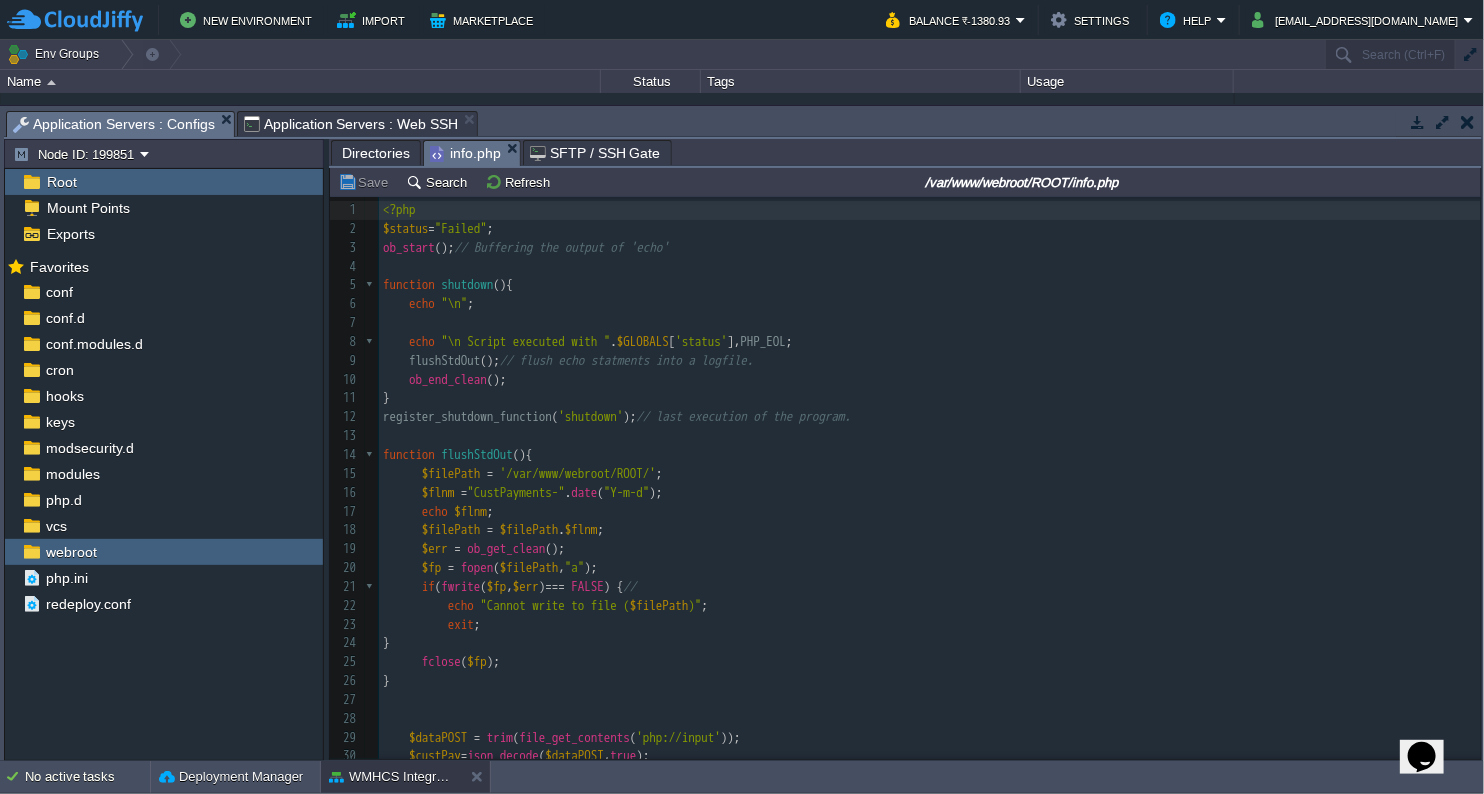 click on "$status = "Failed" ;" at bounding box center (930, 229) 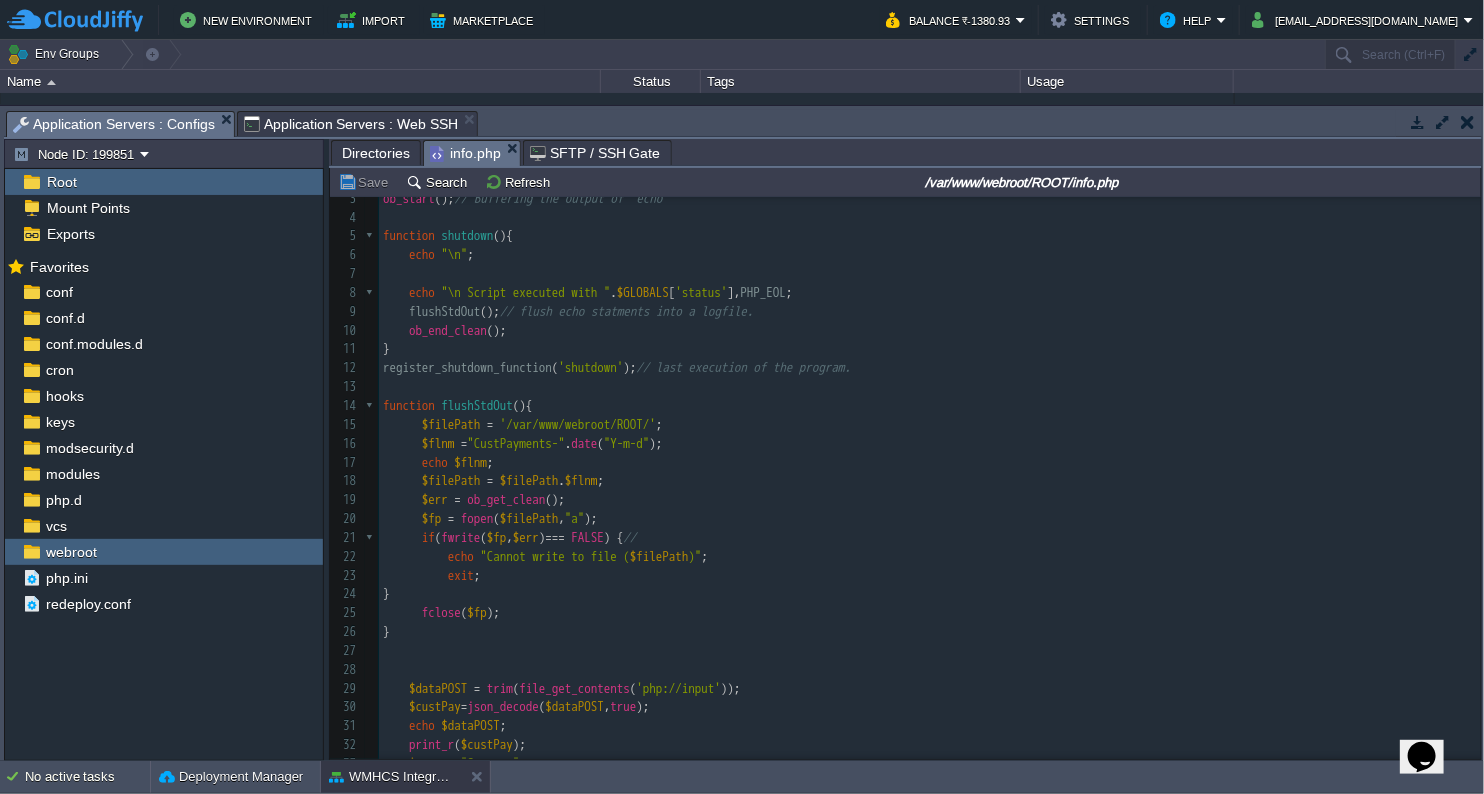 scroll, scrollTop: 112, scrollLeft: 0, axis: vertical 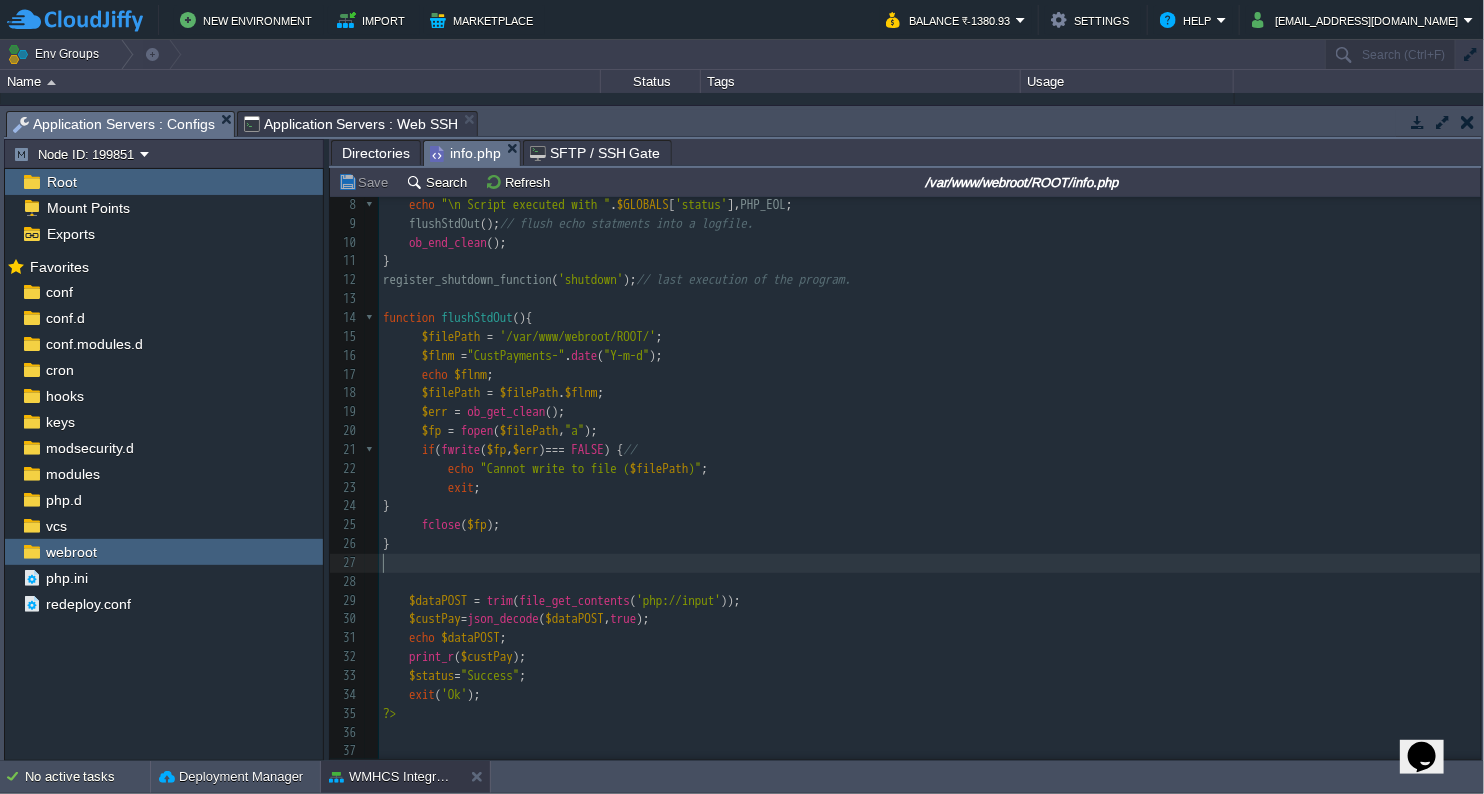 click on "​" at bounding box center [930, 563] 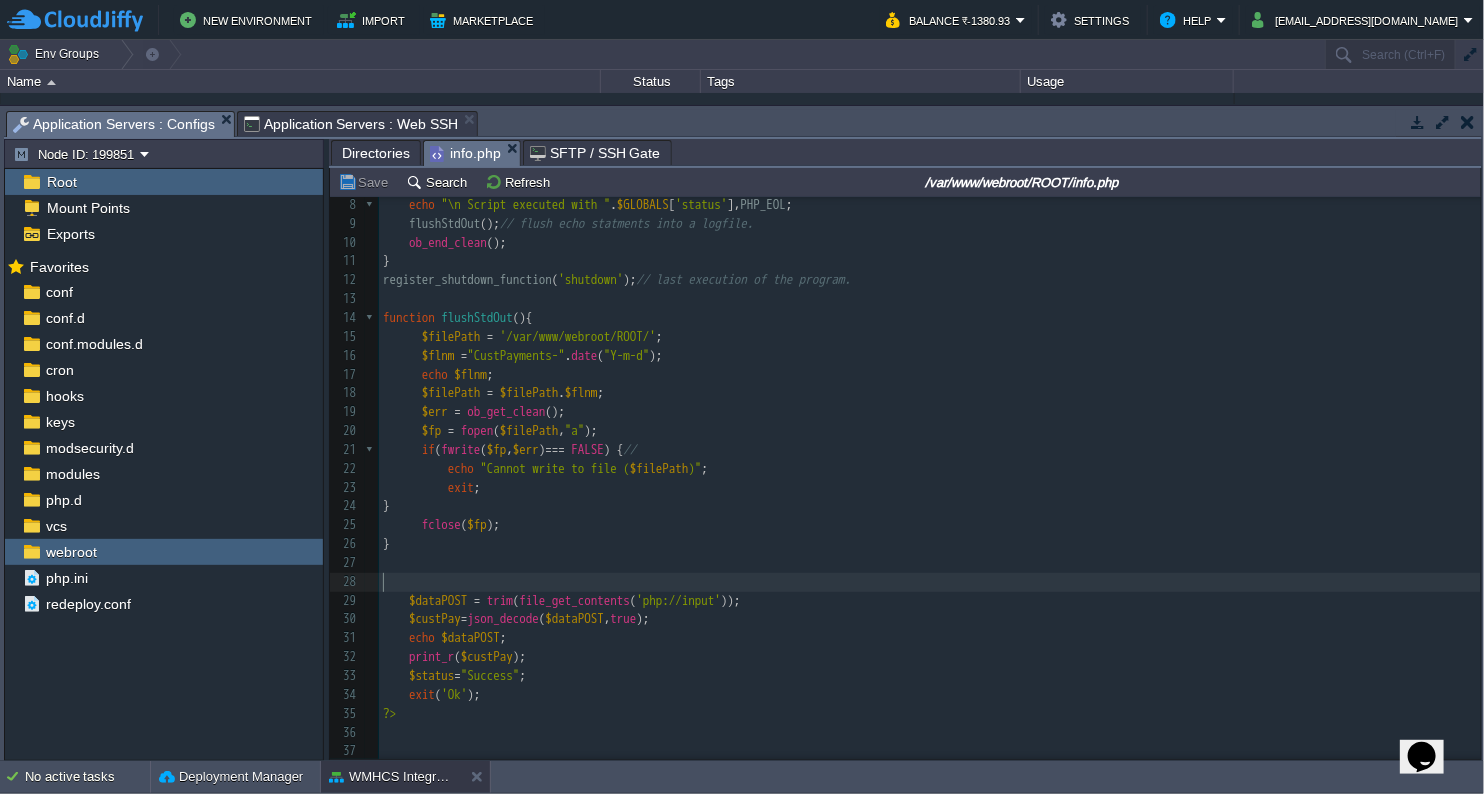 click on "​" at bounding box center [930, 582] 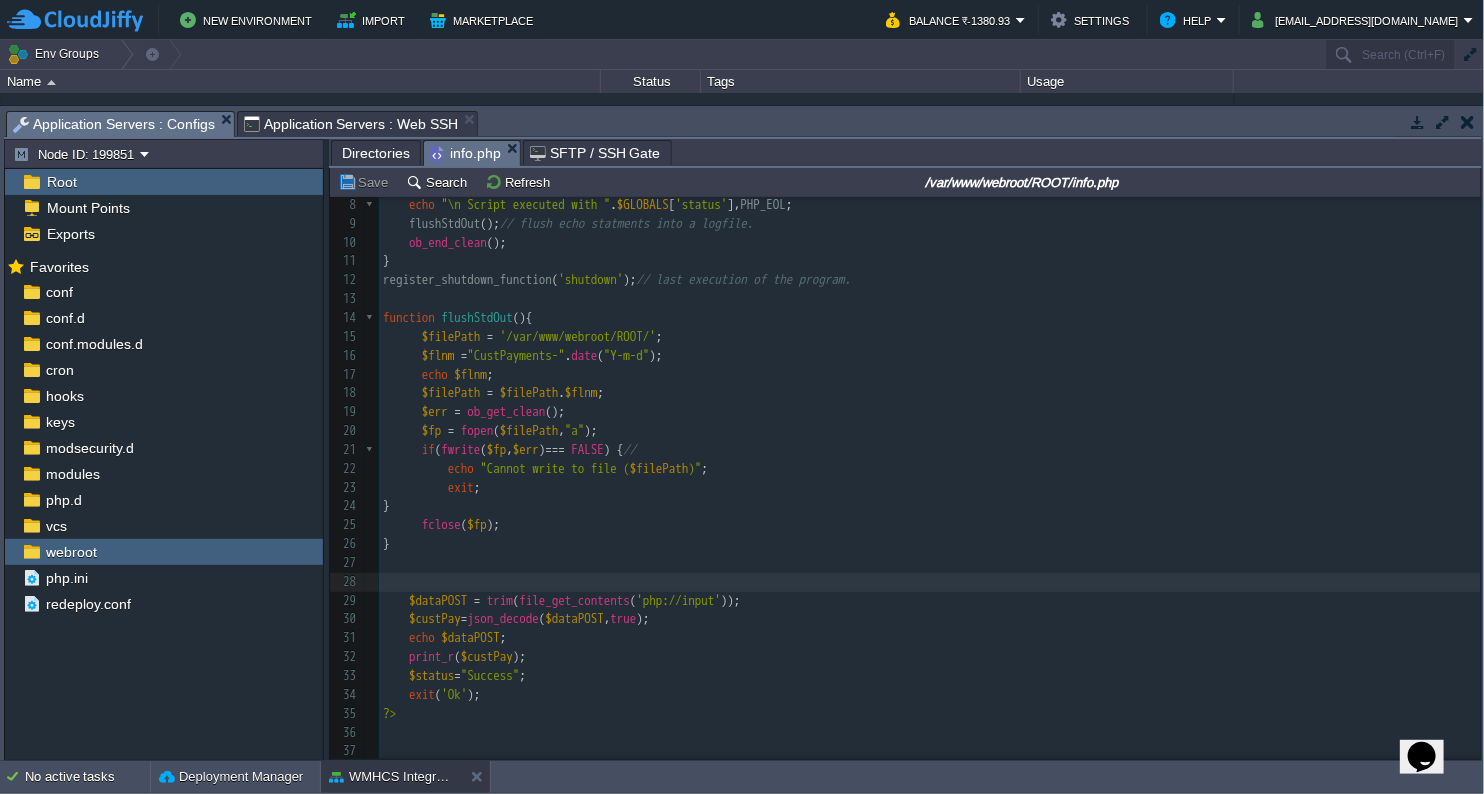 scroll, scrollTop: 6, scrollLeft: 6, axis: both 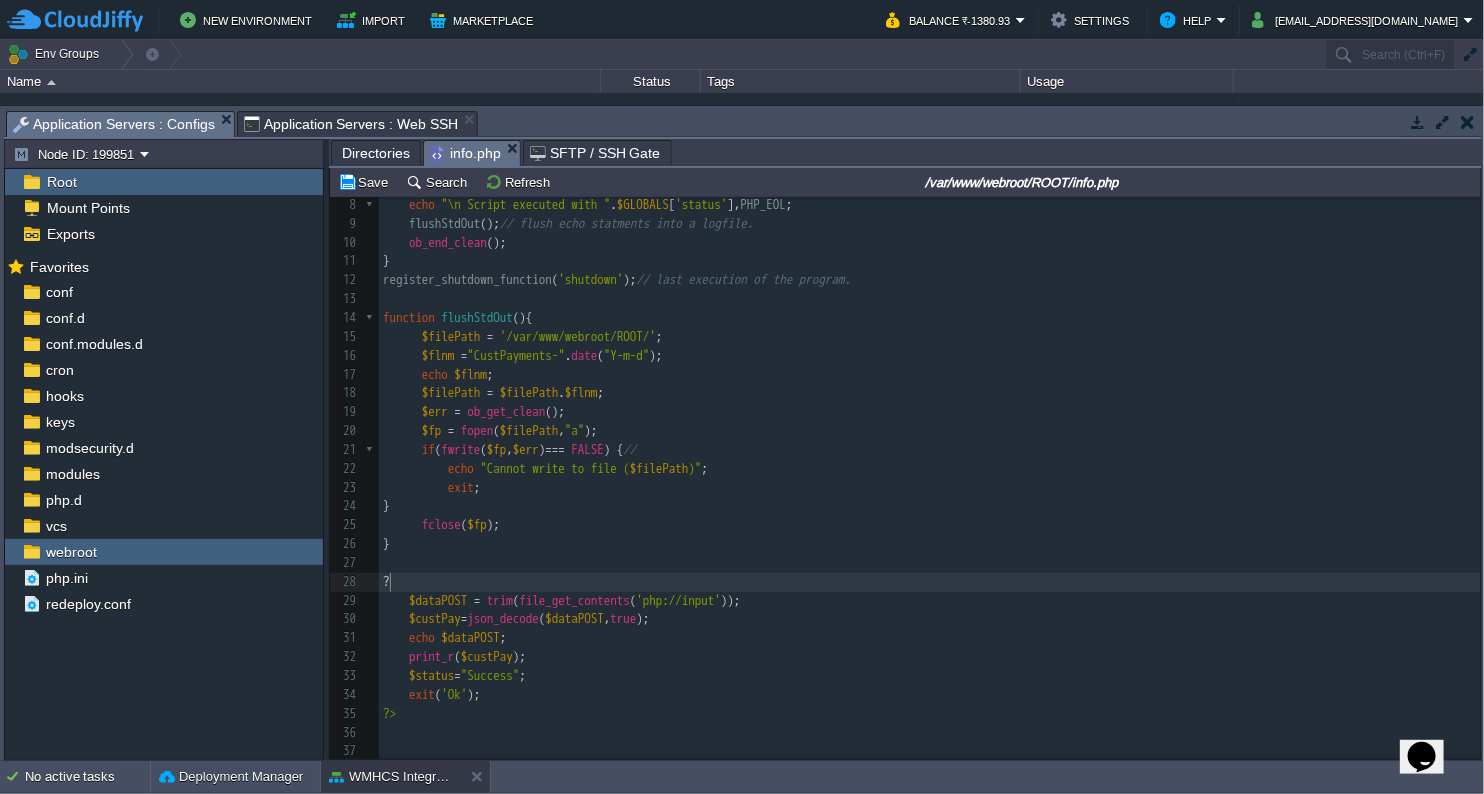 type on "?*" 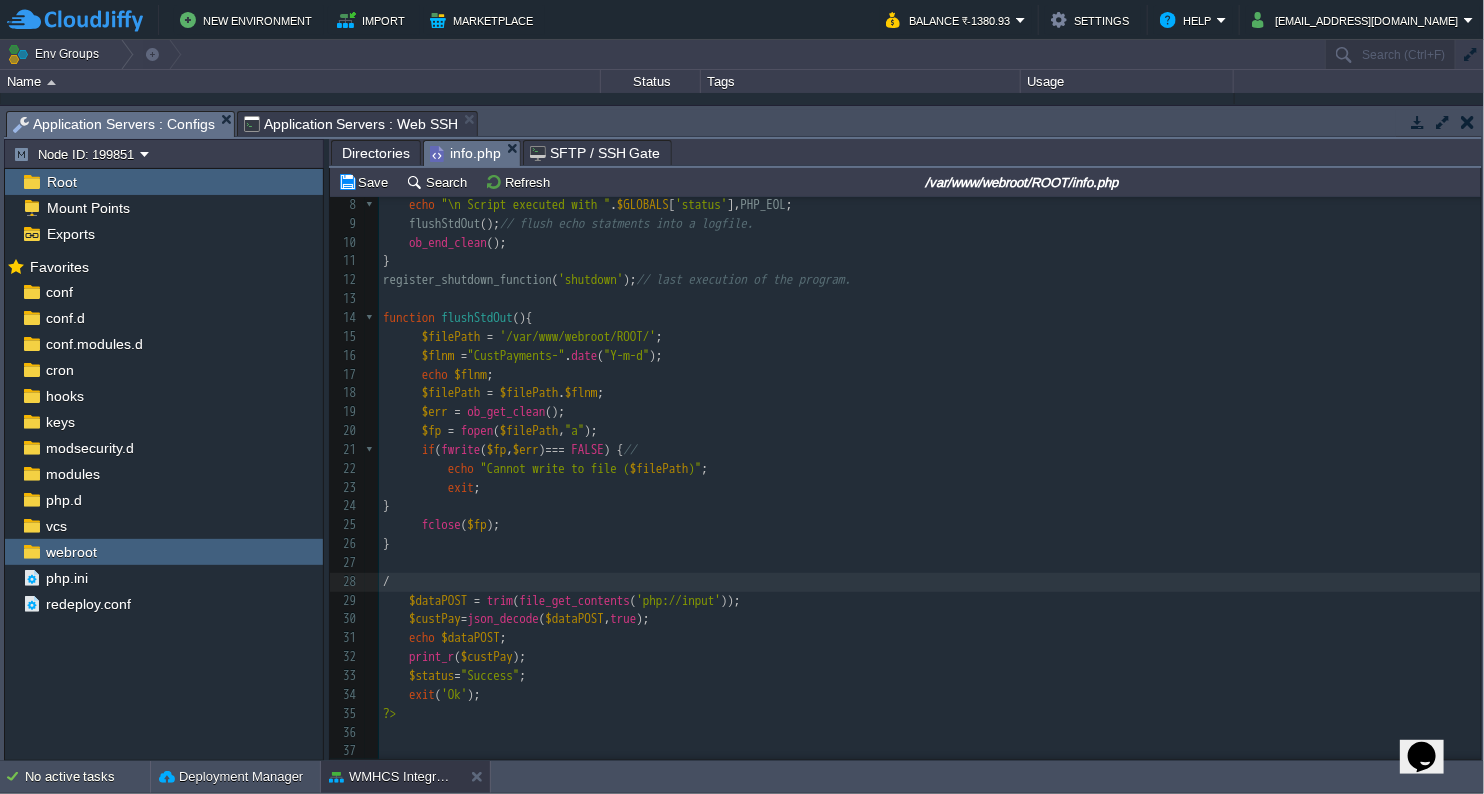 type on "/*" 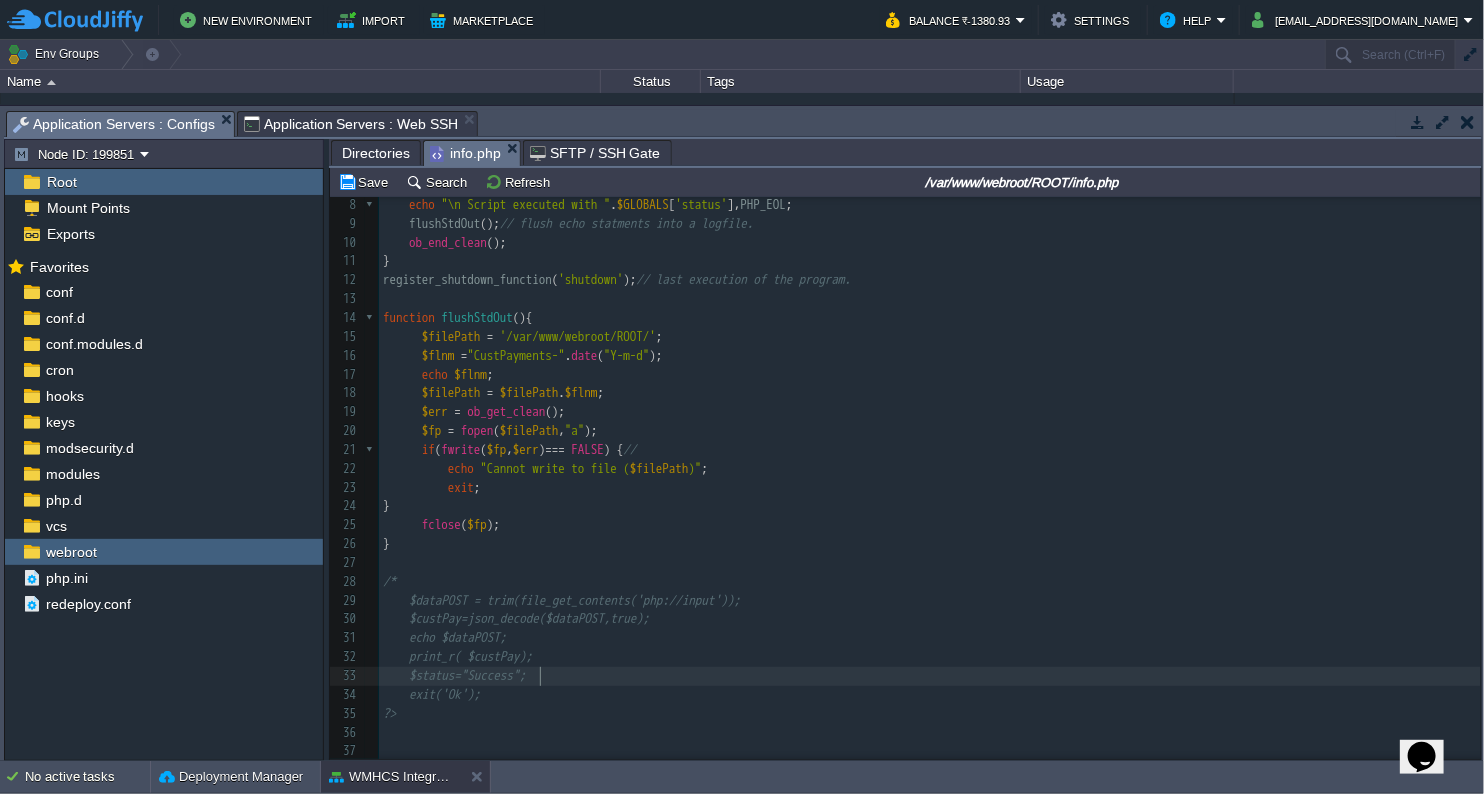 click on "$status="Success";" at bounding box center (930, 676) 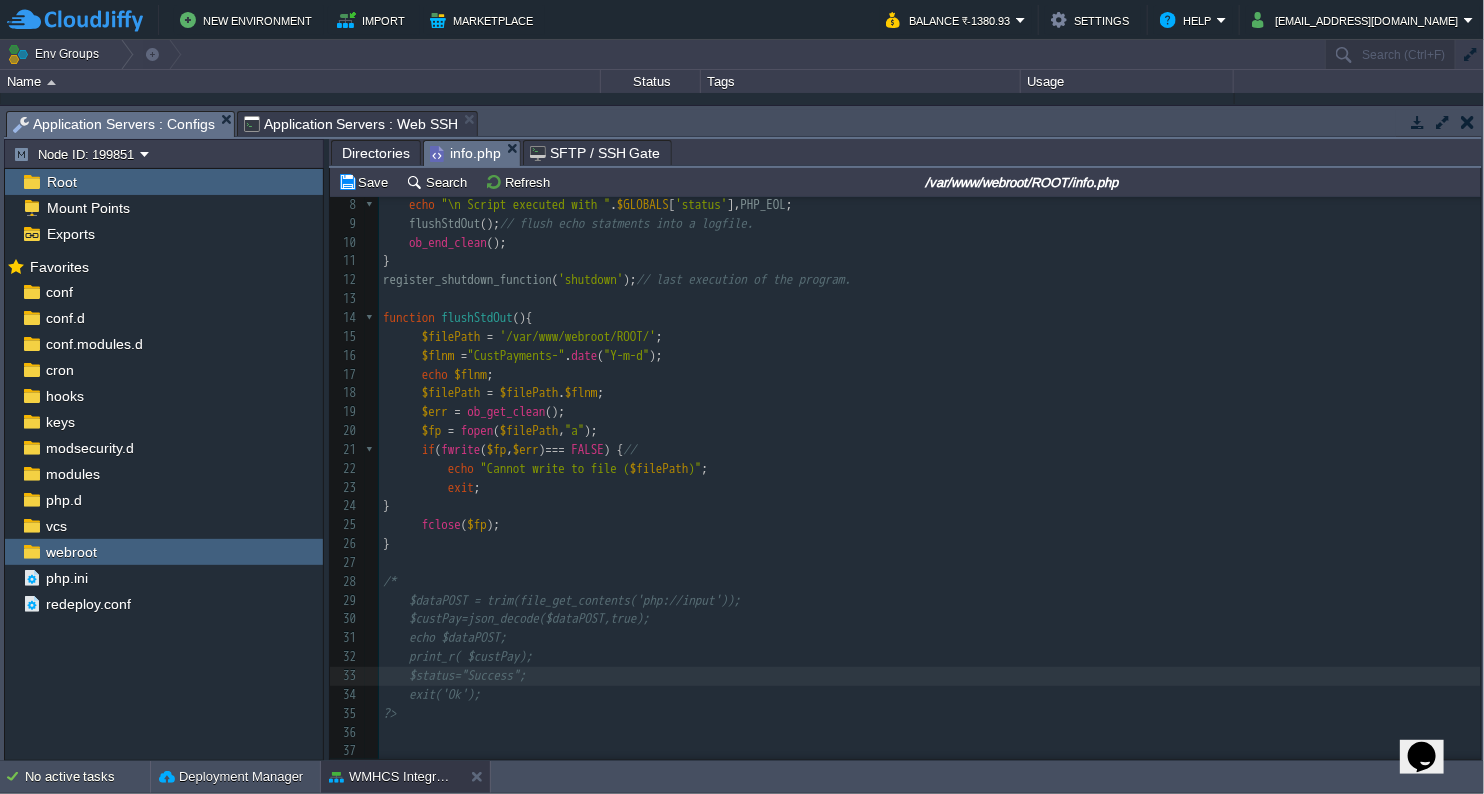 click on "print_r( $custPay);" at bounding box center [930, 657] 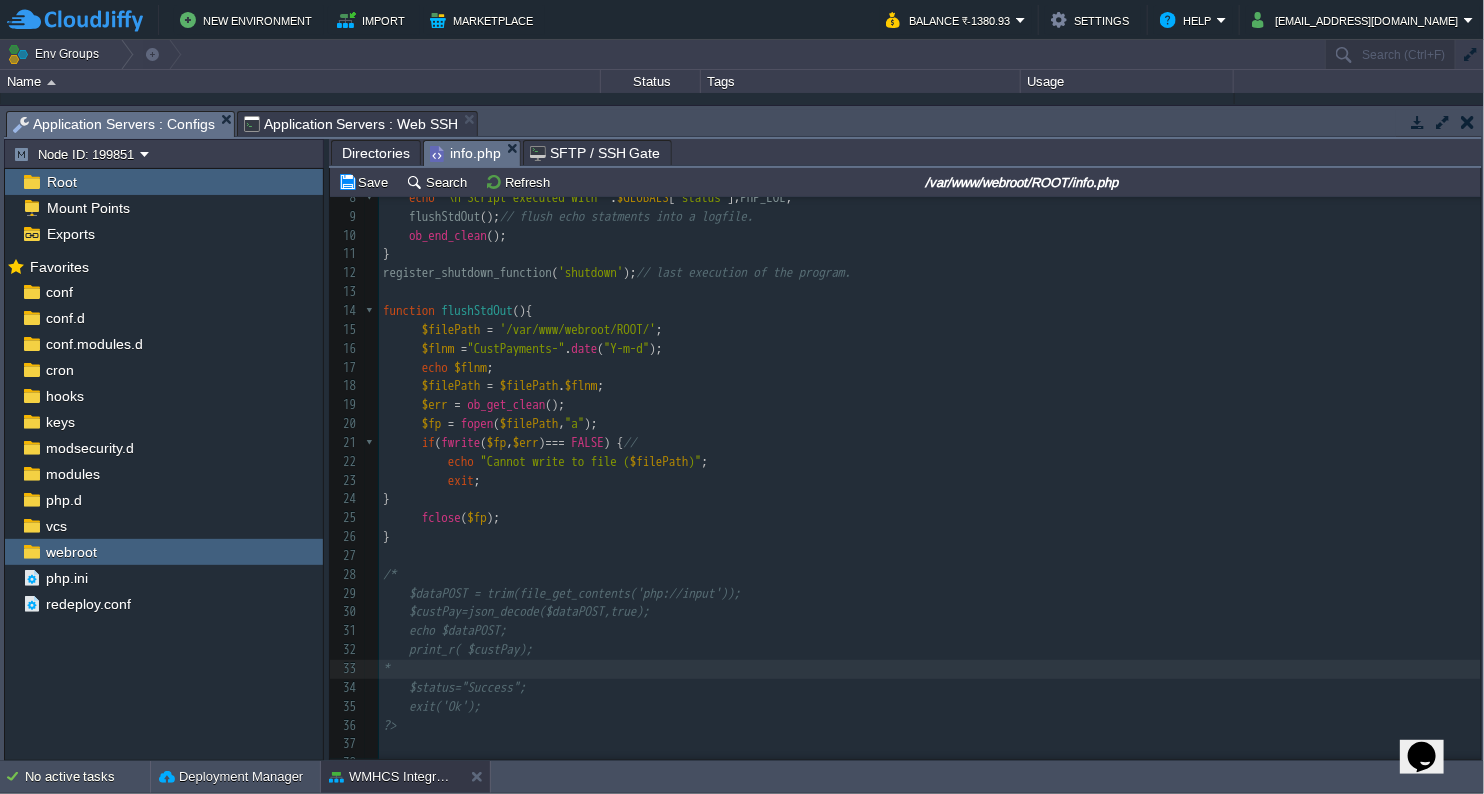 type on "*/" 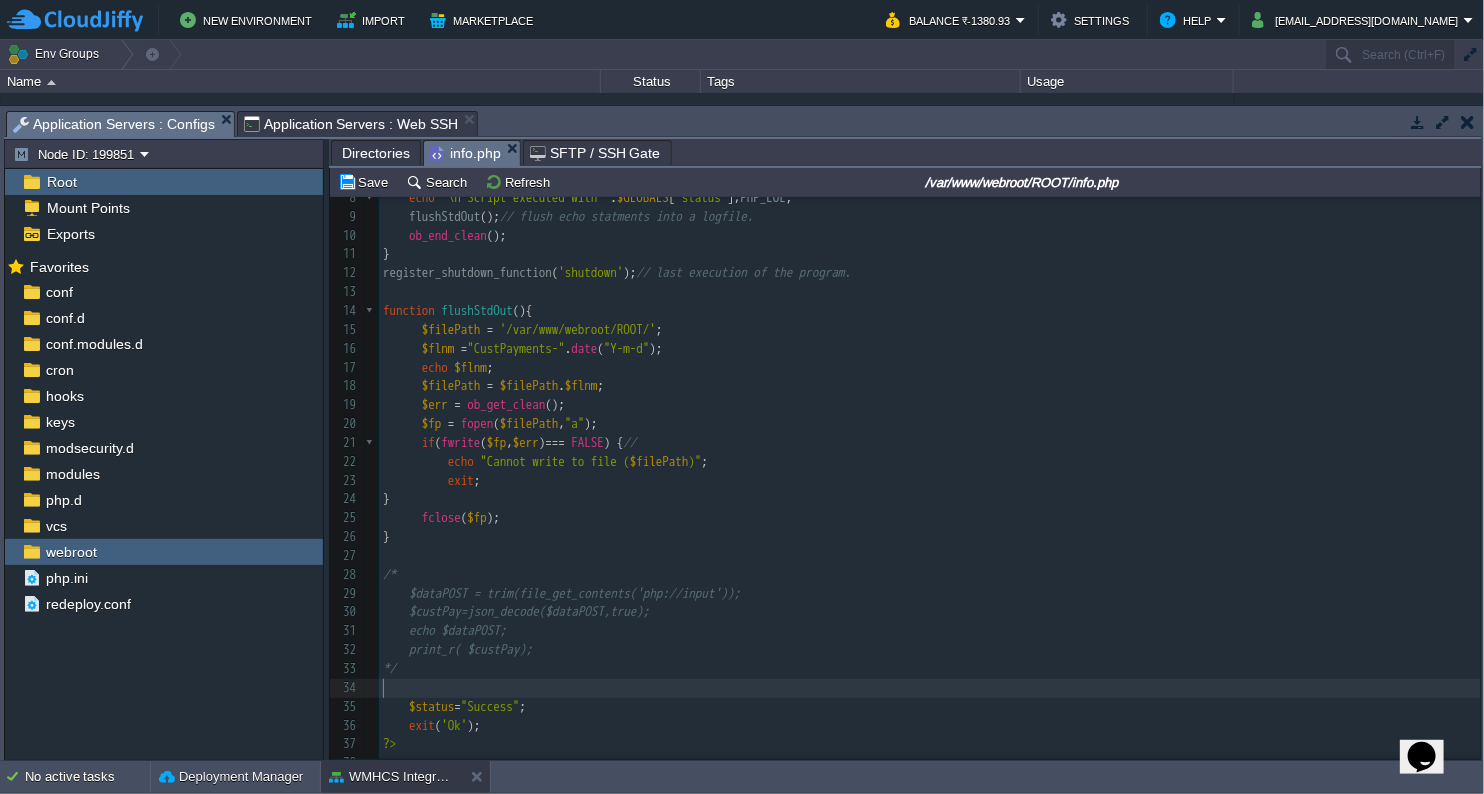 scroll, scrollTop: 440, scrollLeft: 0, axis: vertical 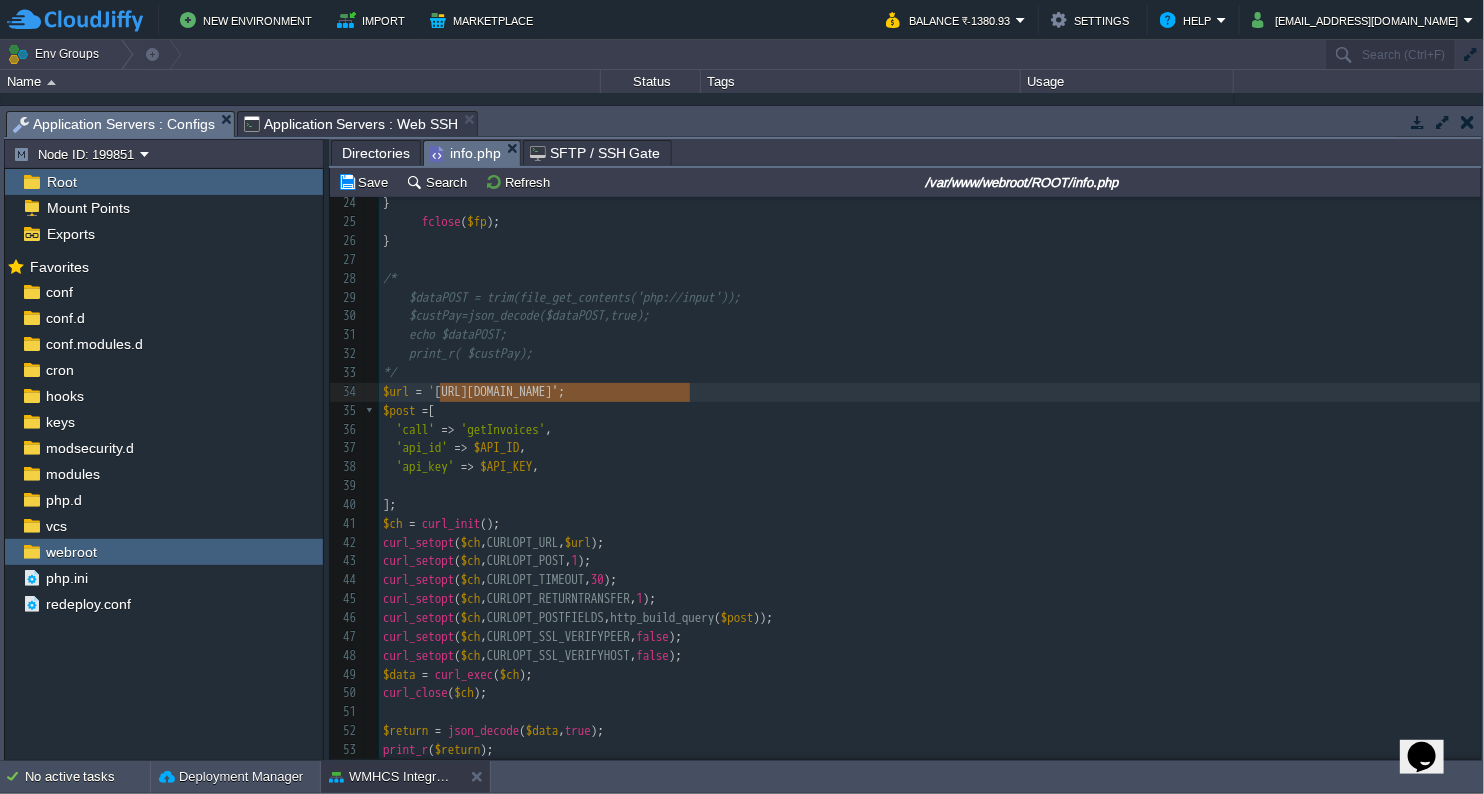 type on "[URL][DOMAIN_NAME]" 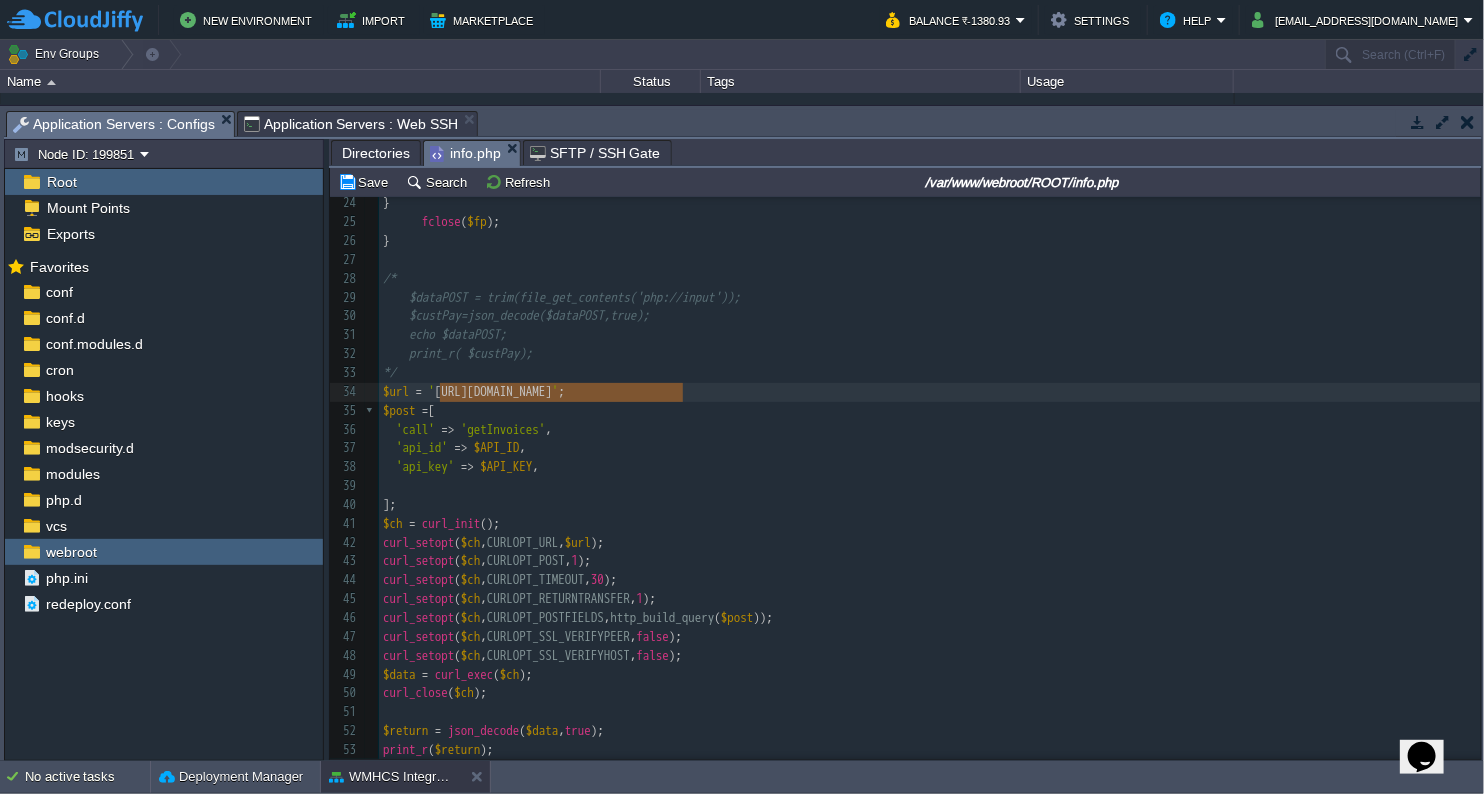 drag, startPoint x: 439, startPoint y: 395, endPoint x: 685, endPoint y: 393, distance: 246.00813 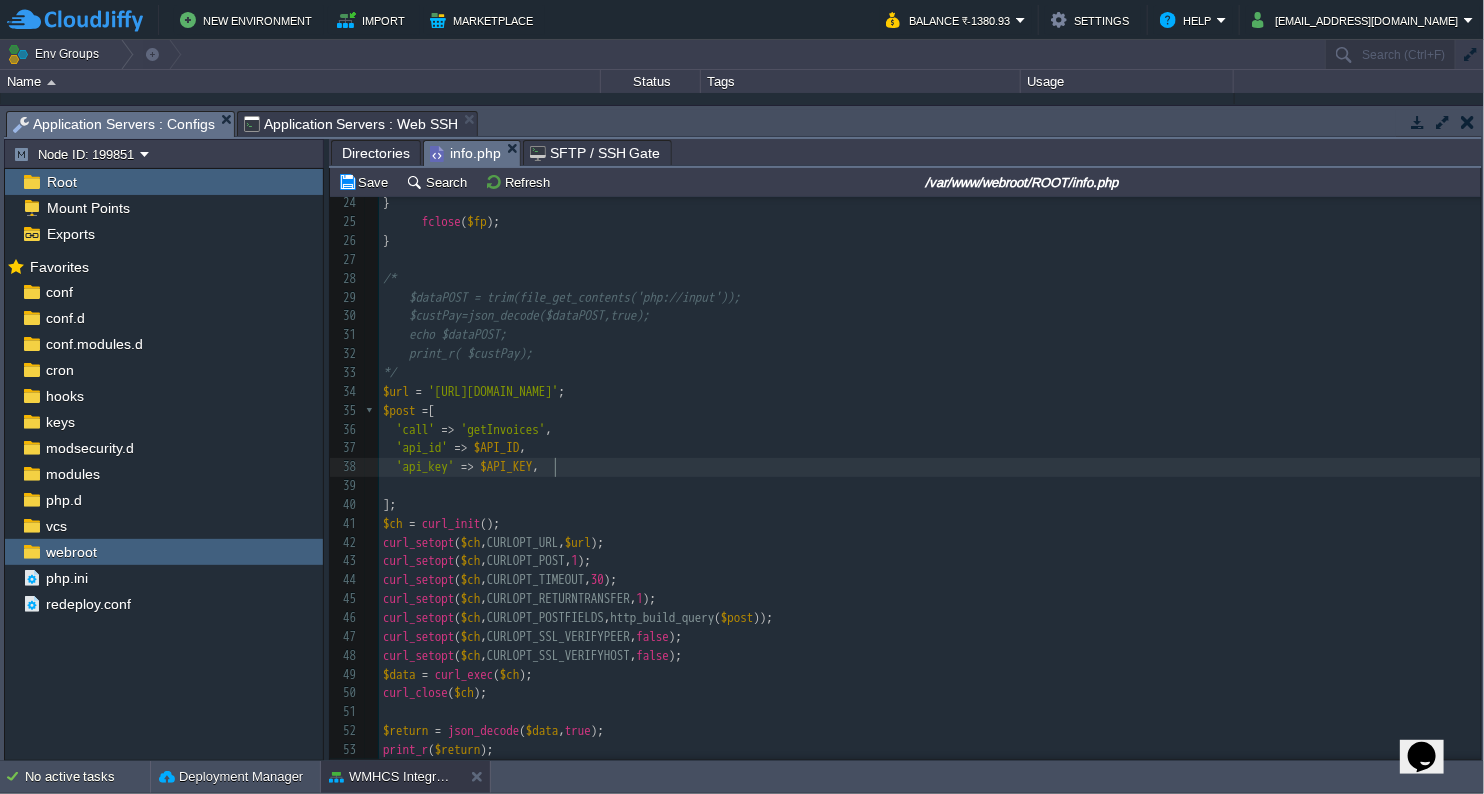 click on "'api_key'   =>   $API_KEY ," at bounding box center (930, 467) 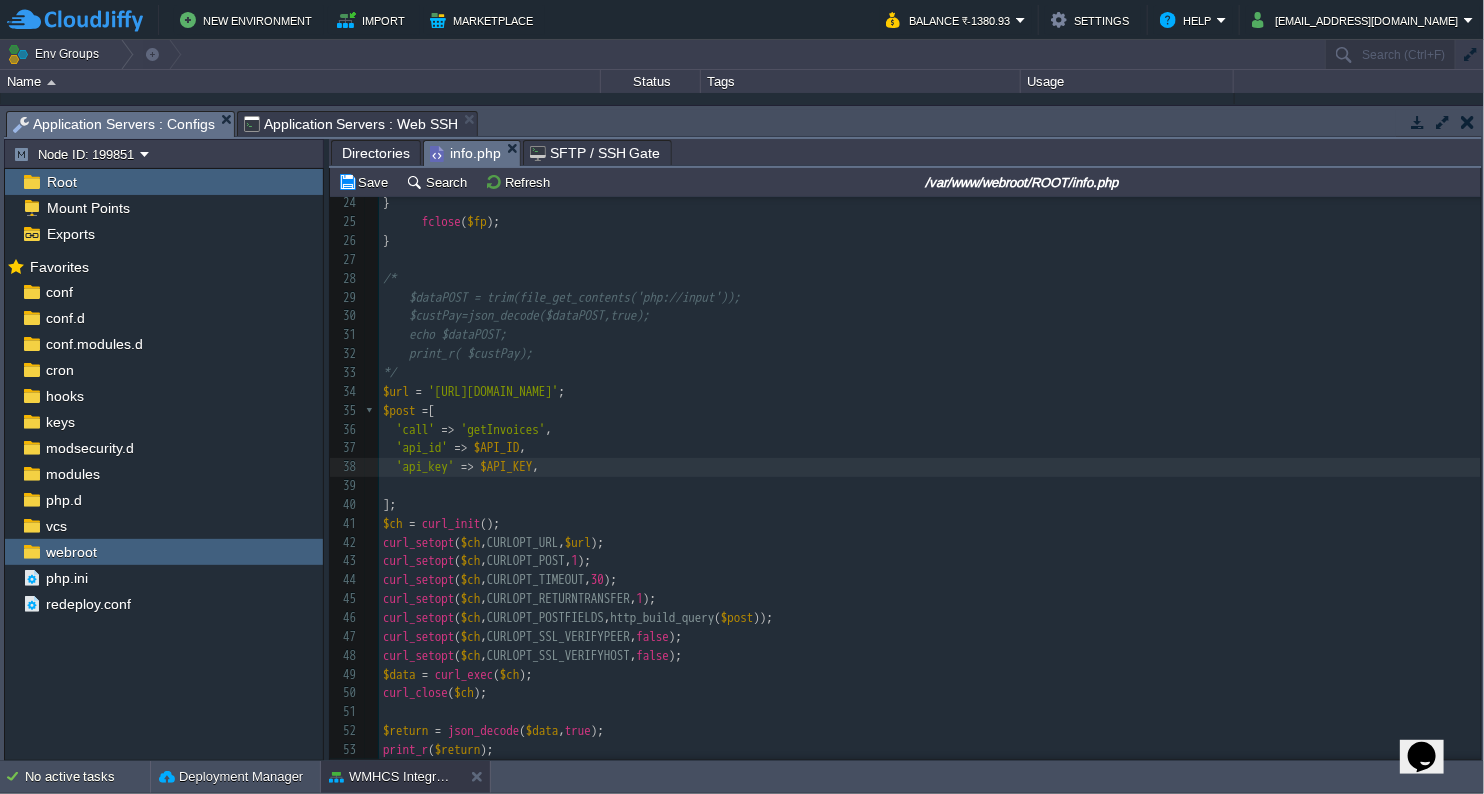 click on "x   1 <?php 2 $status = "Failed" ; 3 ob_start ();  // Buffering the output of 'echo' 4 ​ 5 function   shutdown (){      6       echo   "\n" ; 7       8      echo   "\n Script executed with " . $GLOBALS [ 'status' ],  PHP_EOL ; 9      flushStdOut ();  // flush echo statments into a logfile. 10       ob_end_clean (); 11 } 12 register_shutdown_function ( 'shutdown' );  // last execution of the program. 13 ​ 14 function   flushStdOut (){ 15        $filePath   =   '/var/www/webroot/ROOT/' ; 16        $flnm   = "CustPayments-"  . date ( "Y-m-d" ); 17        echo   $flnm ; 18        $filePath   =   $filePath  .  $flnm ; 19        $err   =   ob_get_clean (); 20        $fp   =   fopen ( $filePath , "a" ); 21        if  ( fwrite ( $fp ,  $err )  ===   FALSE ) {  // 22            echo   "Cannot write to file ( $filePath )" ; 23            exit ; 24       } 25        fclose ( $fp ); 26 } 27 ​ 28 /* 29       $dataPOST = trim(file_get_contents('php://input')); 30      31      32      33 */" at bounding box center [930, 307] 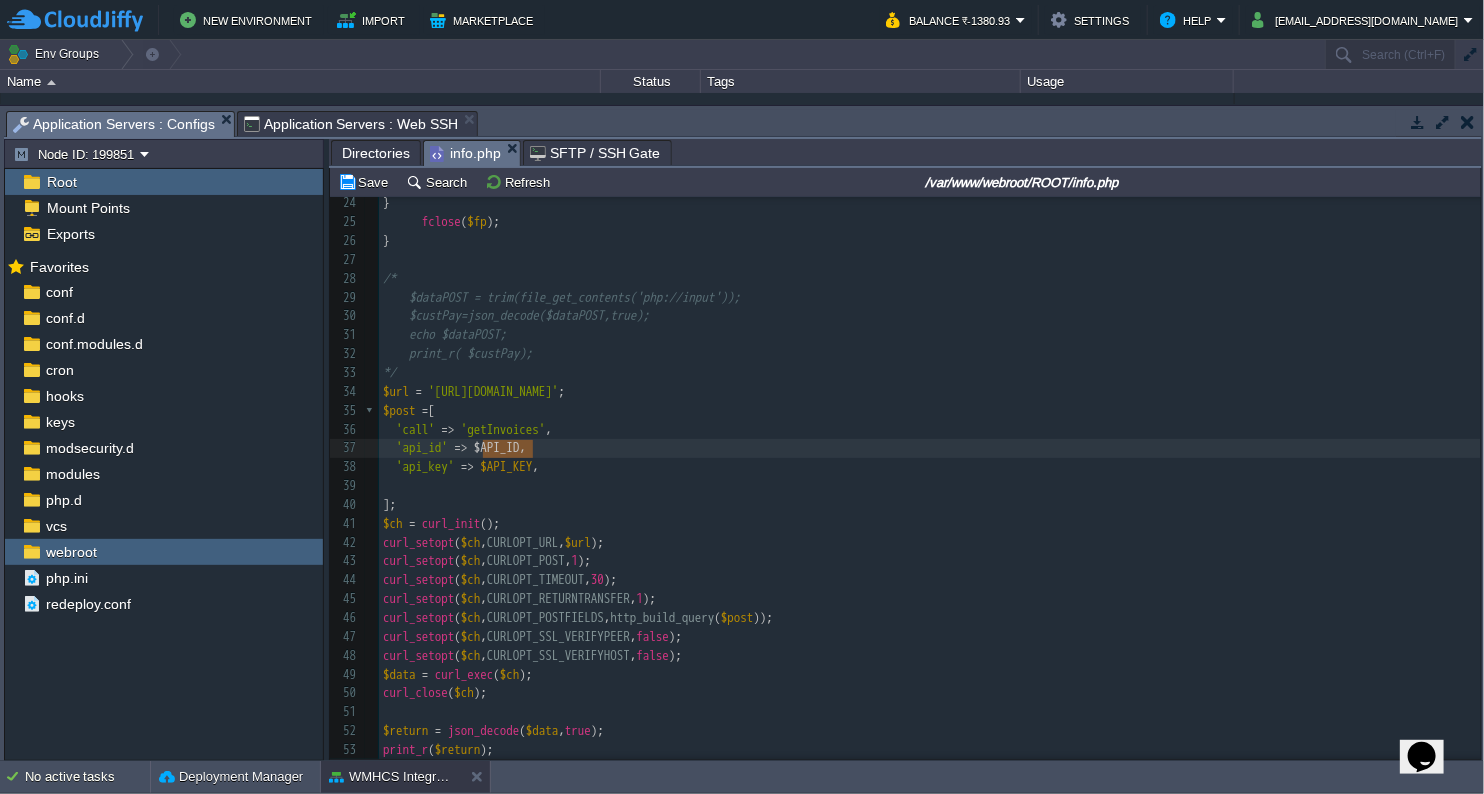 drag, startPoint x: 480, startPoint y: 448, endPoint x: 536, endPoint y: 444, distance: 56.142673 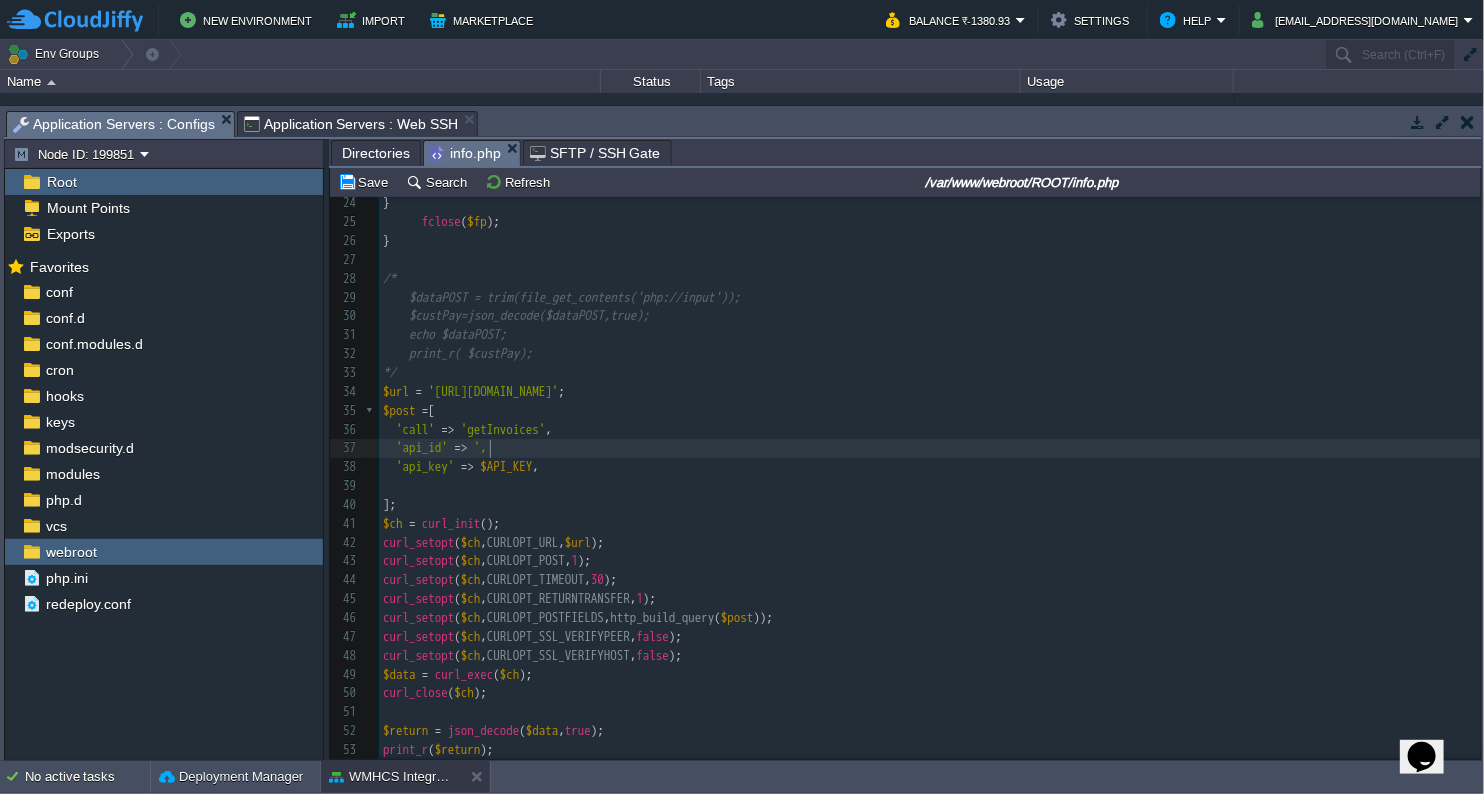 paste on "'" 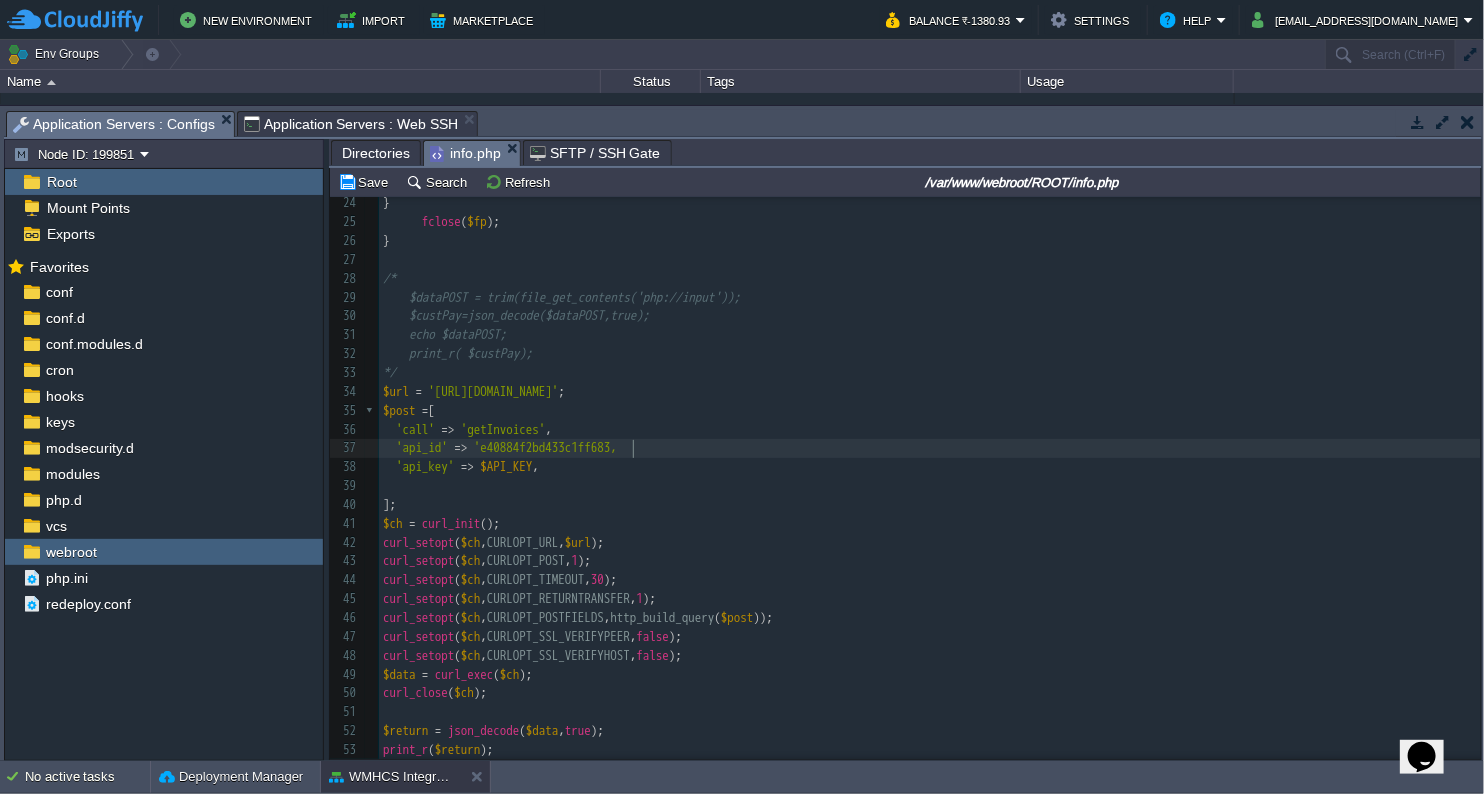 scroll, scrollTop: 6, scrollLeft: 13, axis: both 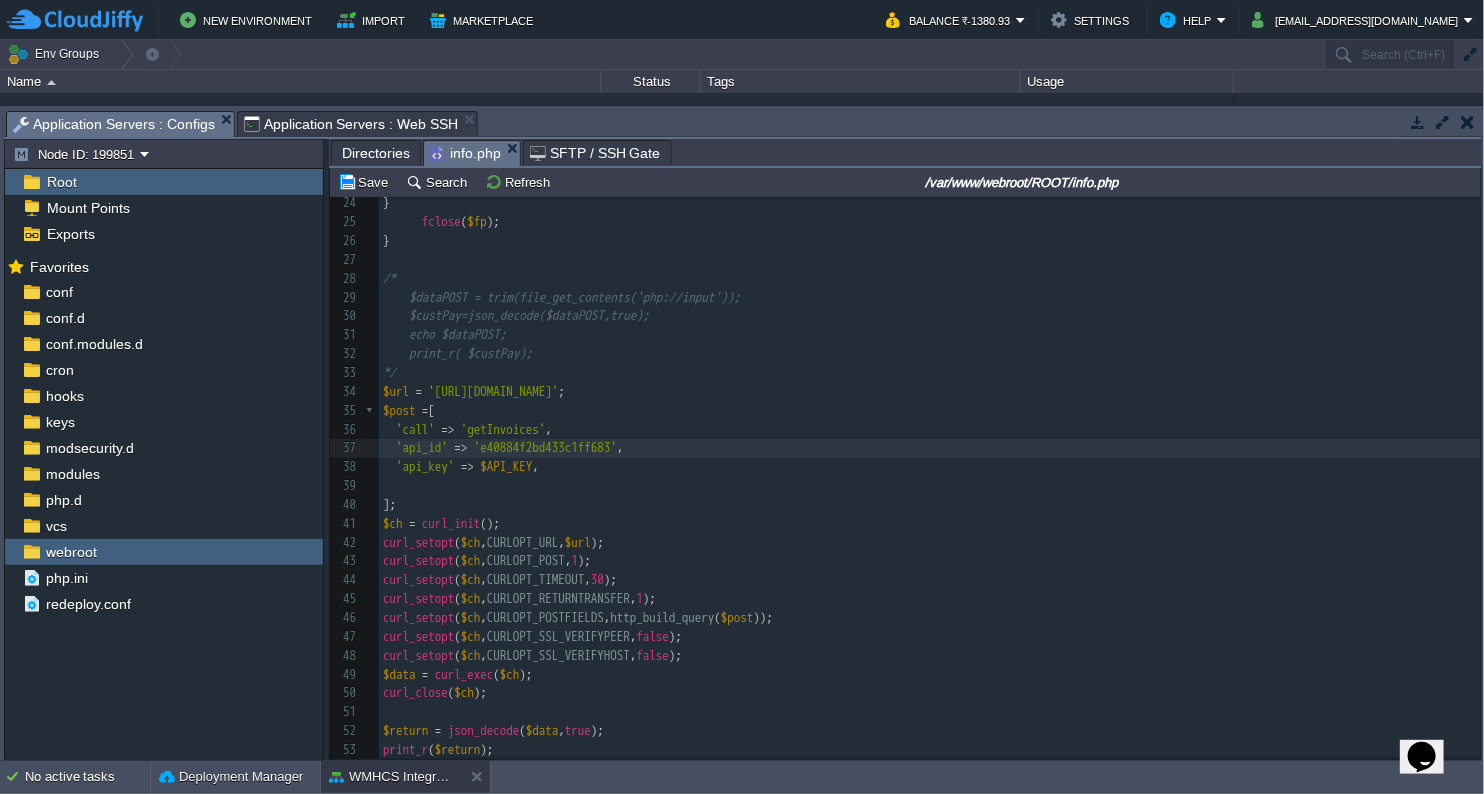 type on "''" 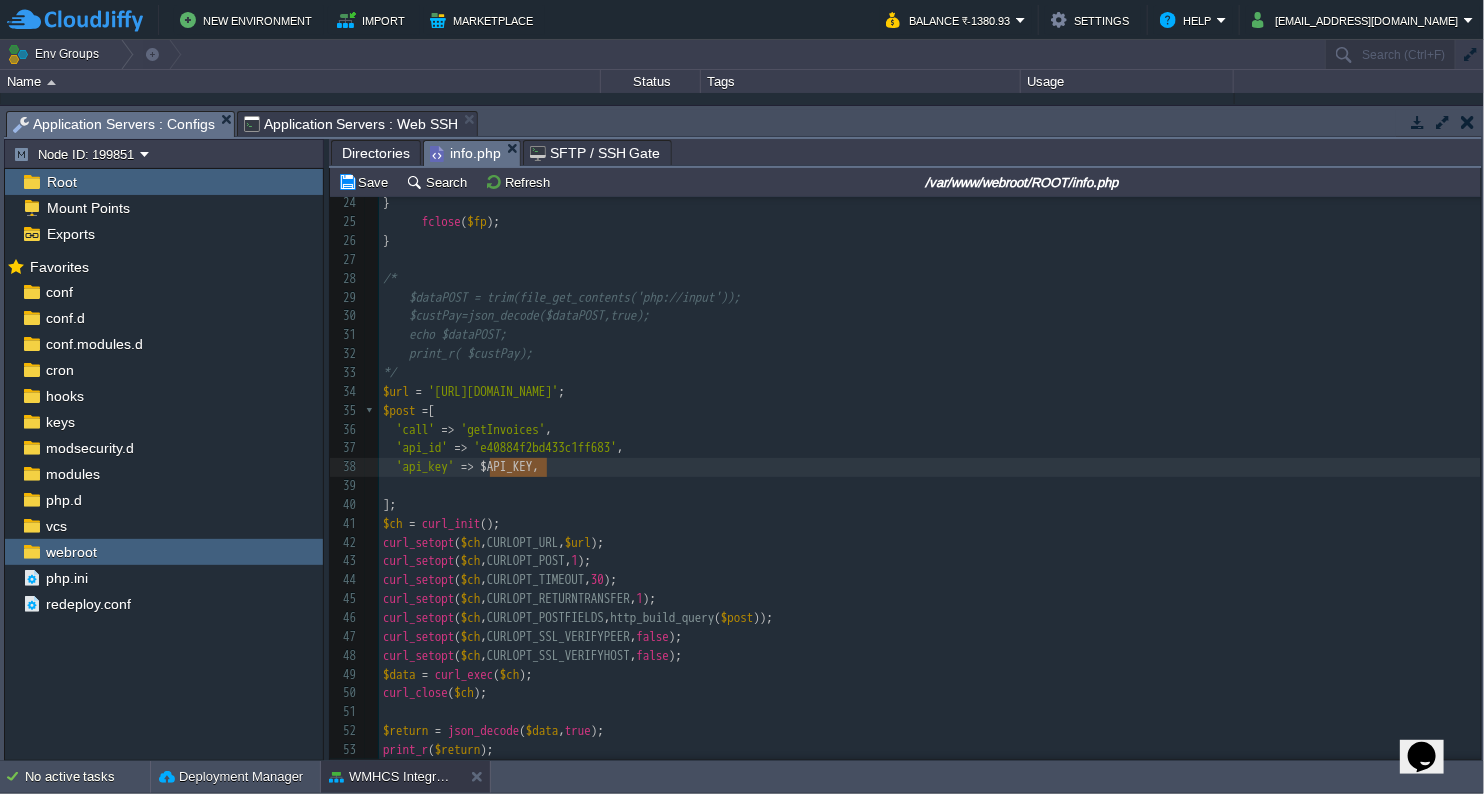 drag, startPoint x: 489, startPoint y: 466, endPoint x: 544, endPoint y: 468, distance: 55.03635 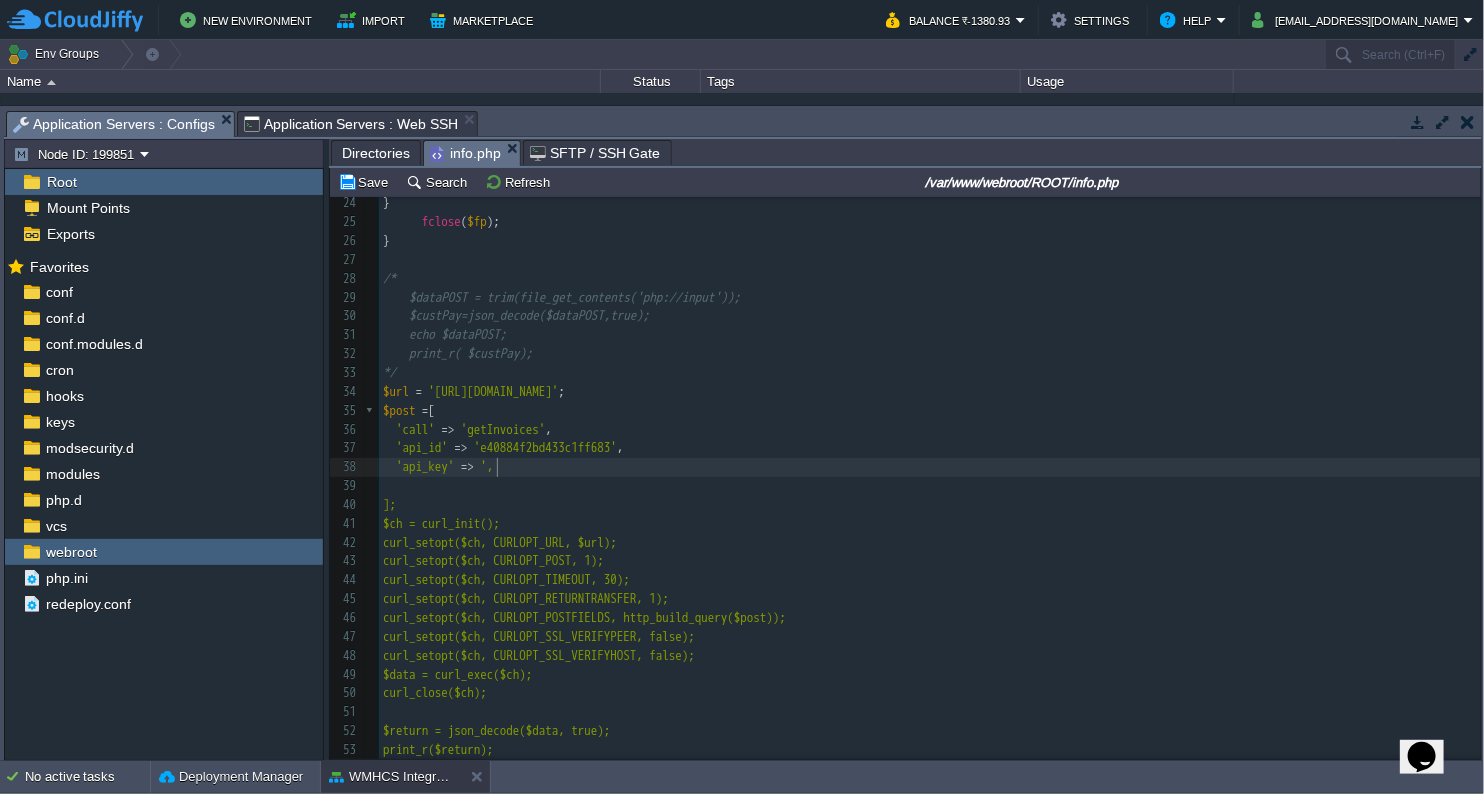 paste on "'" 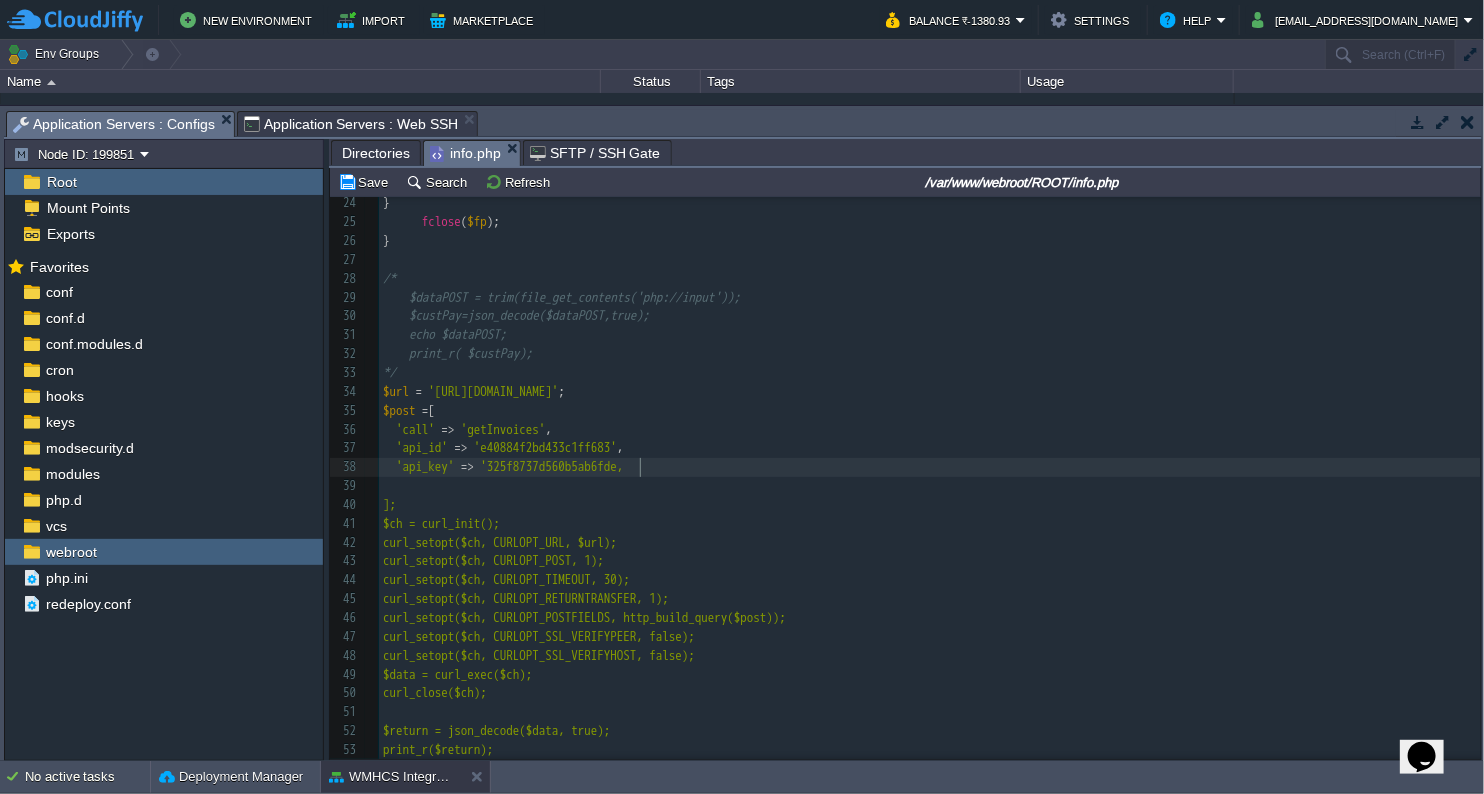 type on "''" 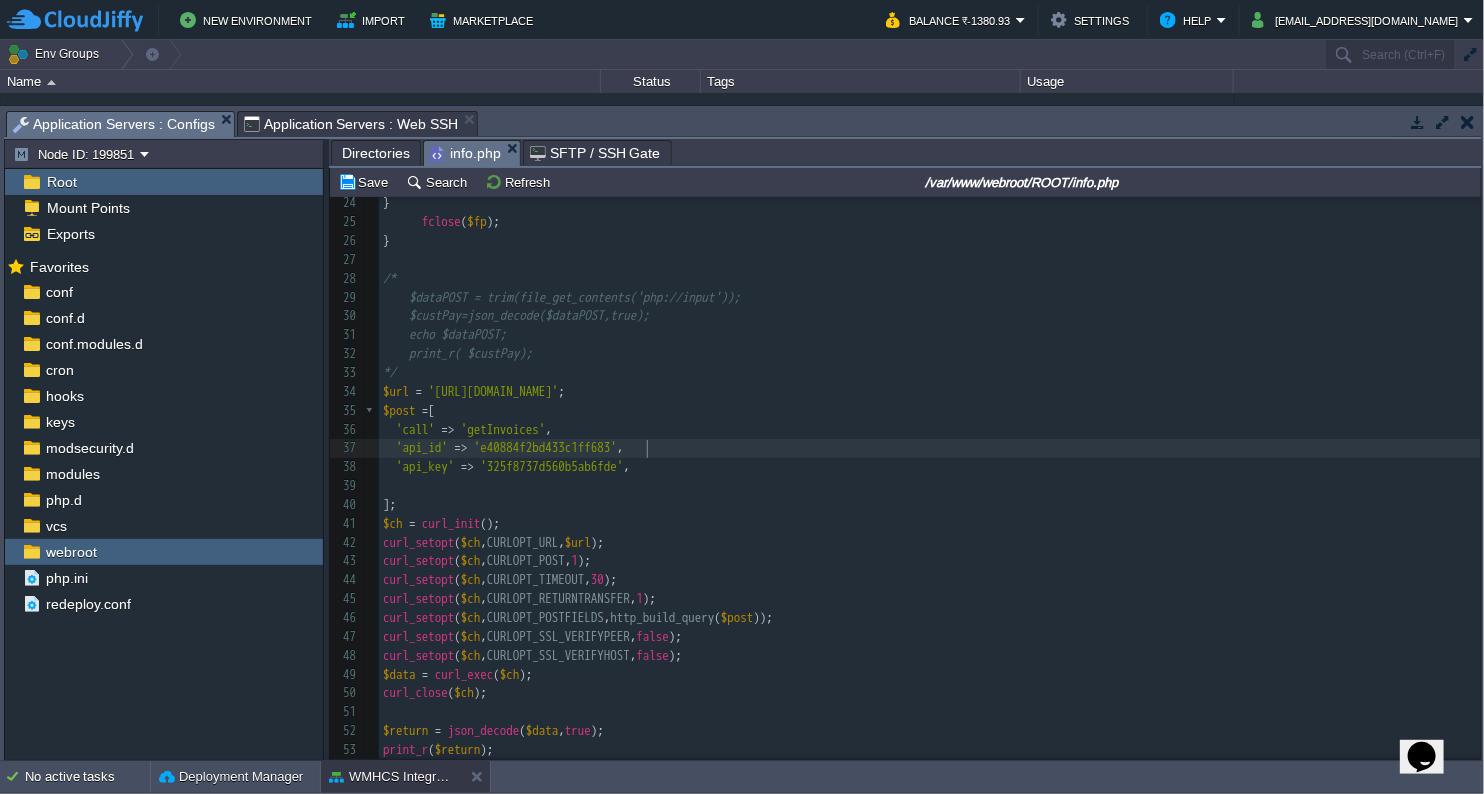 click on "'api_id'   =>   'e40884f2bd433c1ff683' ," at bounding box center [930, 448] 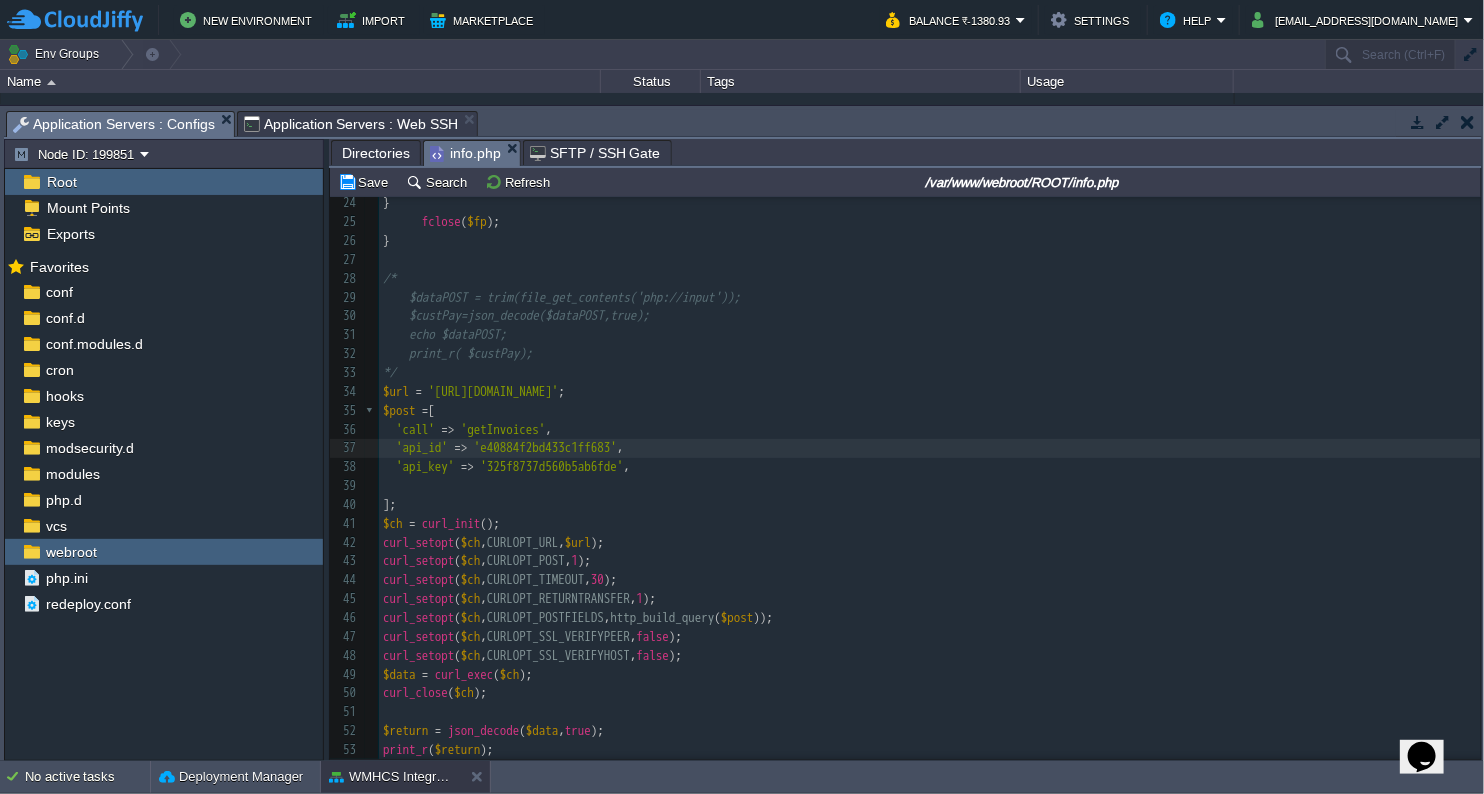 scroll, scrollTop: 485, scrollLeft: 0, axis: vertical 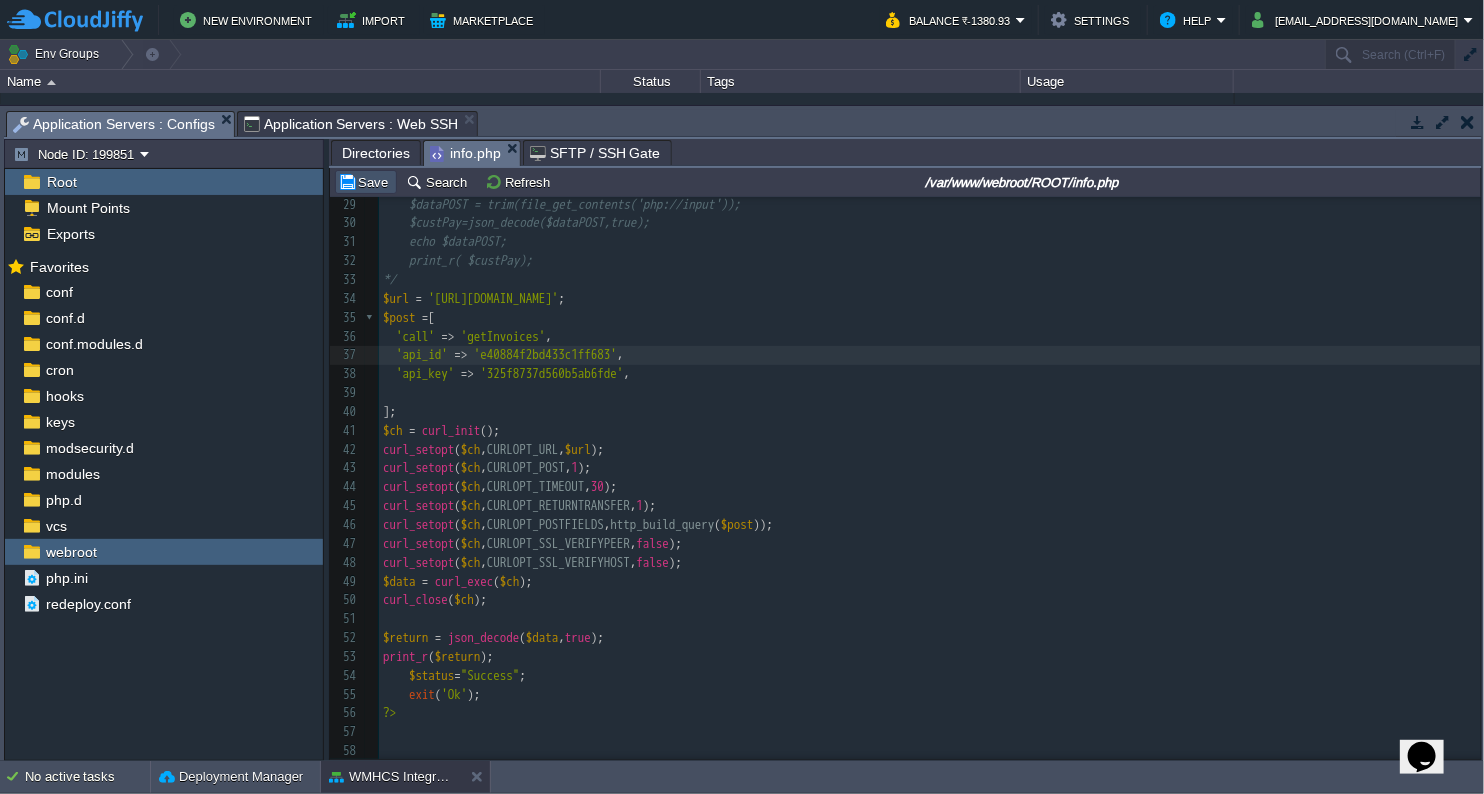 click on "Save" at bounding box center [366, 182] 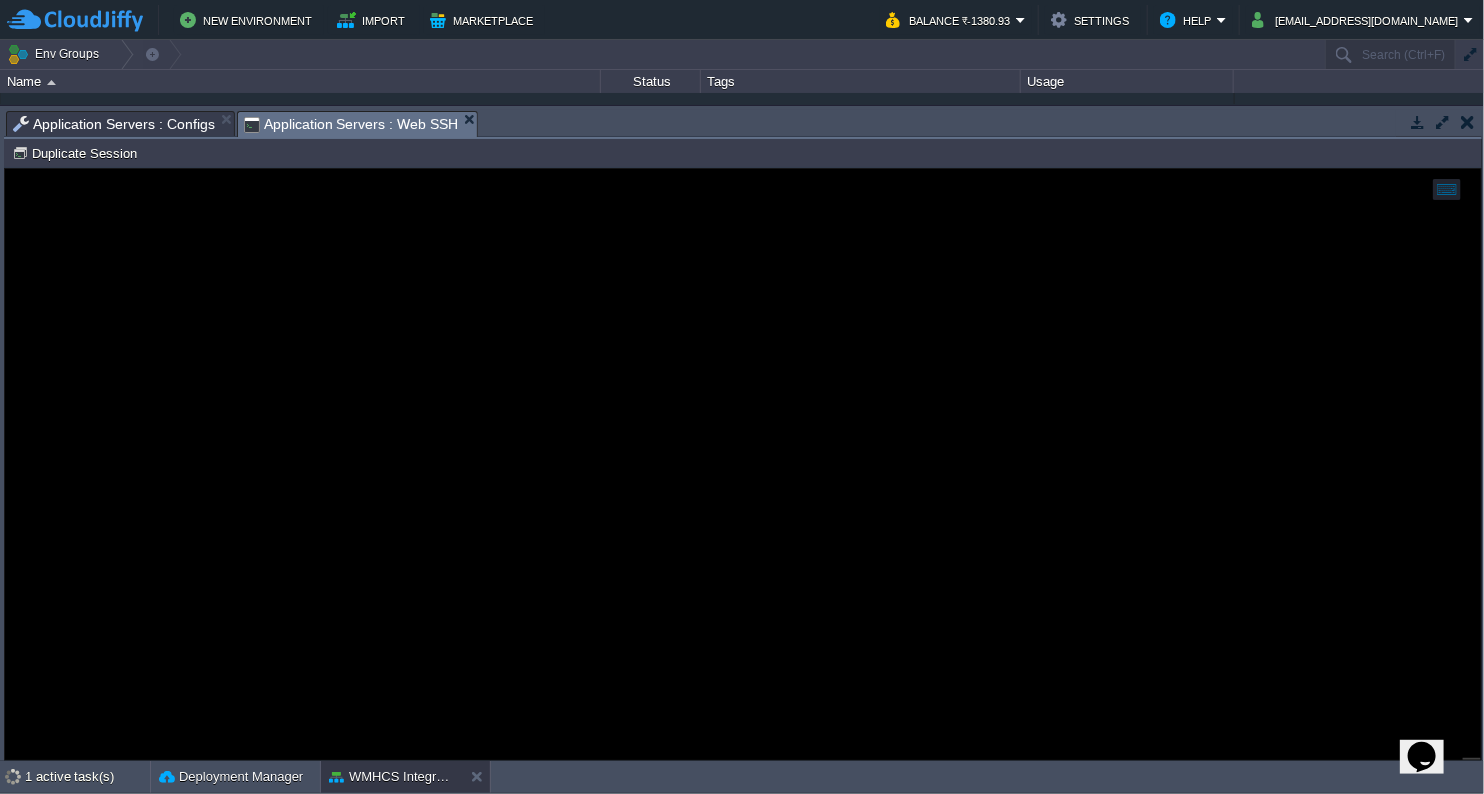 click on "Application Servers : Web SSH" at bounding box center [351, 124] 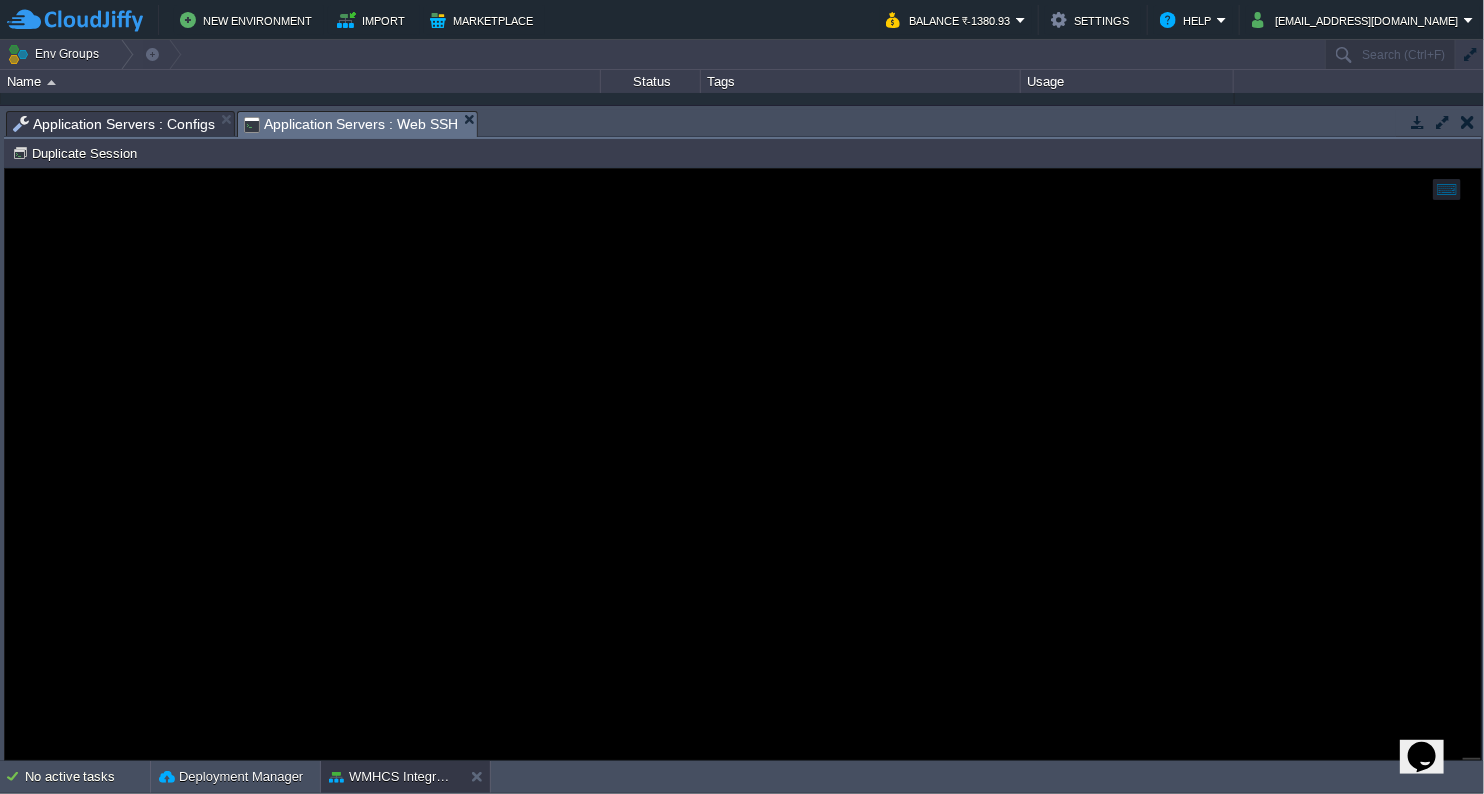 click on "Application Servers : Configs" at bounding box center (114, 124) 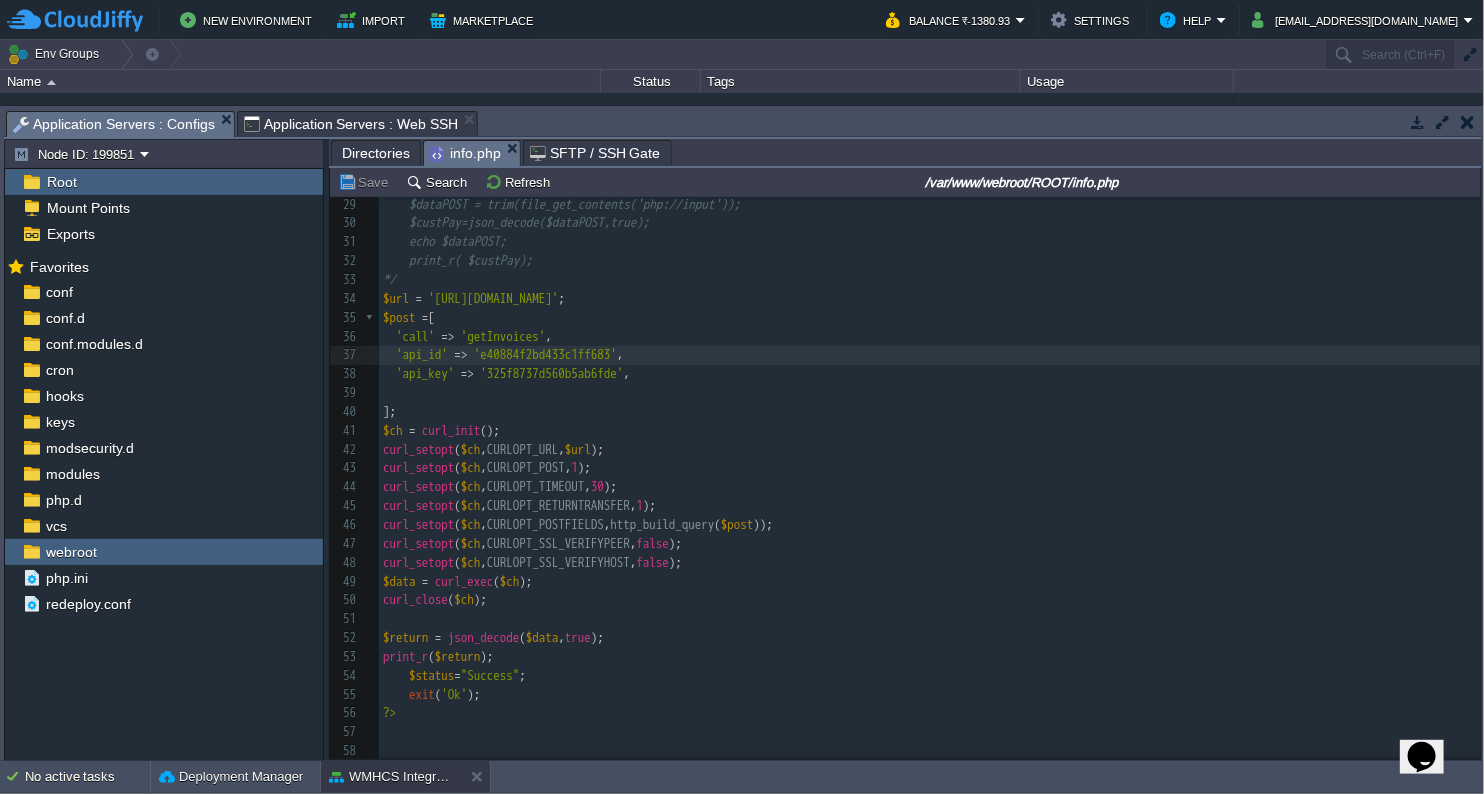 click on "Application Servers : Web SSH" at bounding box center (351, 124) 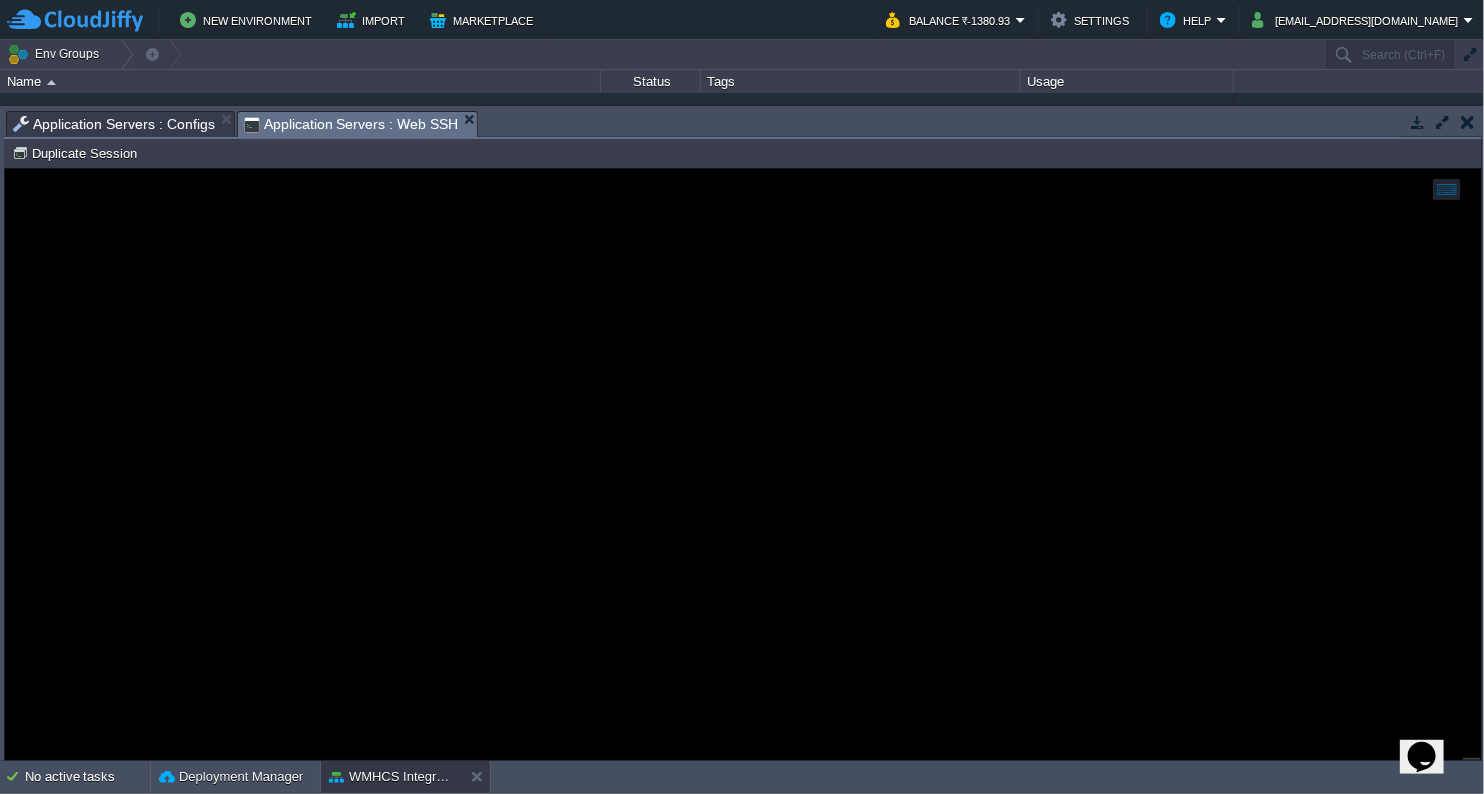 click on "Application Servers : Configs" at bounding box center (114, 124) 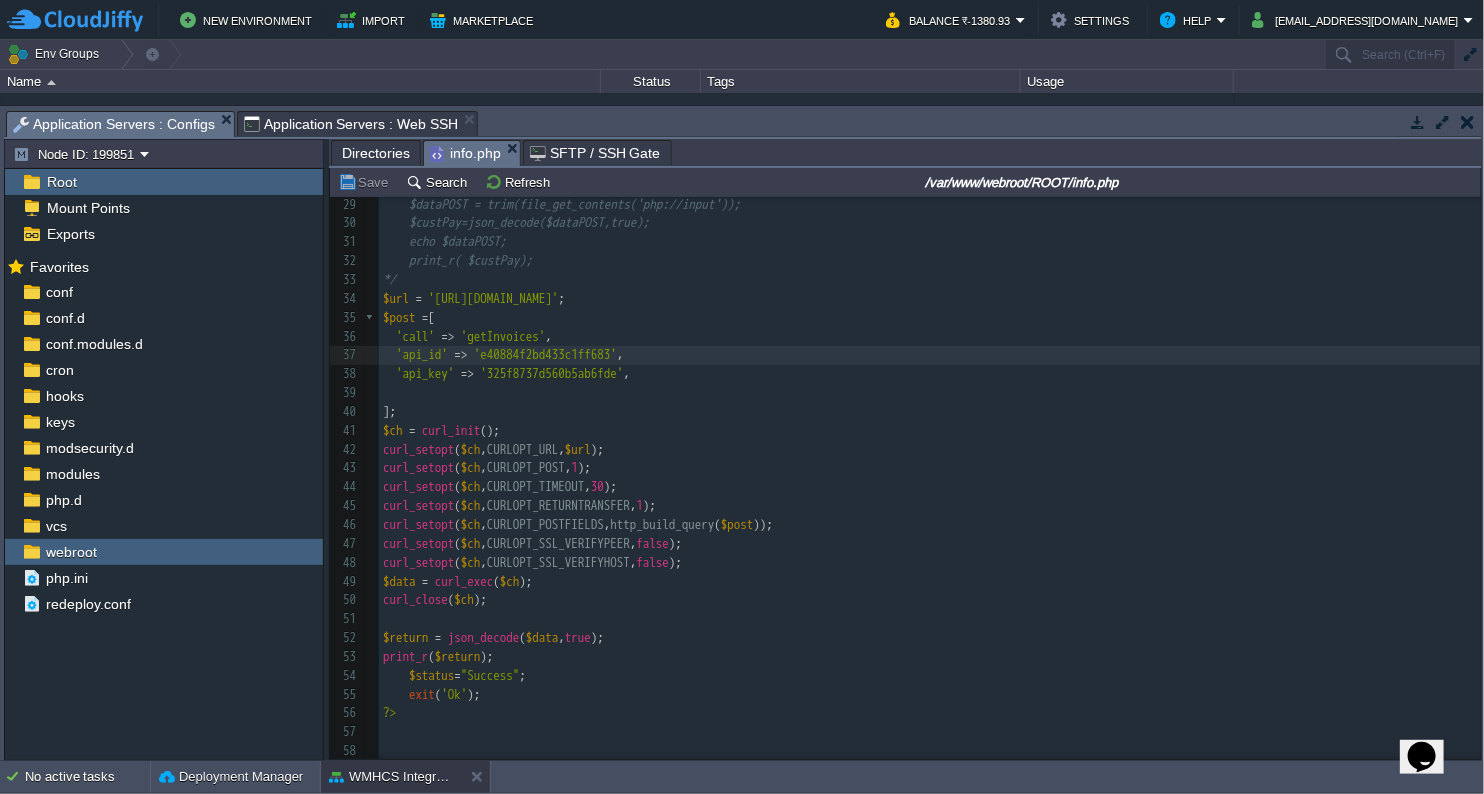 scroll, scrollTop: 487, scrollLeft: 0, axis: vertical 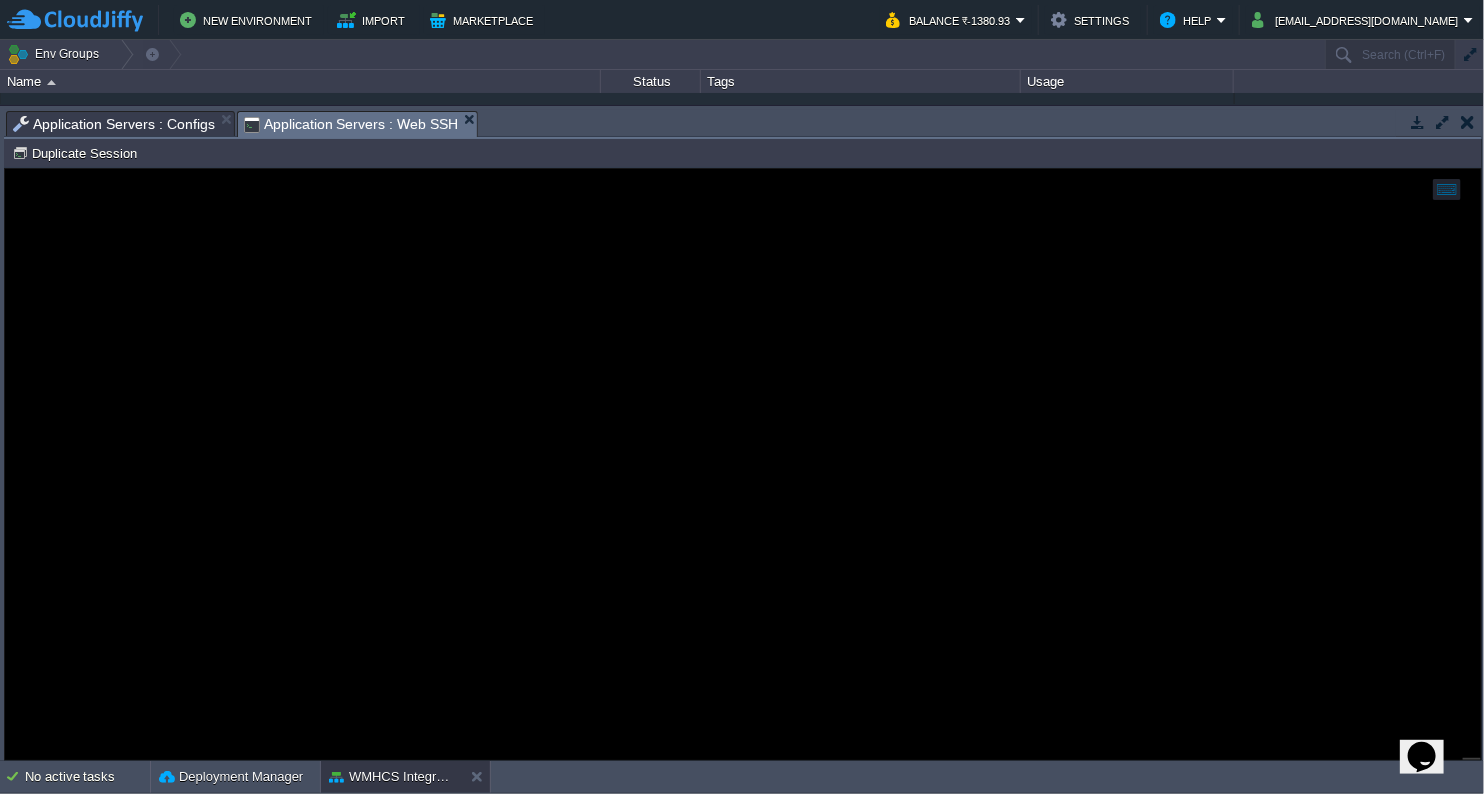 click on "Application Servers : Web SSH" at bounding box center (351, 124) 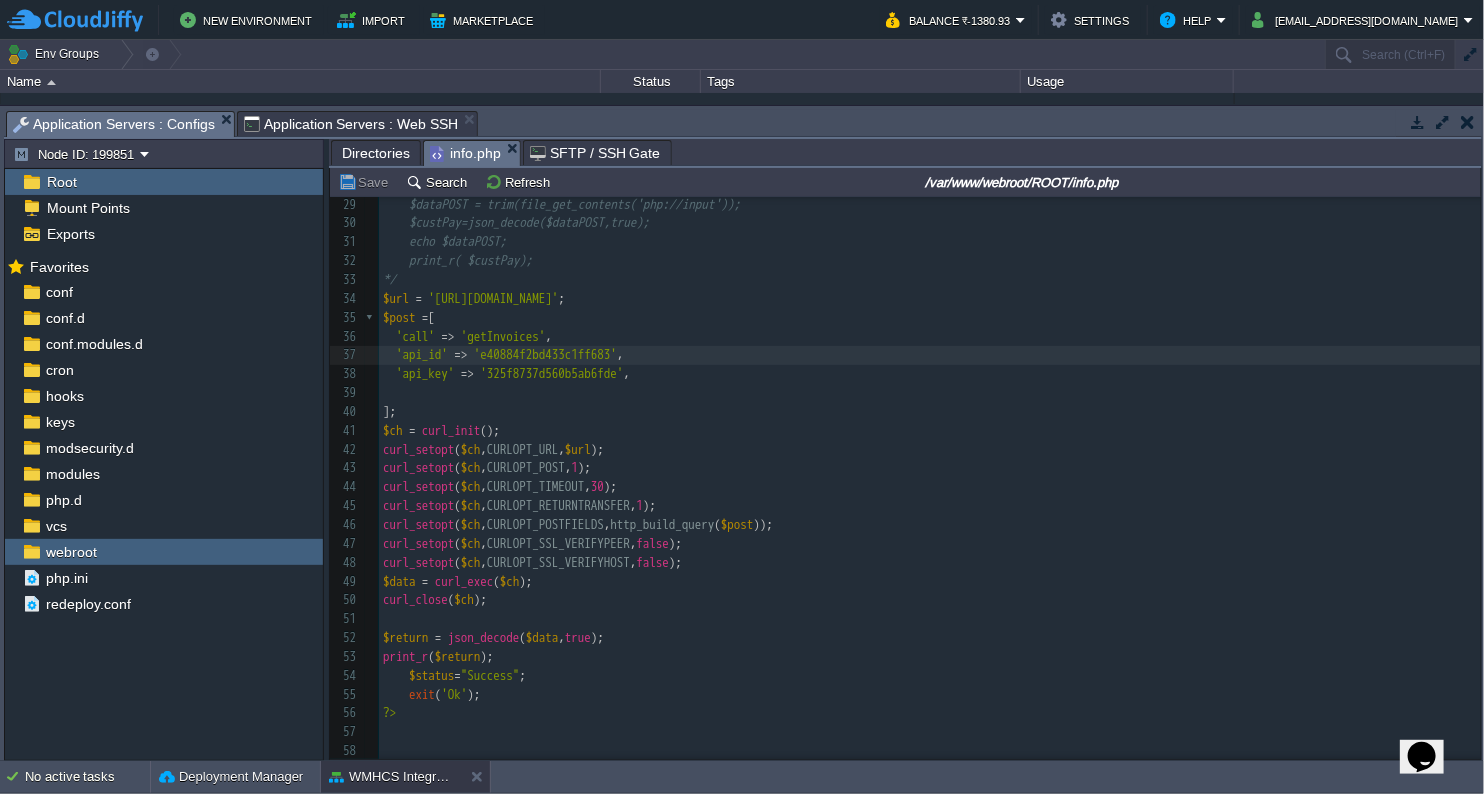 click on "Application Servers : Configs" at bounding box center (114, 124) 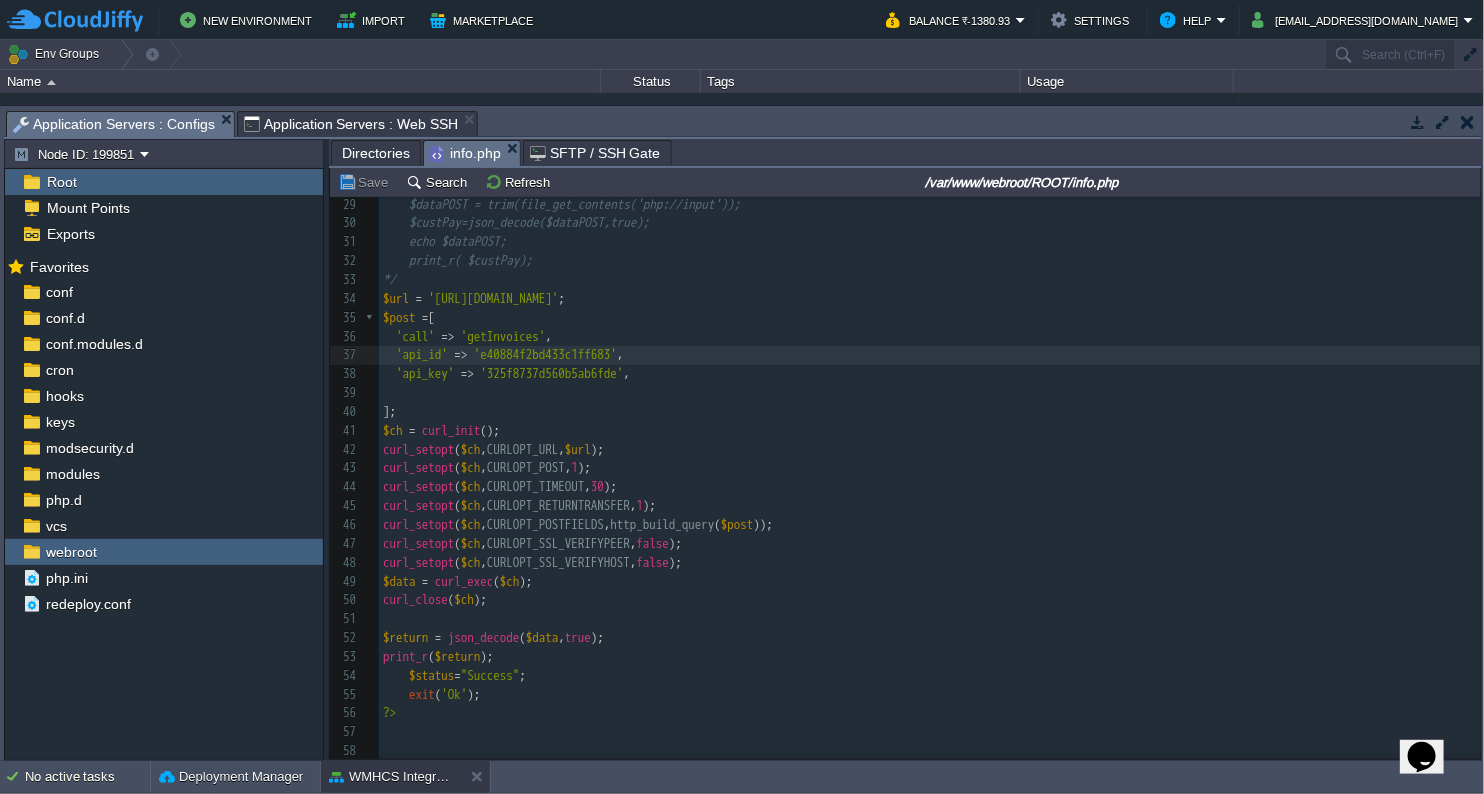 scroll, scrollTop: 356, scrollLeft: 0, axis: vertical 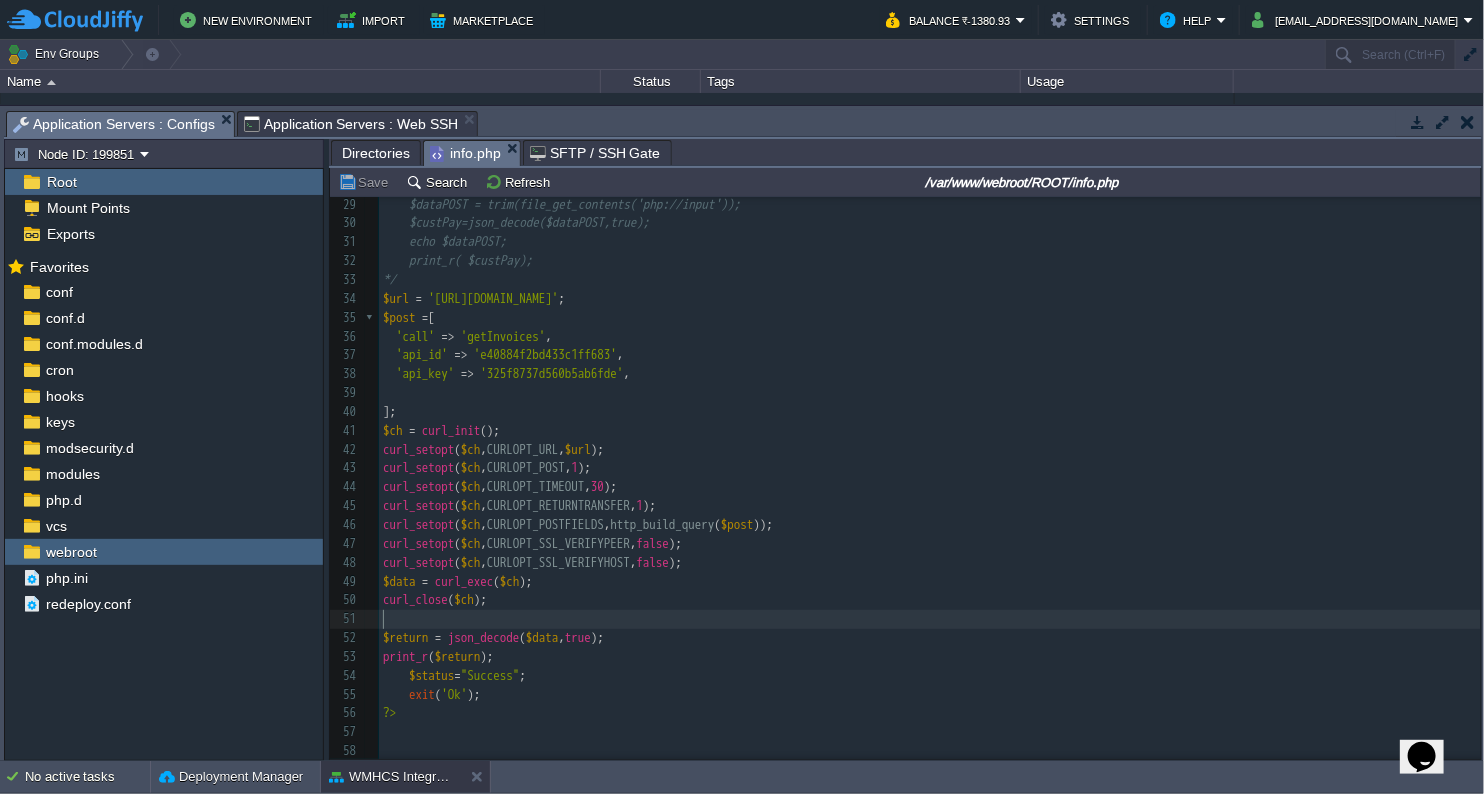 click on "​" at bounding box center (930, 619) 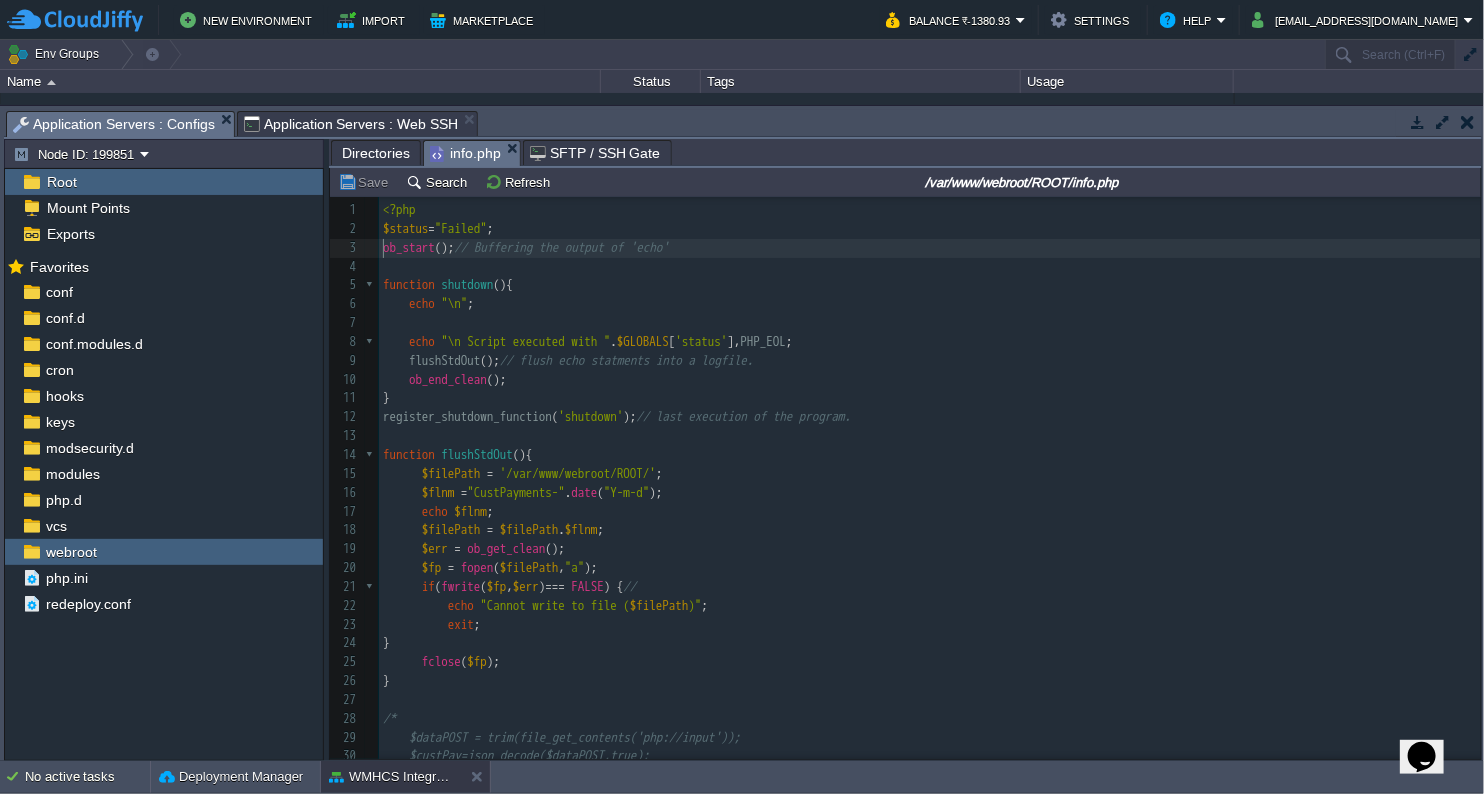 click on "ob_start ();  // Buffering the output of 'echo'" at bounding box center [930, 248] 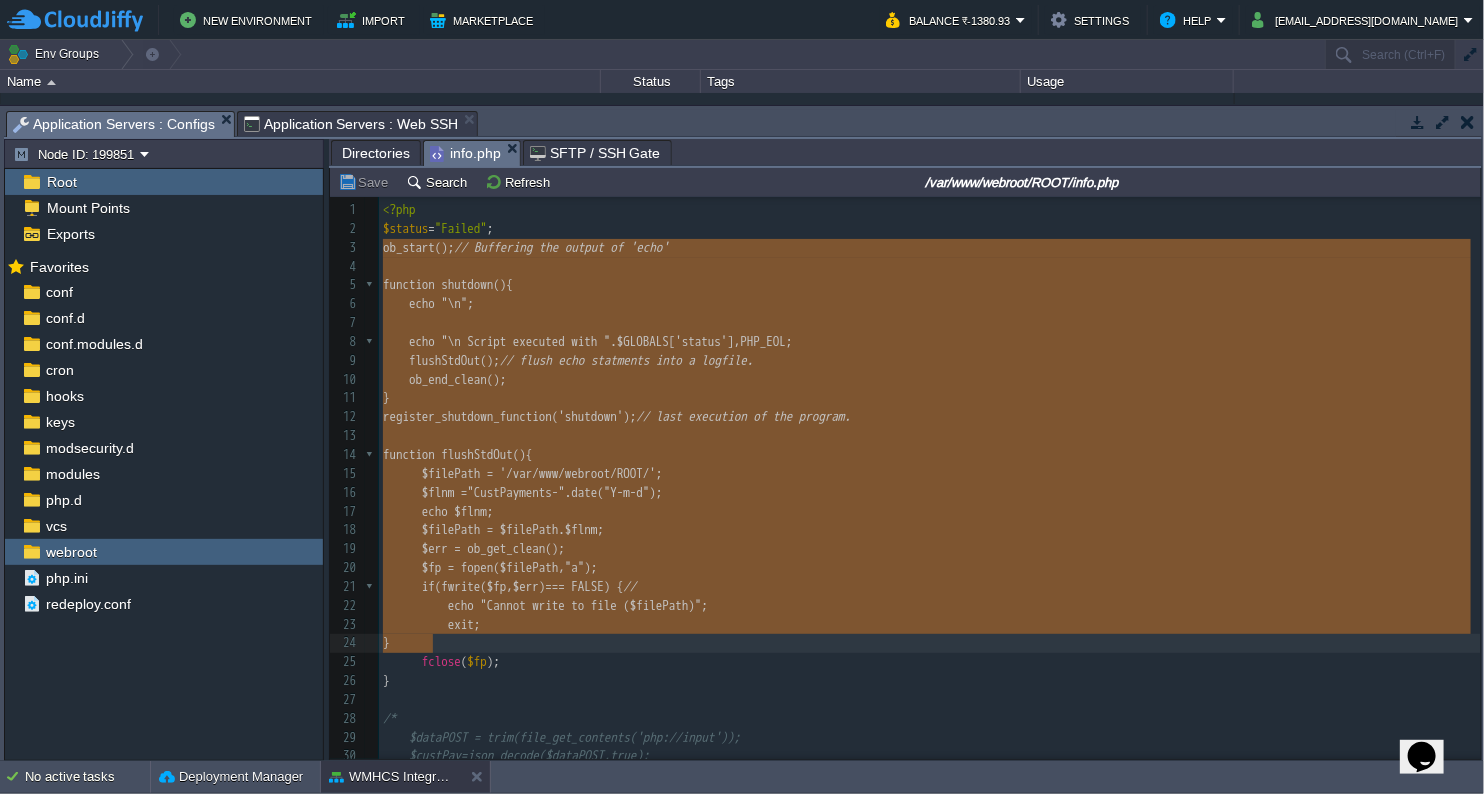 type on "ob_start(); // Buffering the output of 'echo'
function shutdown(){
echo "\n";
echo "\n Script executed with ".$GLOBALS['status'], PHP_EOL;
flushStdOut(); // flush echo statments into a logfile.
ob_end_clean();
}
register_shutdown_function('shutdown'); // last execution of the program.
function flushStdOut(){
$filePath = '/var/www/webroot/ROOT/';
$flnm ="CustPayments-" .date("Y-m-d");
echo $flnm;
$filePath = $filePath . $flnm;
$err = ob_get_clean();
$fp = fopen($filePath,"a");
if (fwrite($fp, $err) === FALSE) { //
echo "Cannot write to file ($filePath)";
exit;
}
fclose($fp);
}" 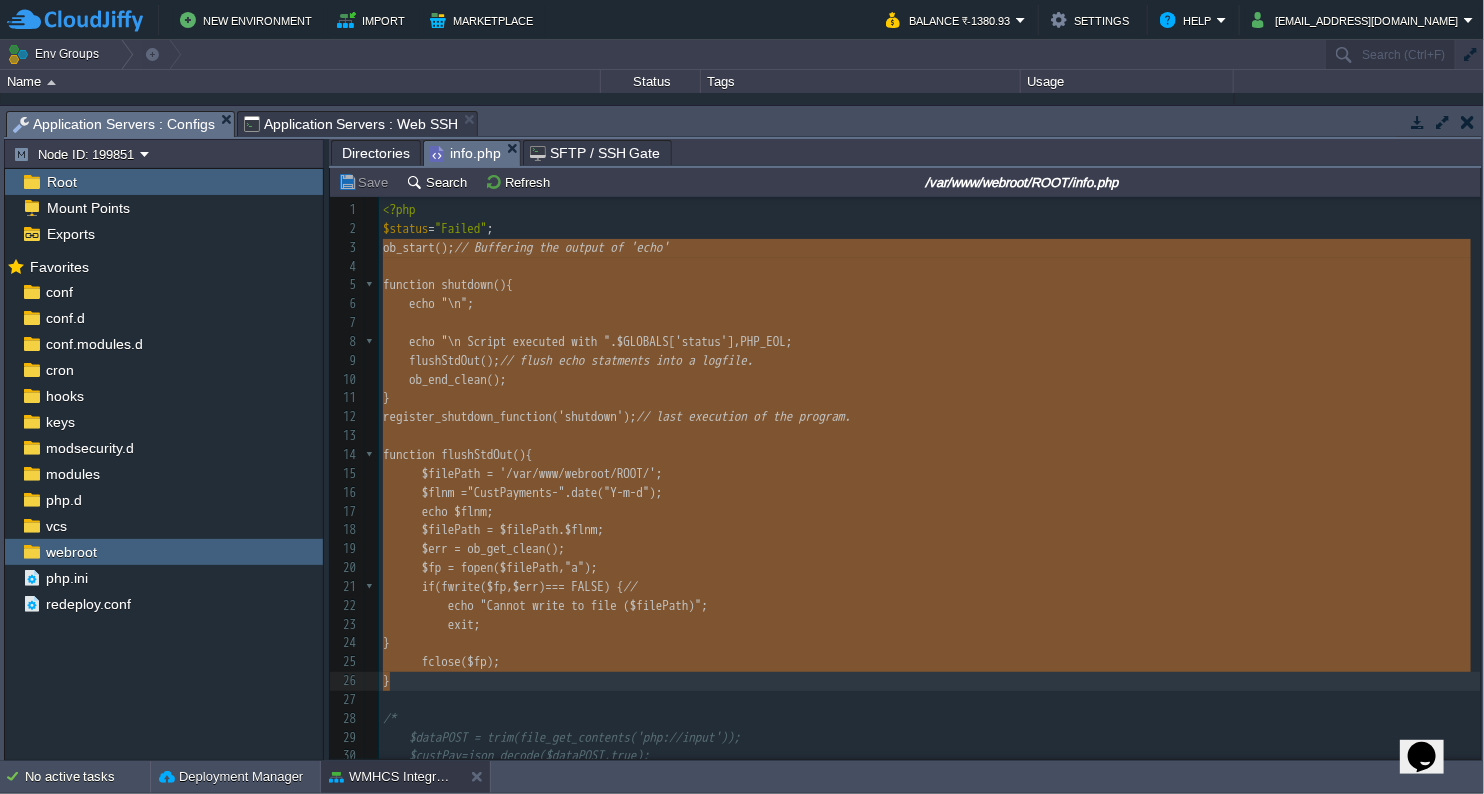 drag, startPoint x: 382, startPoint y: 246, endPoint x: 446, endPoint y: 691, distance: 449.5787 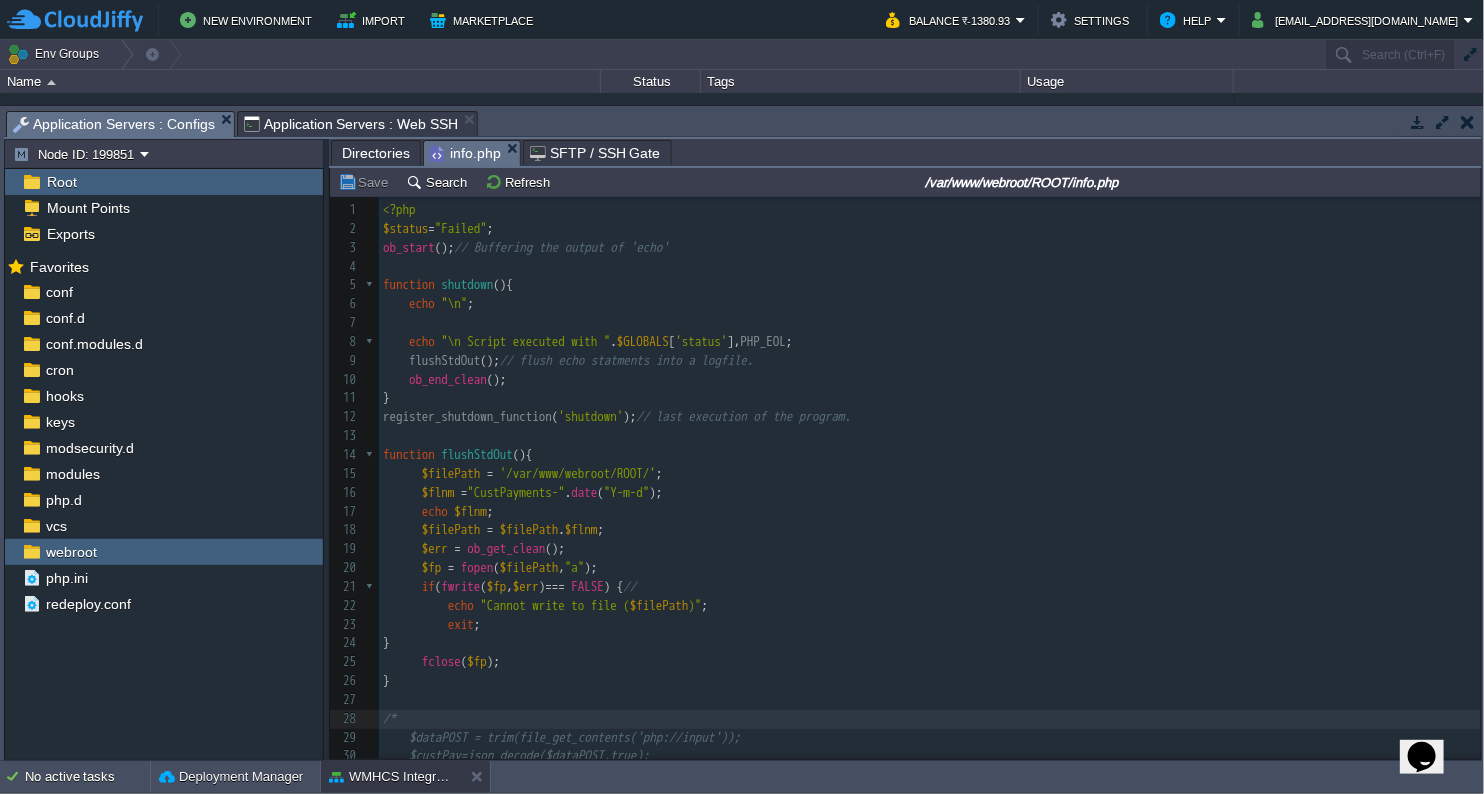 type on "/*" 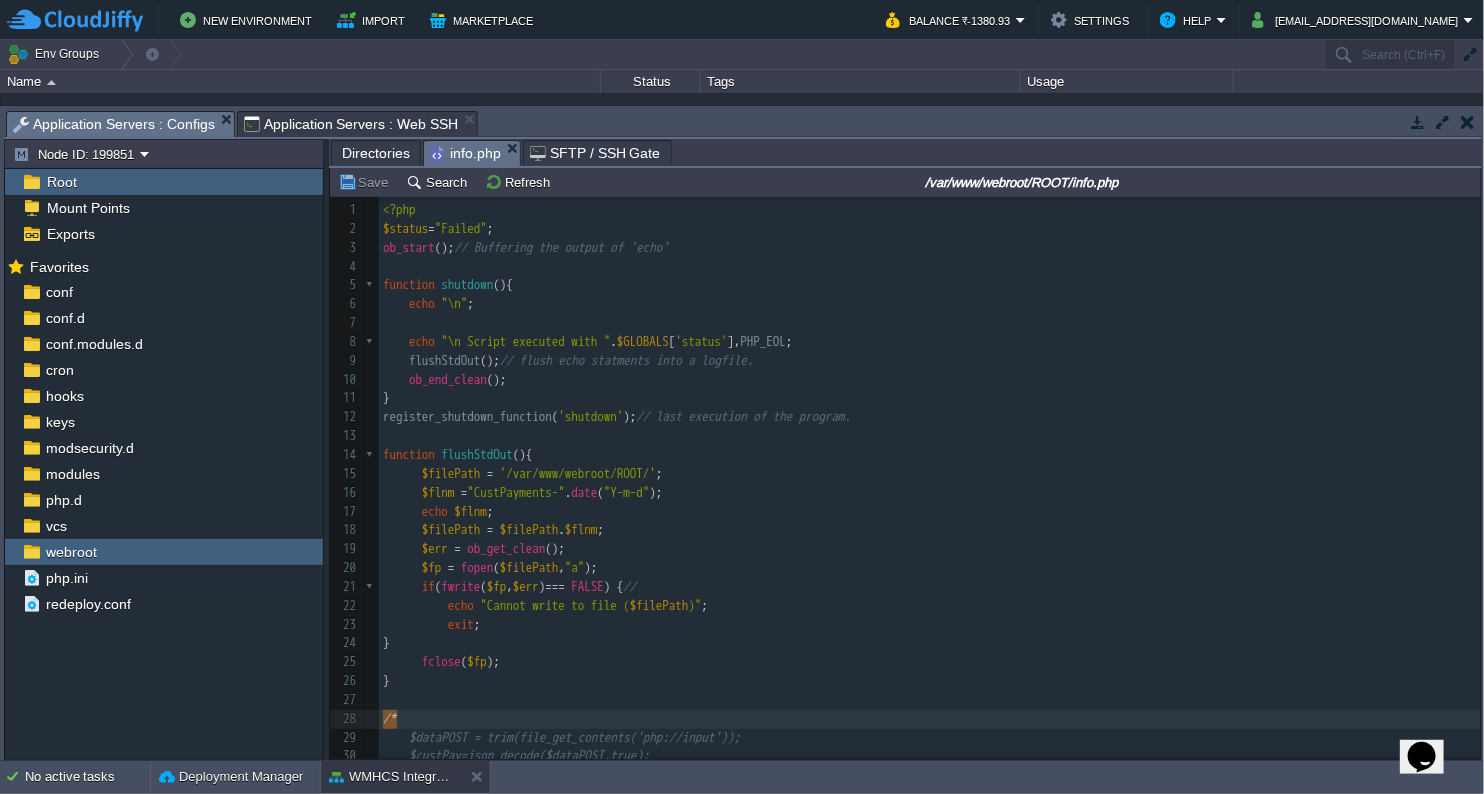 drag, startPoint x: 430, startPoint y: 722, endPoint x: 373, endPoint y: 713, distance: 57.706154 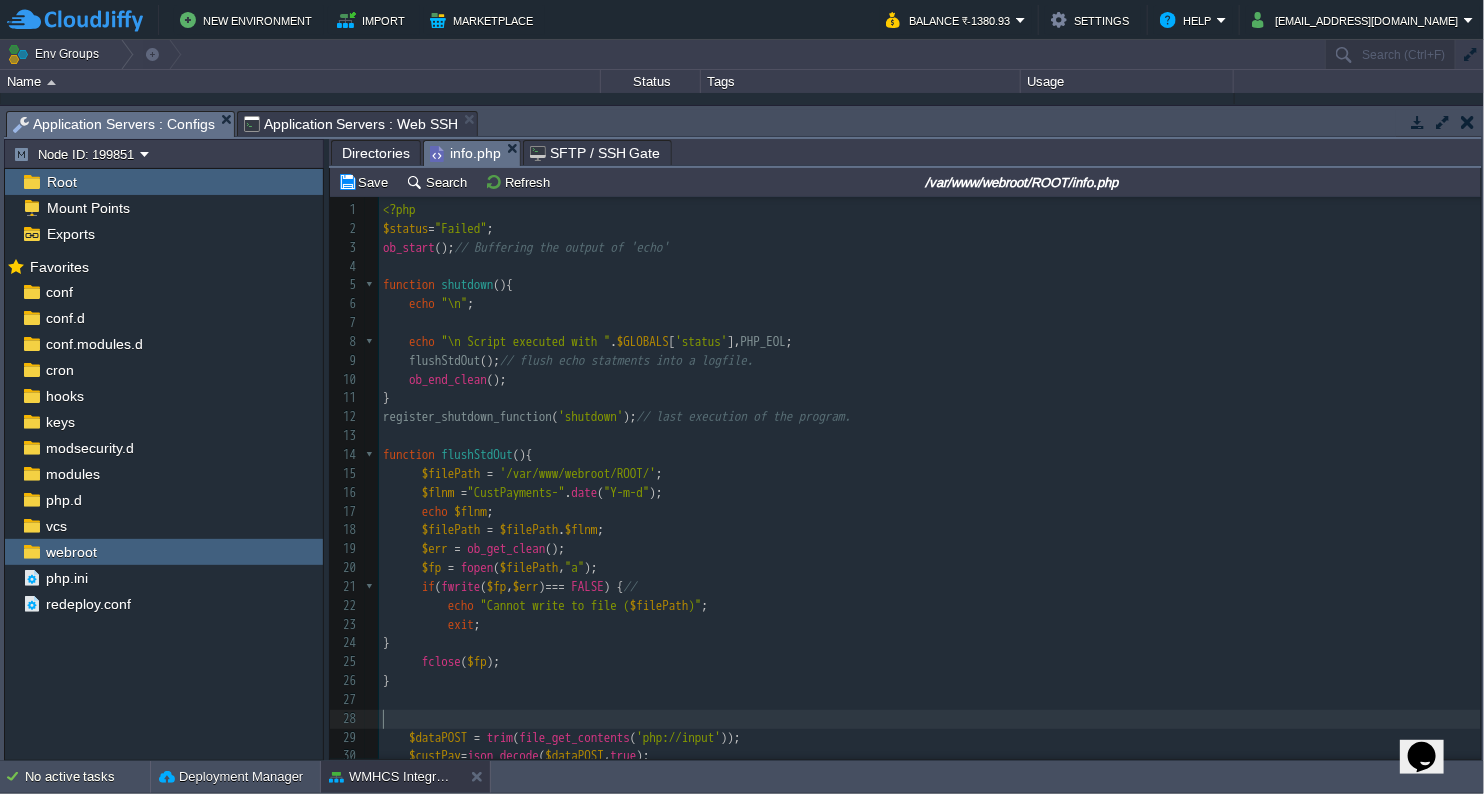click on "$status = "Failed" ;" at bounding box center (930, 229) 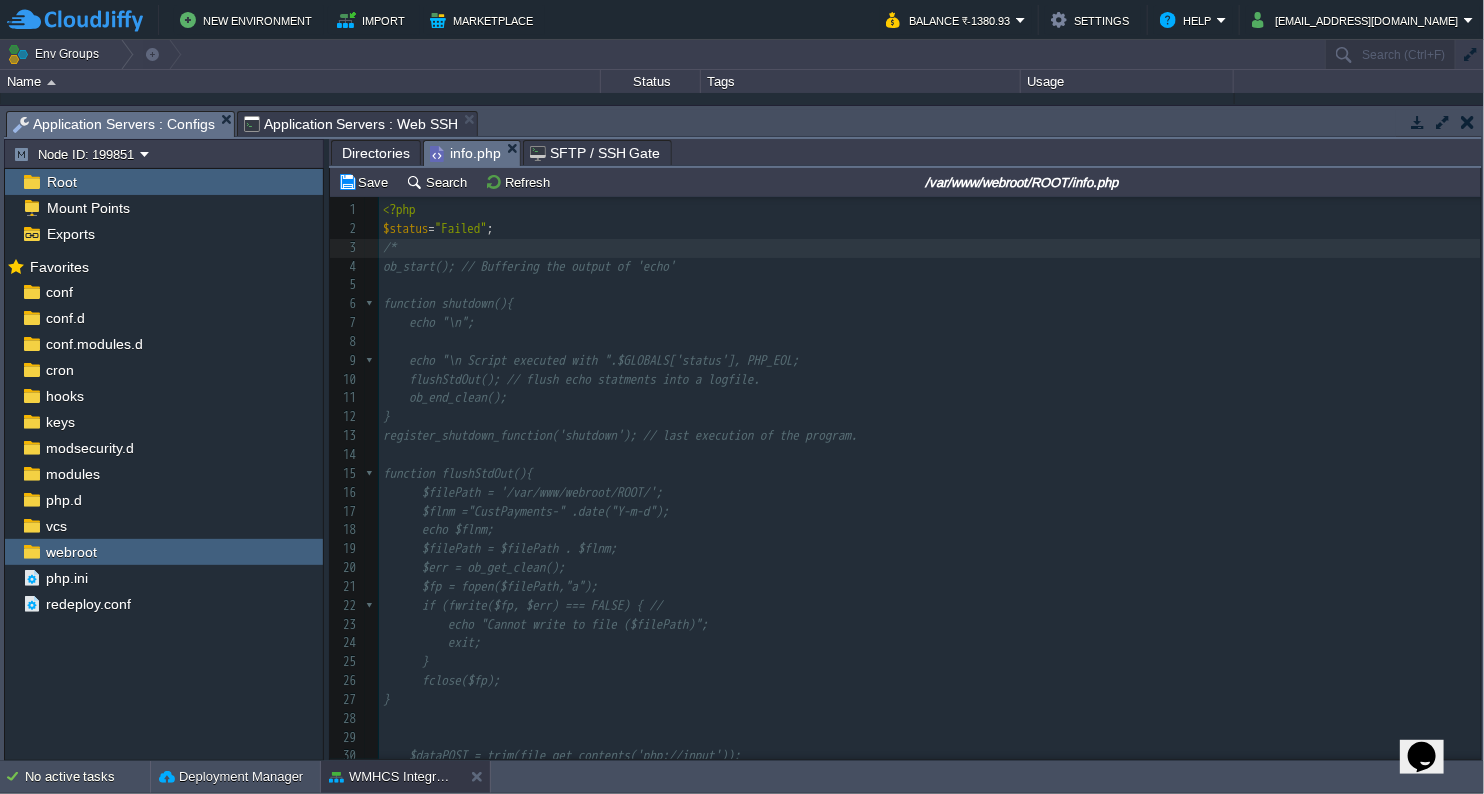 scroll, scrollTop: 205, scrollLeft: 0, axis: vertical 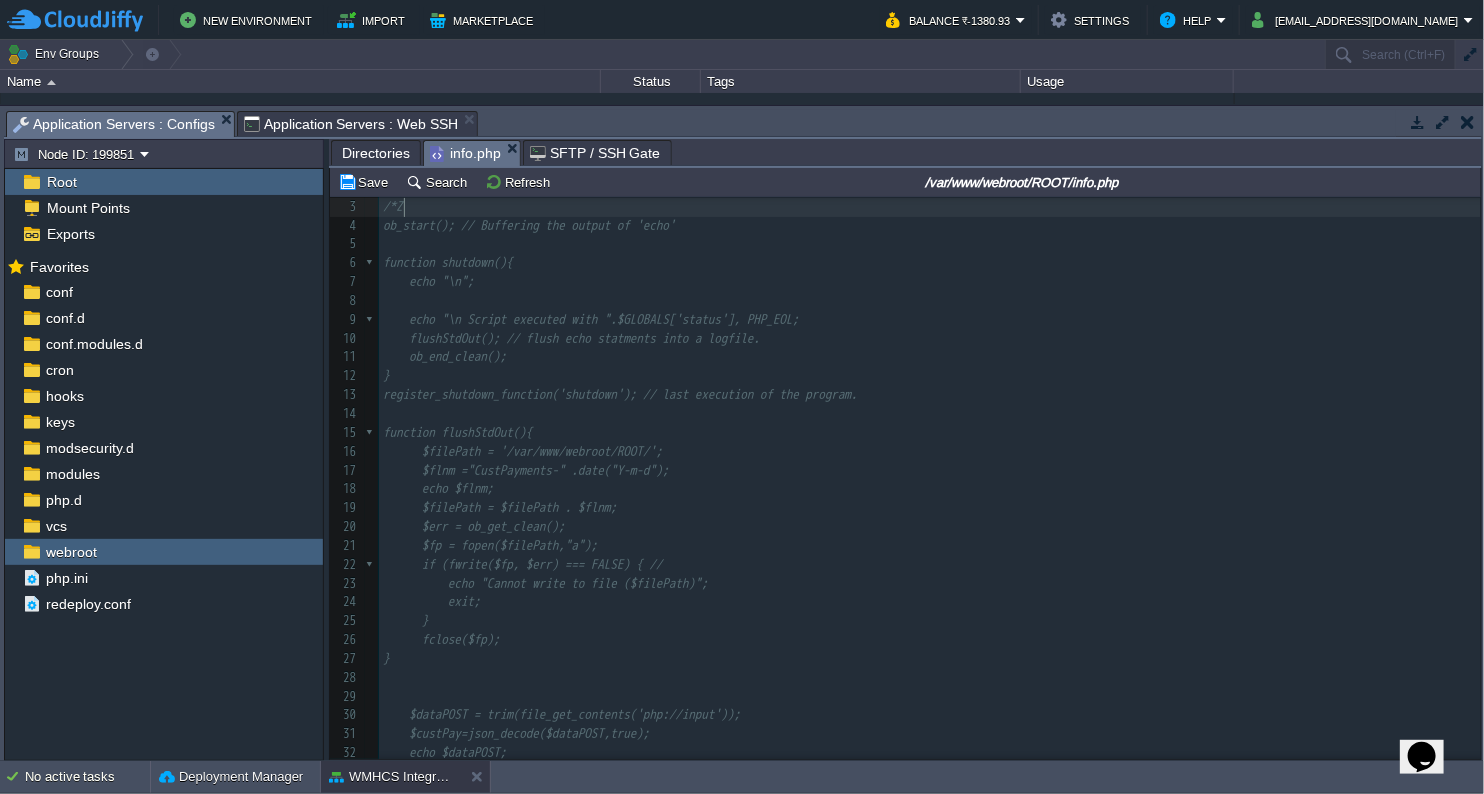 type on "ZZ" 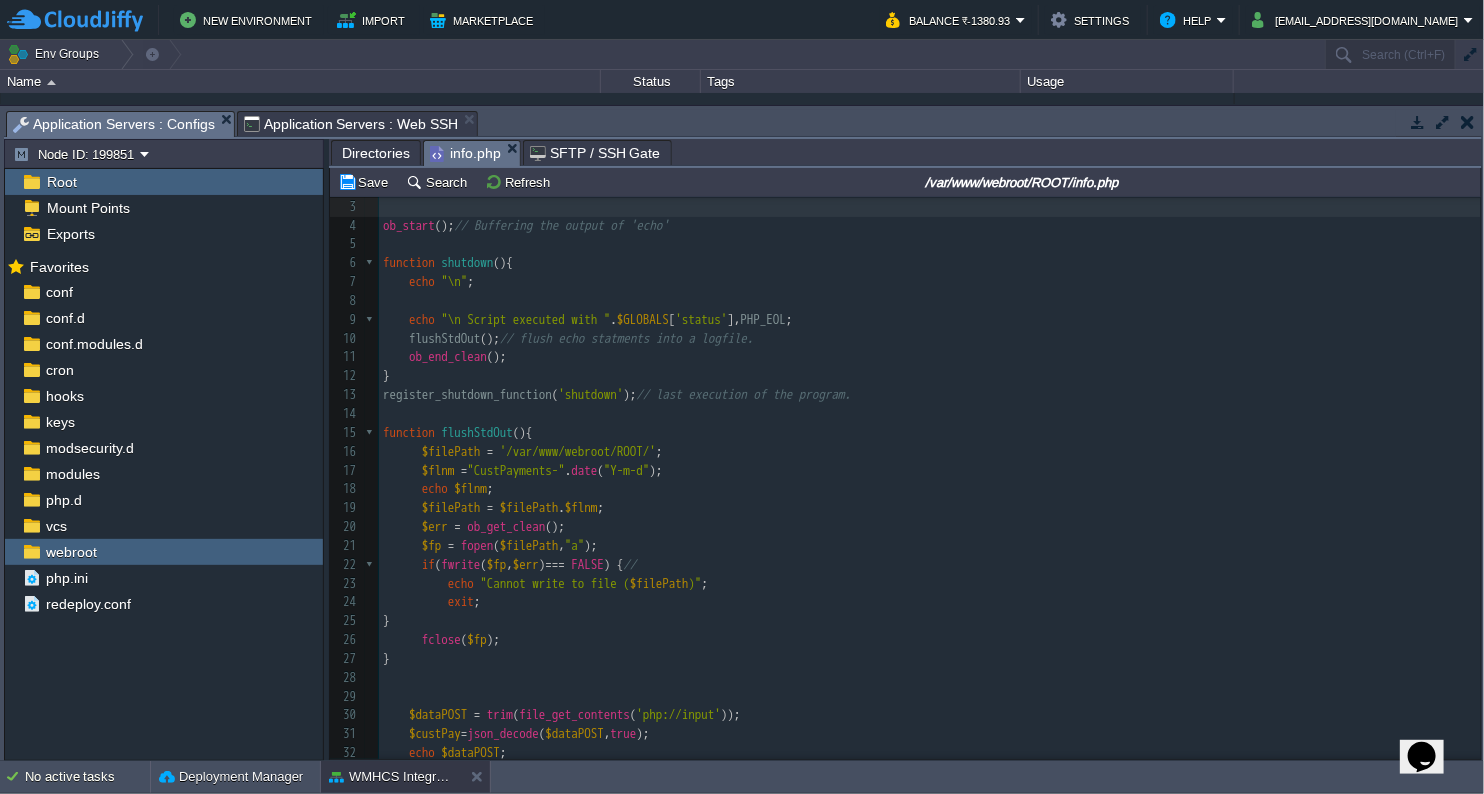 scroll, scrollTop: 23, scrollLeft: 0, axis: vertical 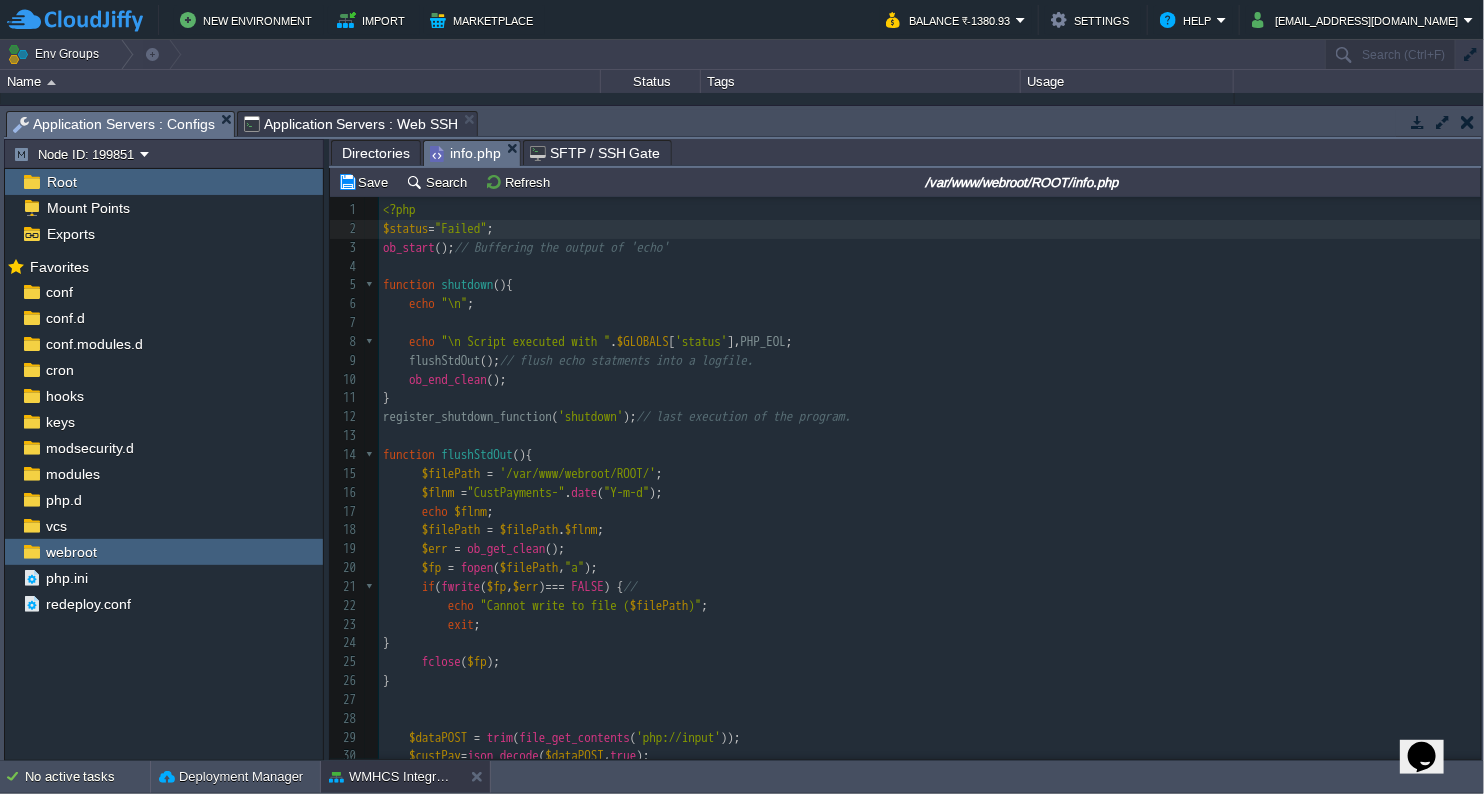 type on "/*" 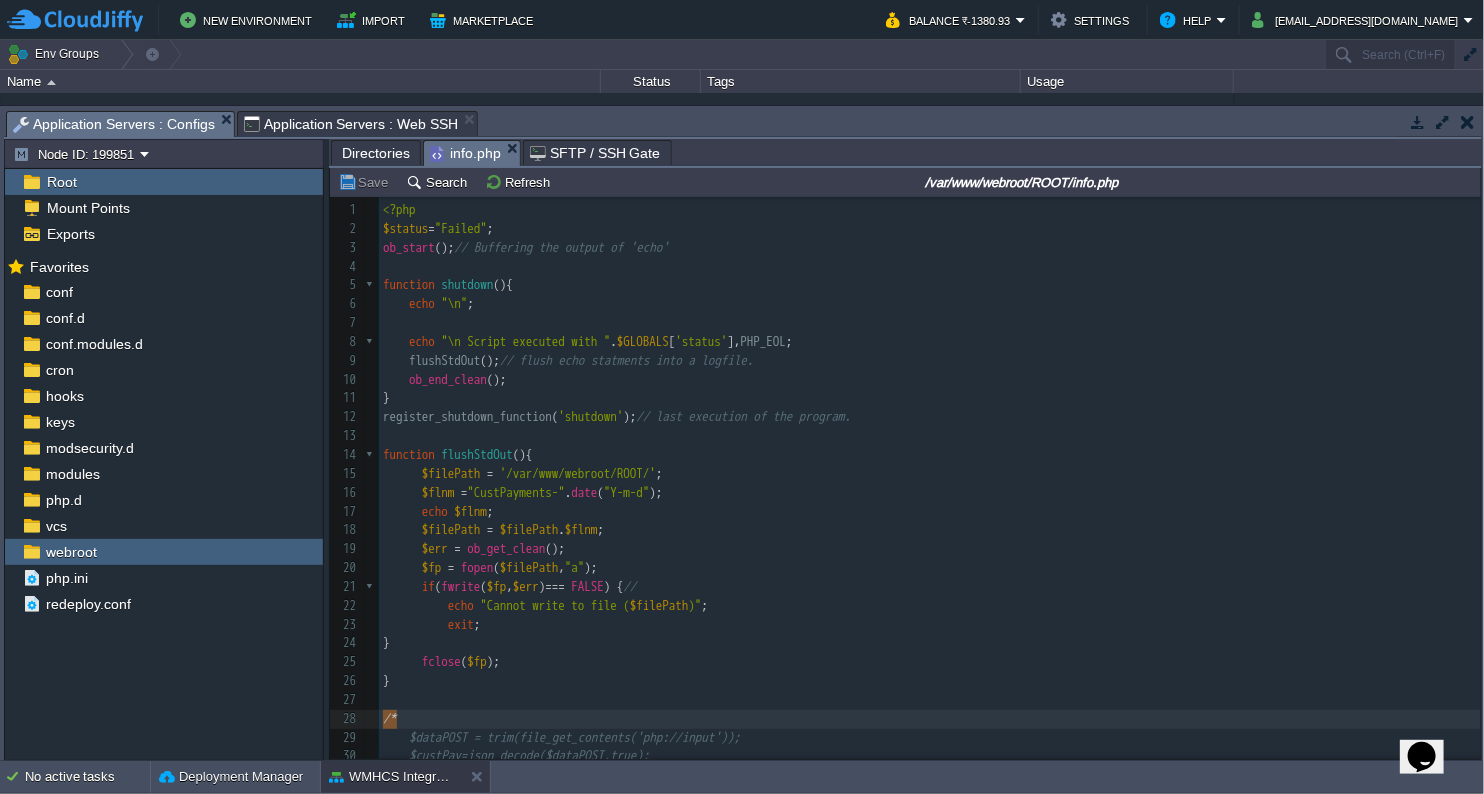 scroll, scrollTop: 79, scrollLeft: 0, axis: vertical 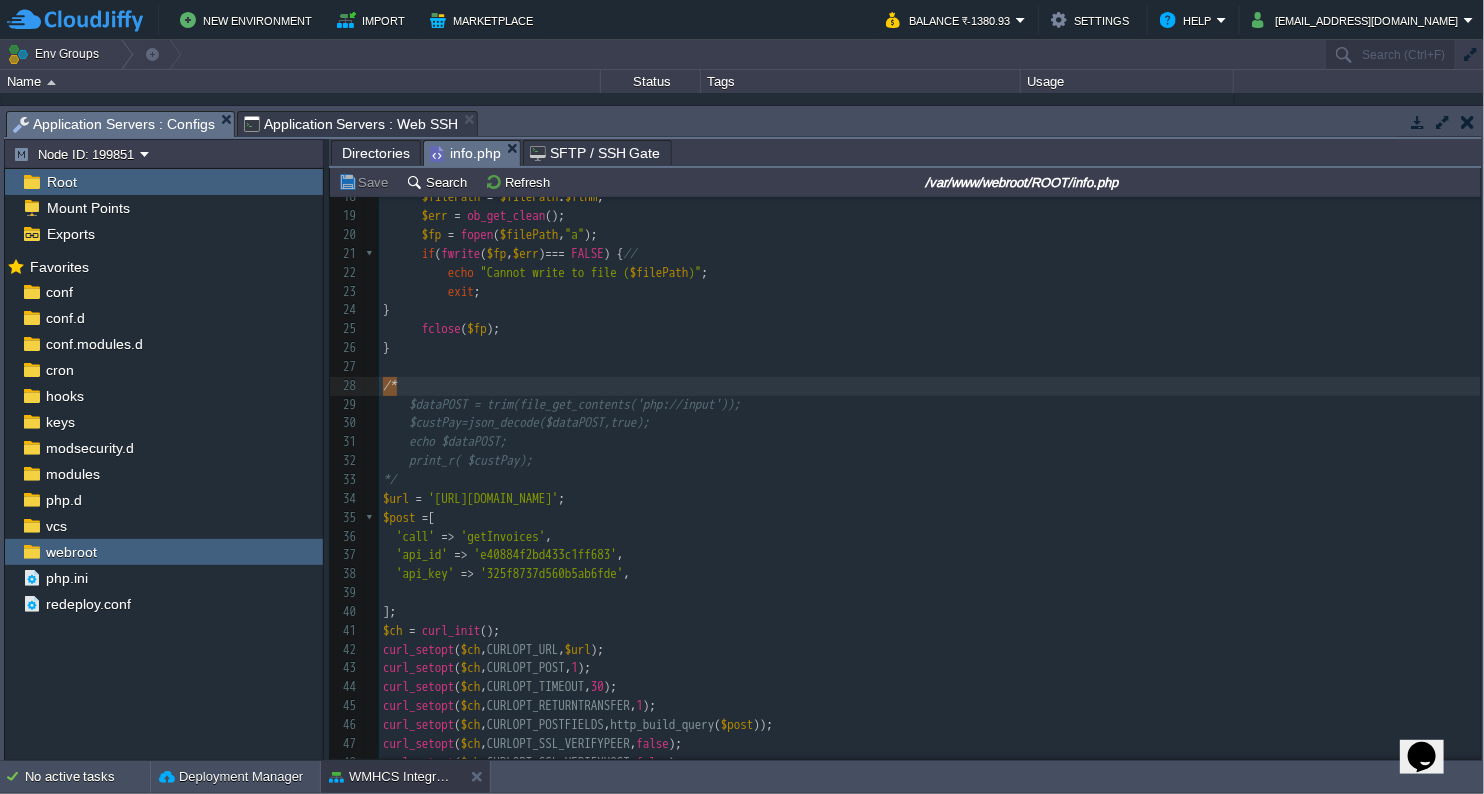 type 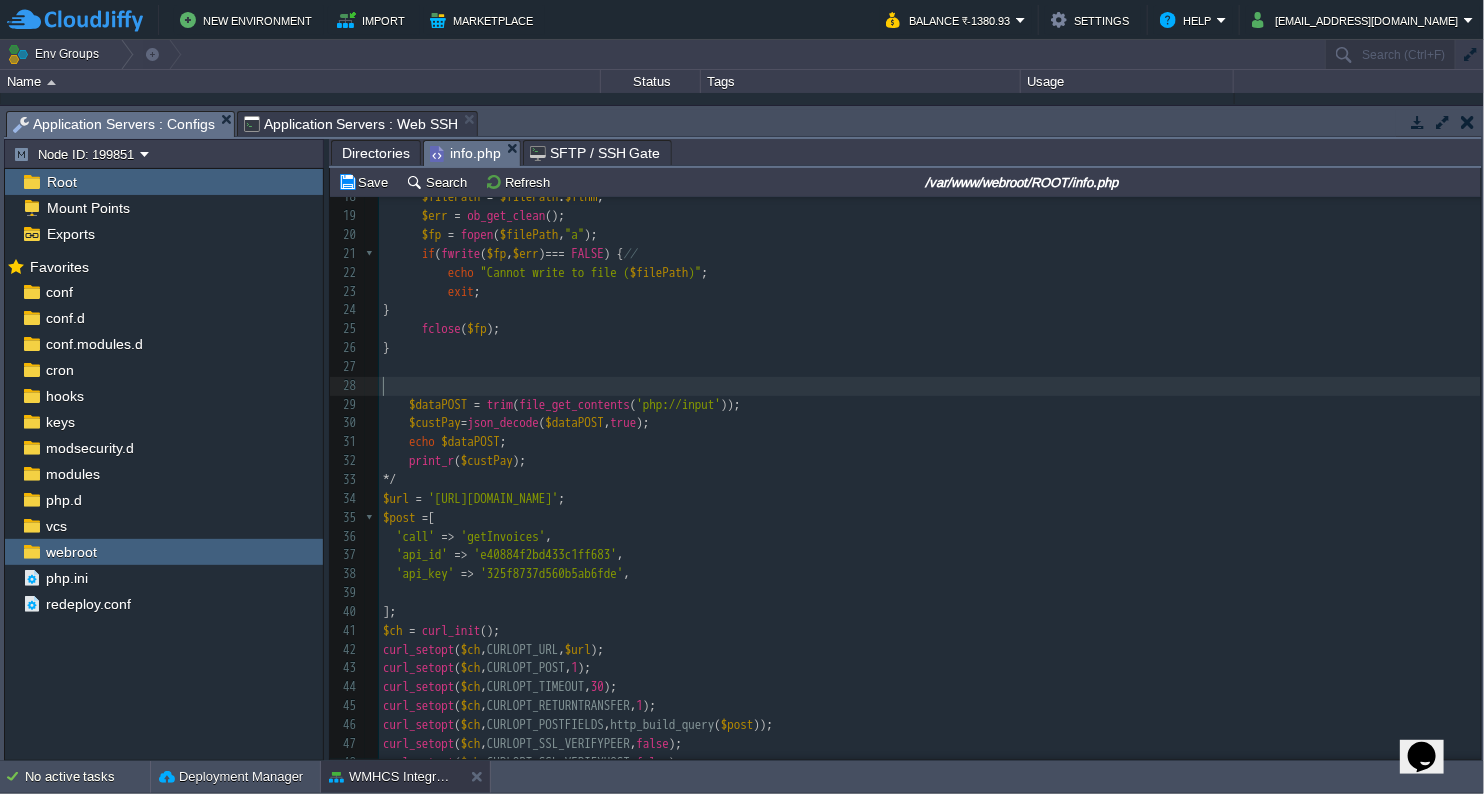 scroll, scrollTop: 134, scrollLeft: 0, axis: vertical 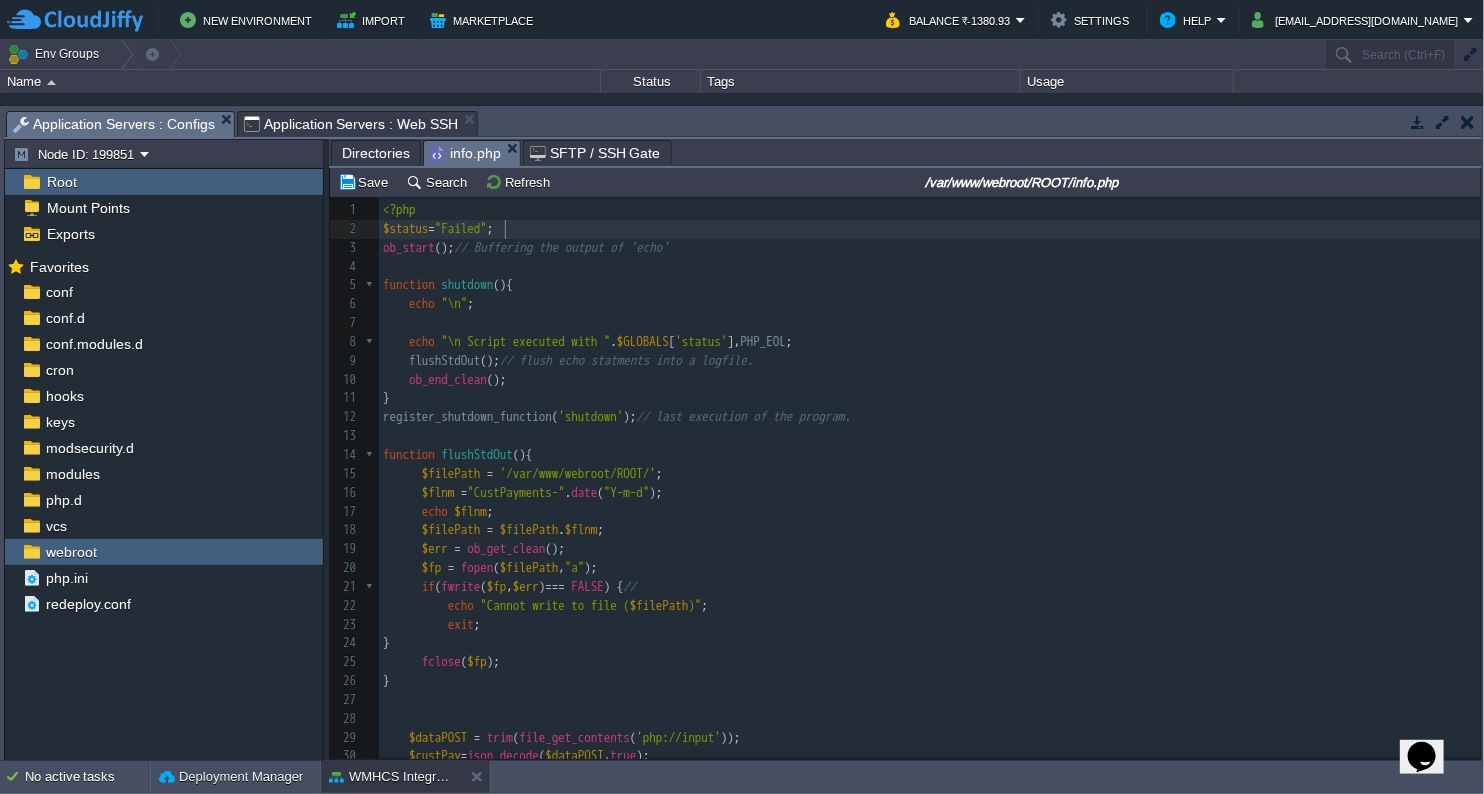 click on "$status = "Failed" ;" at bounding box center [930, 229] 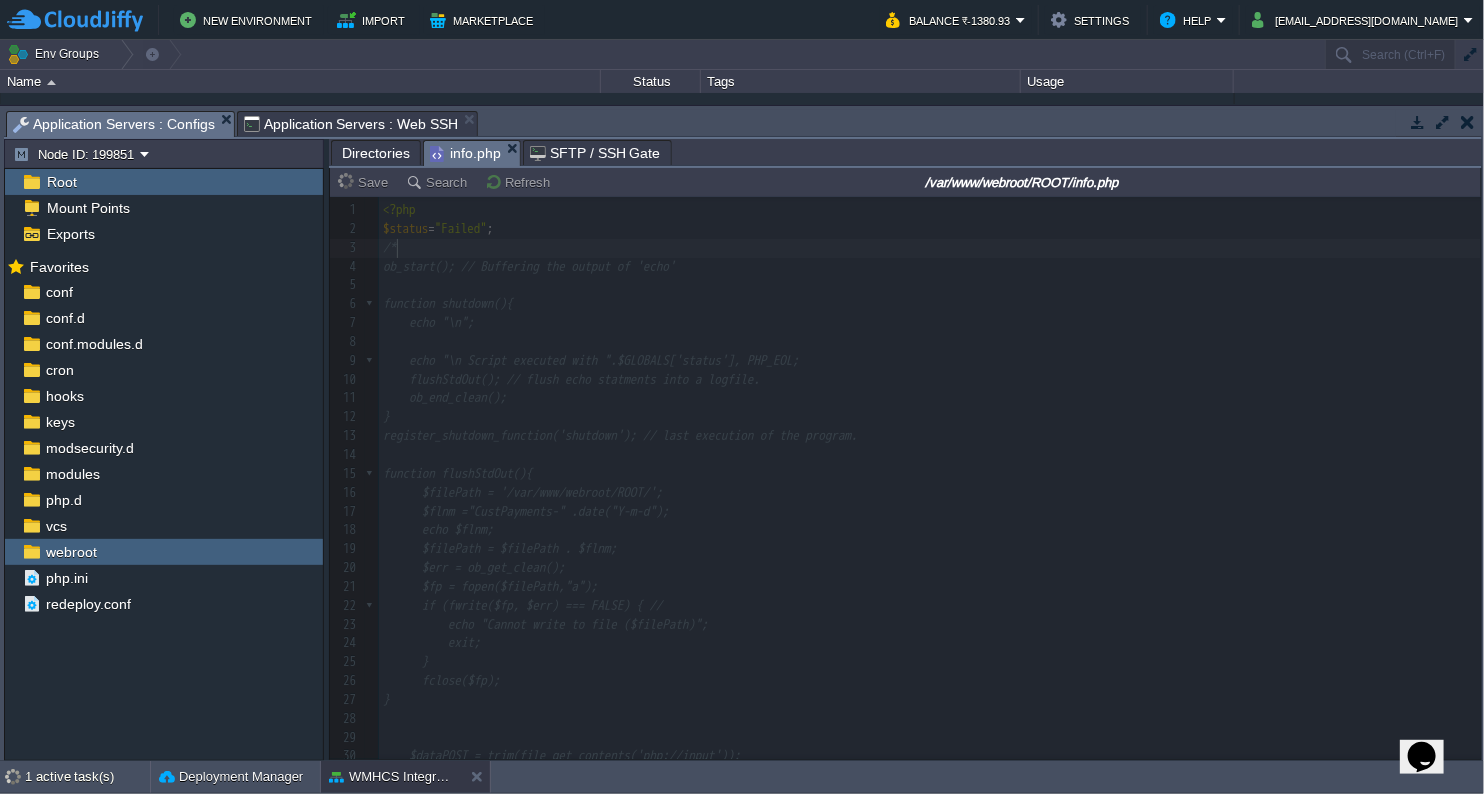 click on "Application Servers : Web SSH" at bounding box center [351, 124] 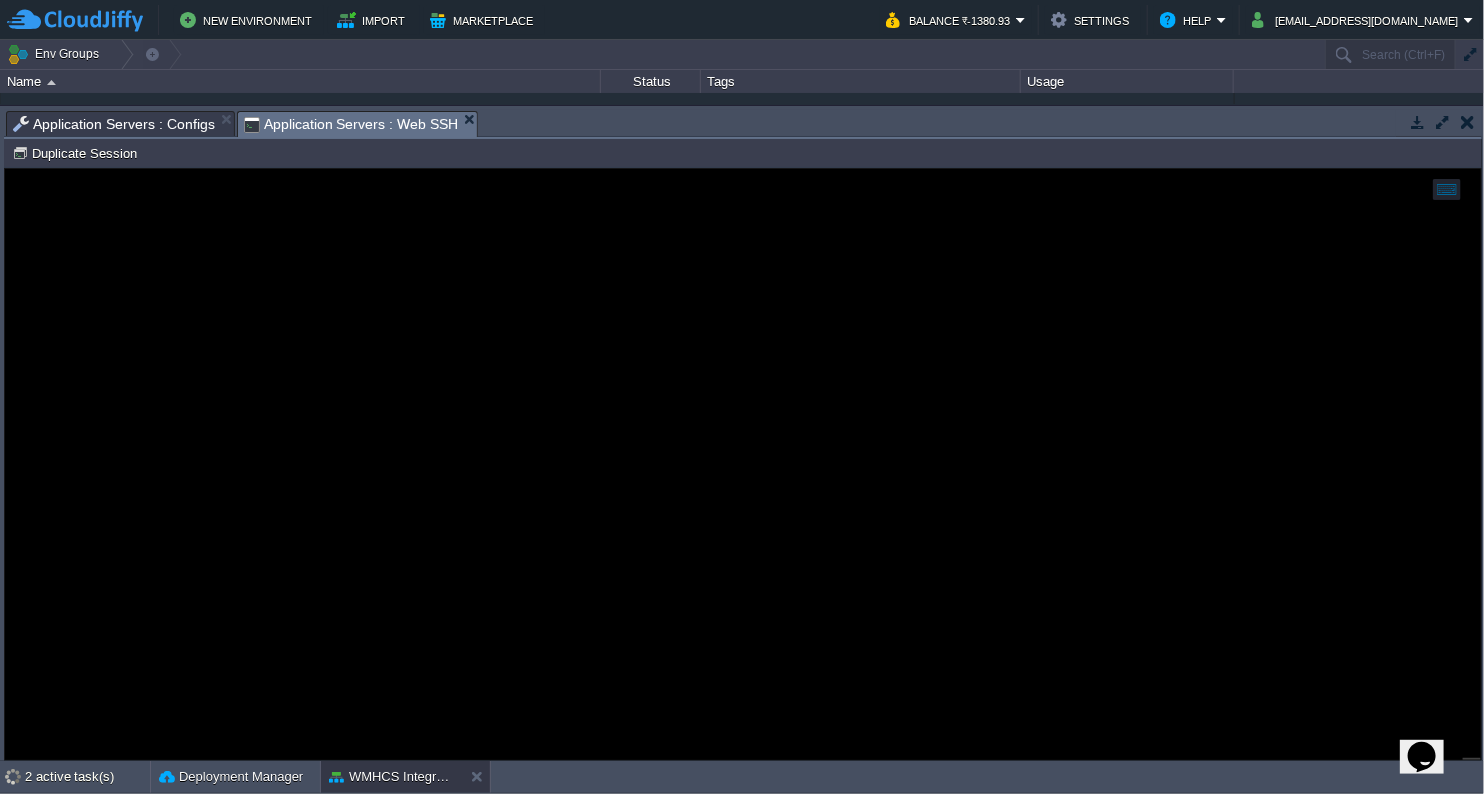 click on "Application Servers : Configs" at bounding box center (114, 124) 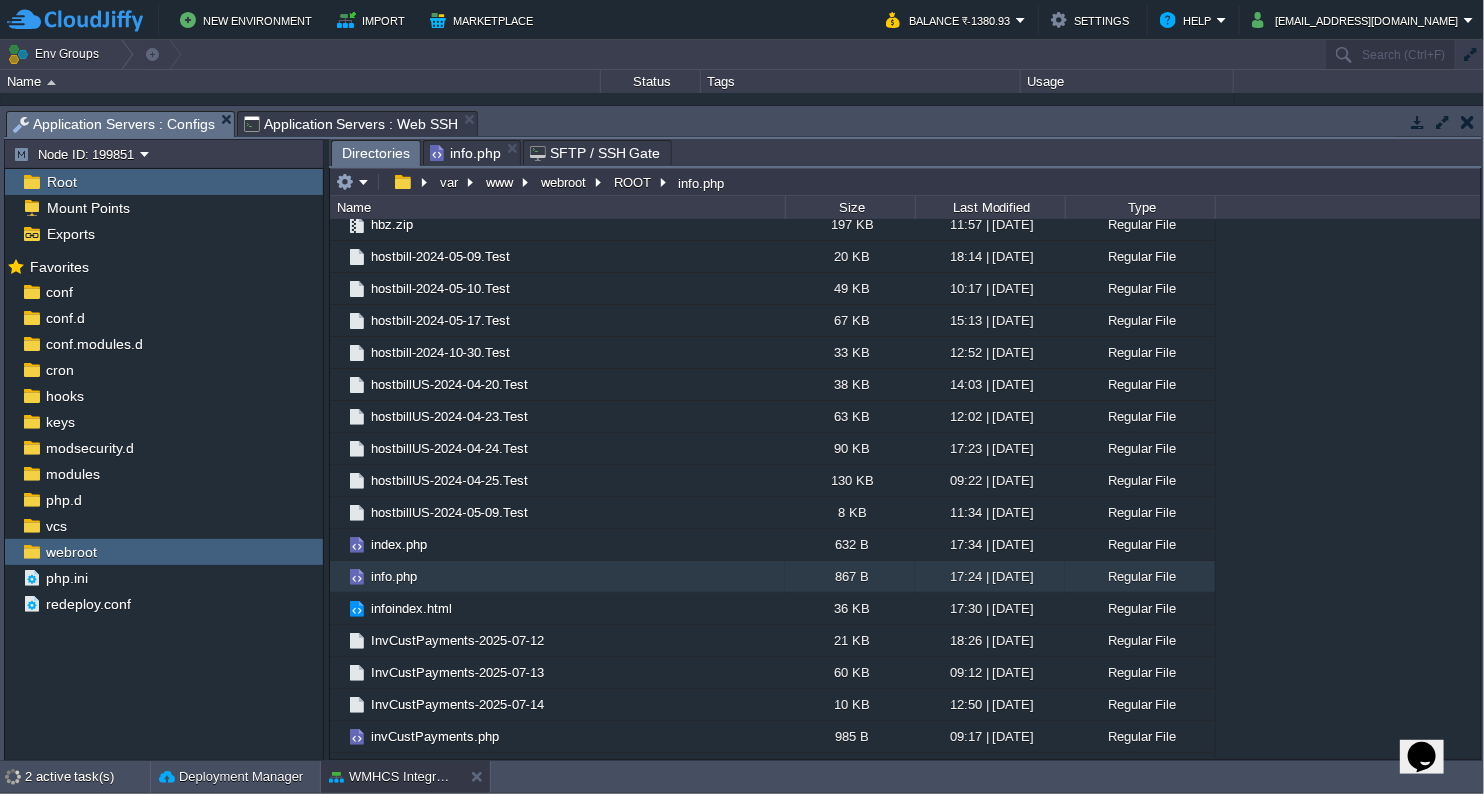 click on "Directories" at bounding box center [376, 153] 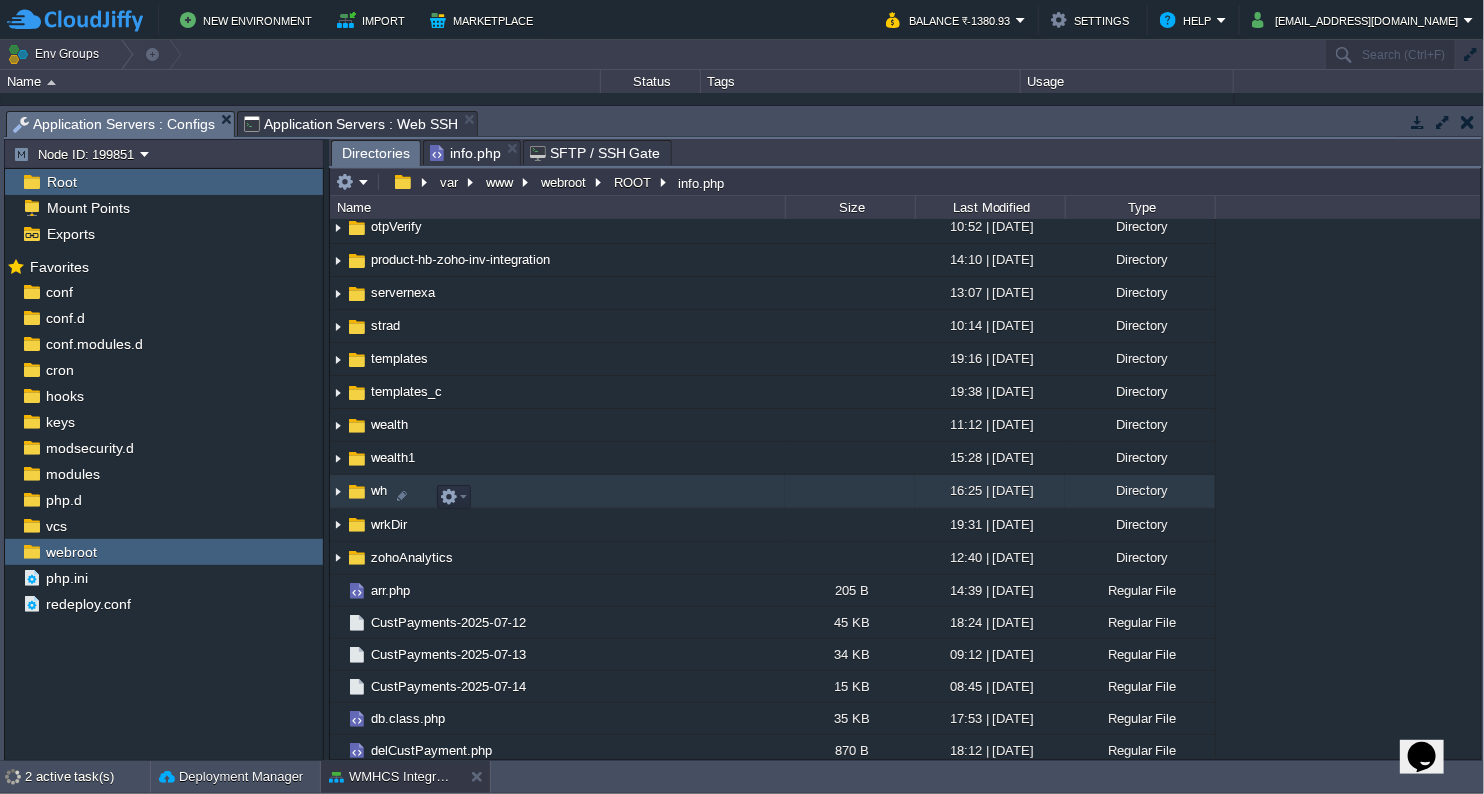 scroll, scrollTop: 666, scrollLeft: 0, axis: vertical 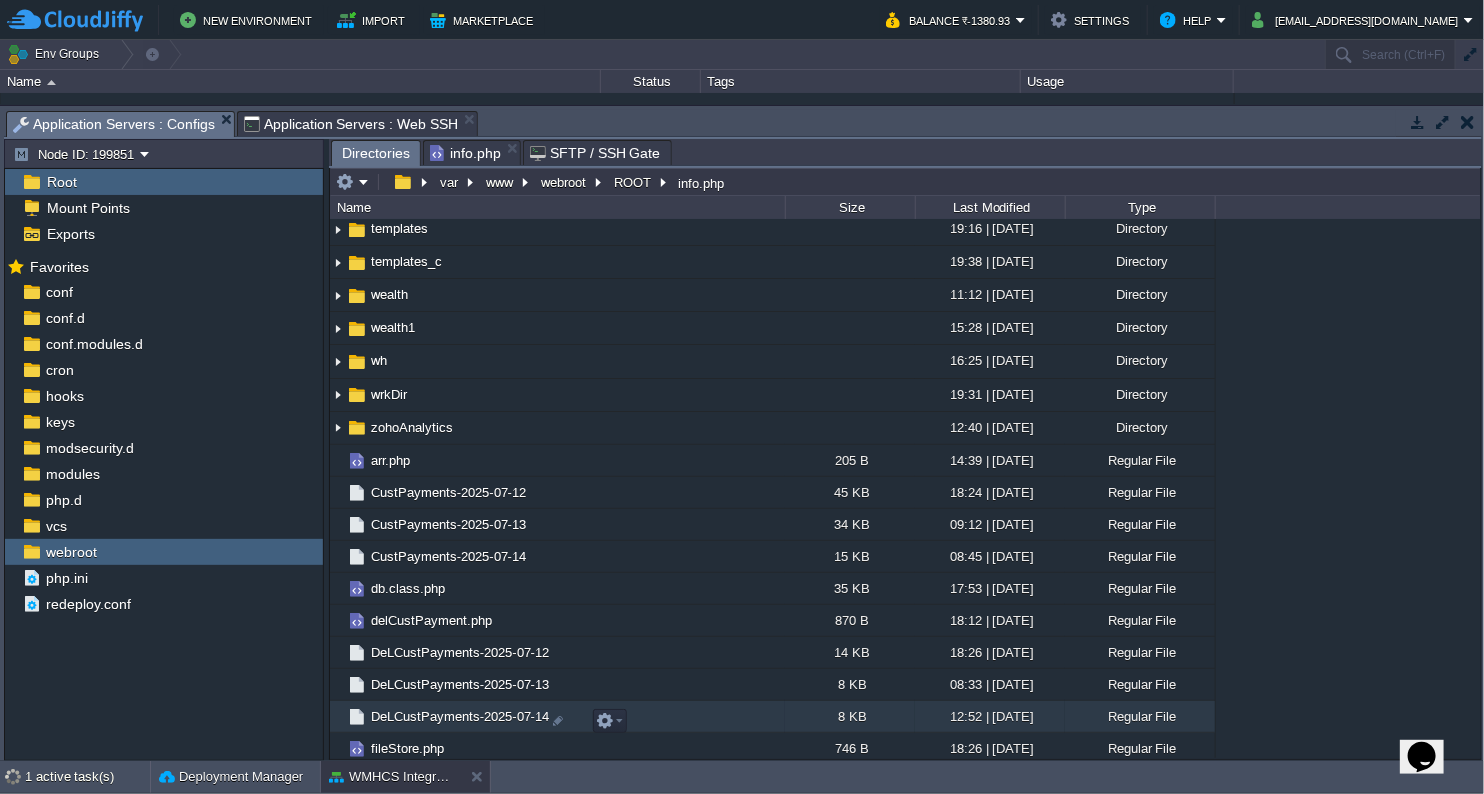 click on "DeLCustPayments-2025-07-14" at bounding box center (460, 716) 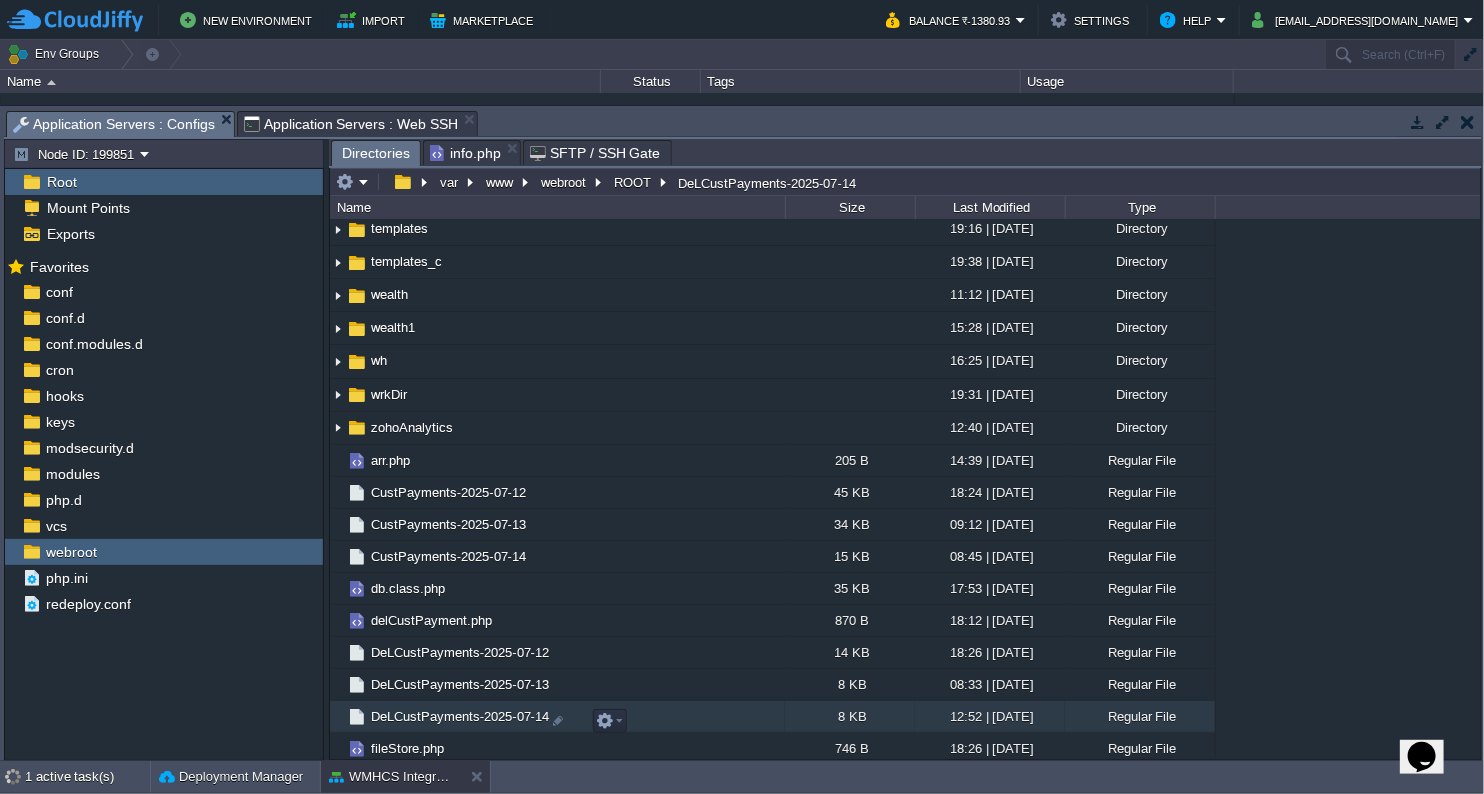 click on "DeLCustPayments-2025-07-14" at bounding box center (460, 716) 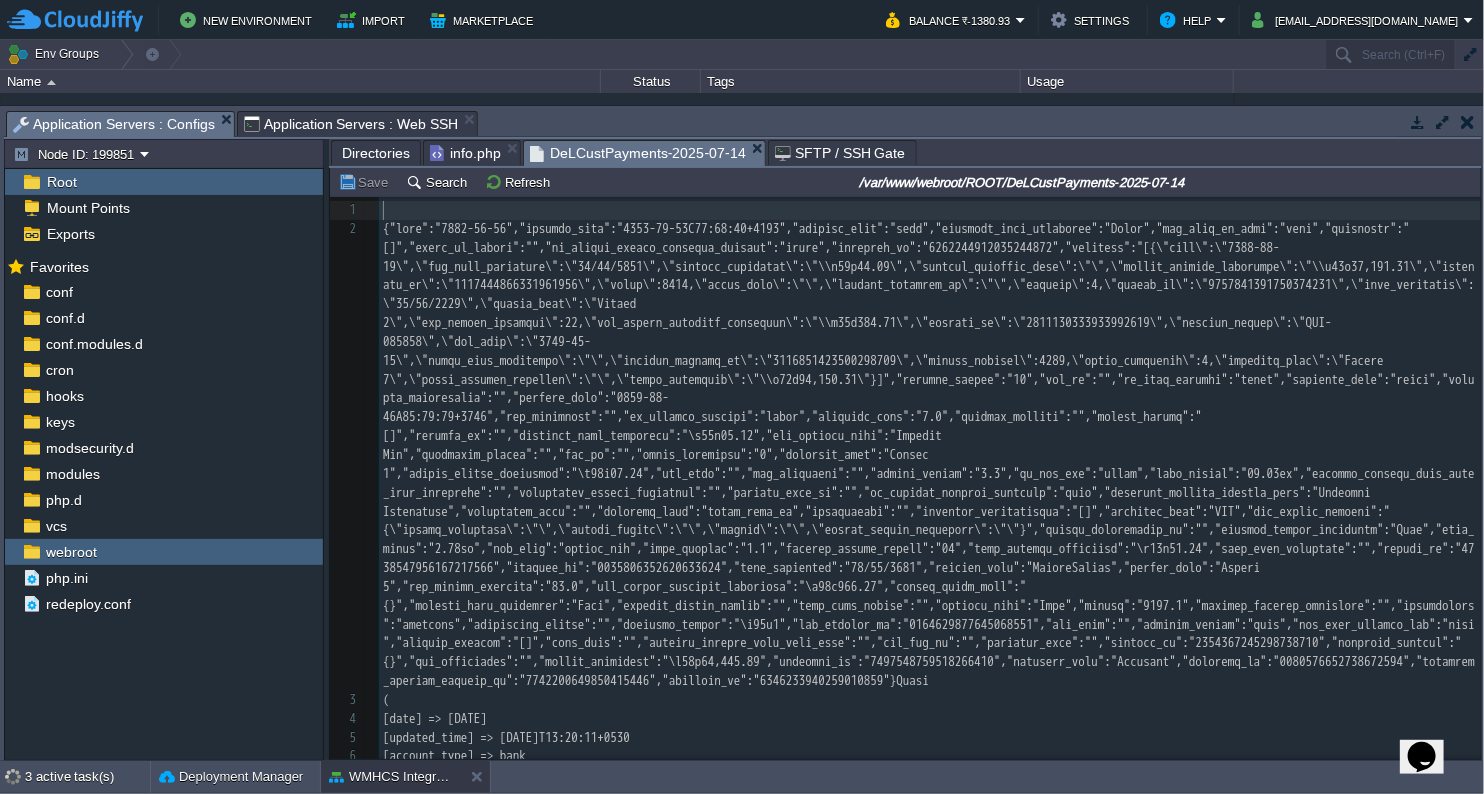 scroll, scrollTop: 6, scrollLeft: 0, axis: vertical 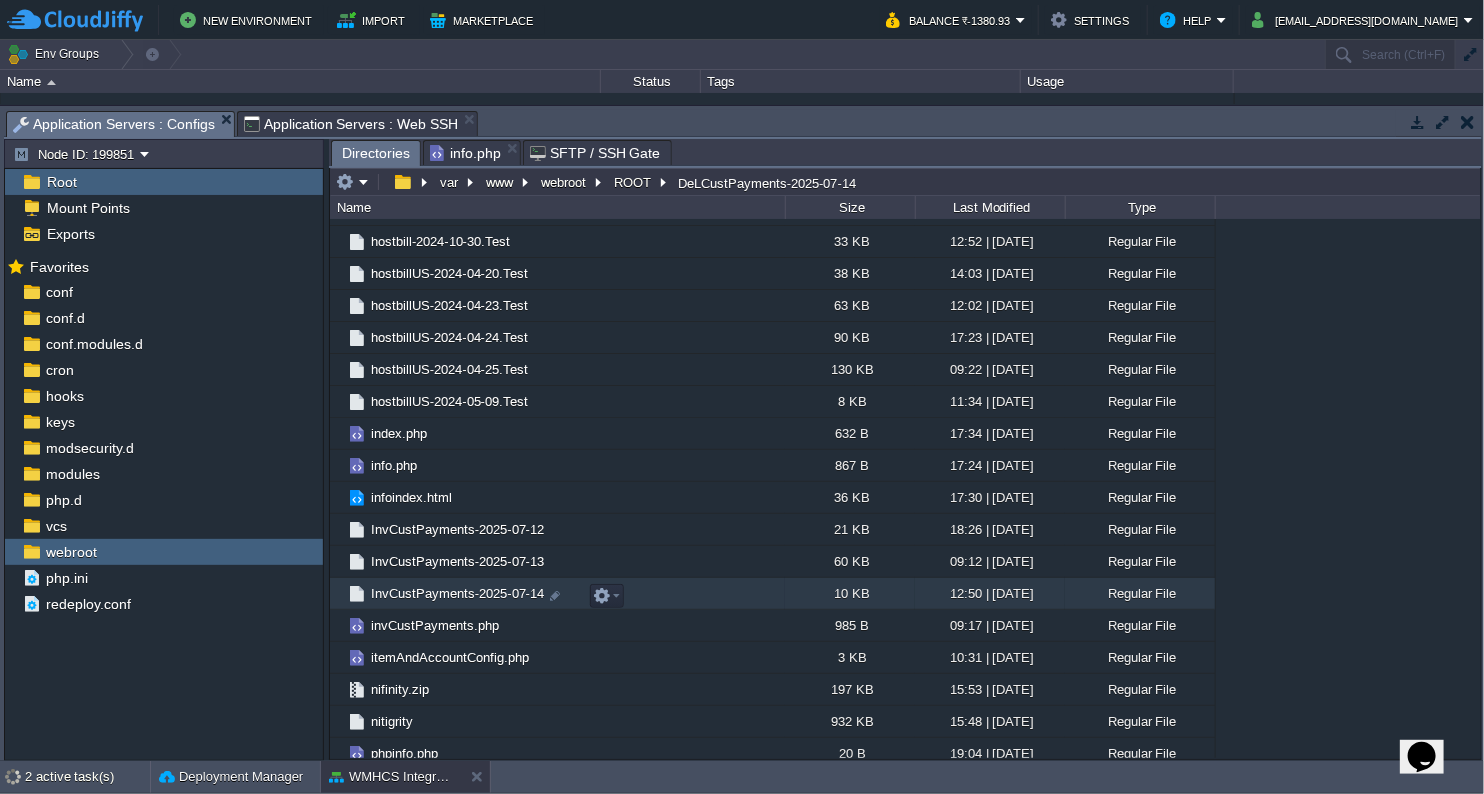 click on "InvCustPayments-2025-07-14" at bounding box center (457, 593) 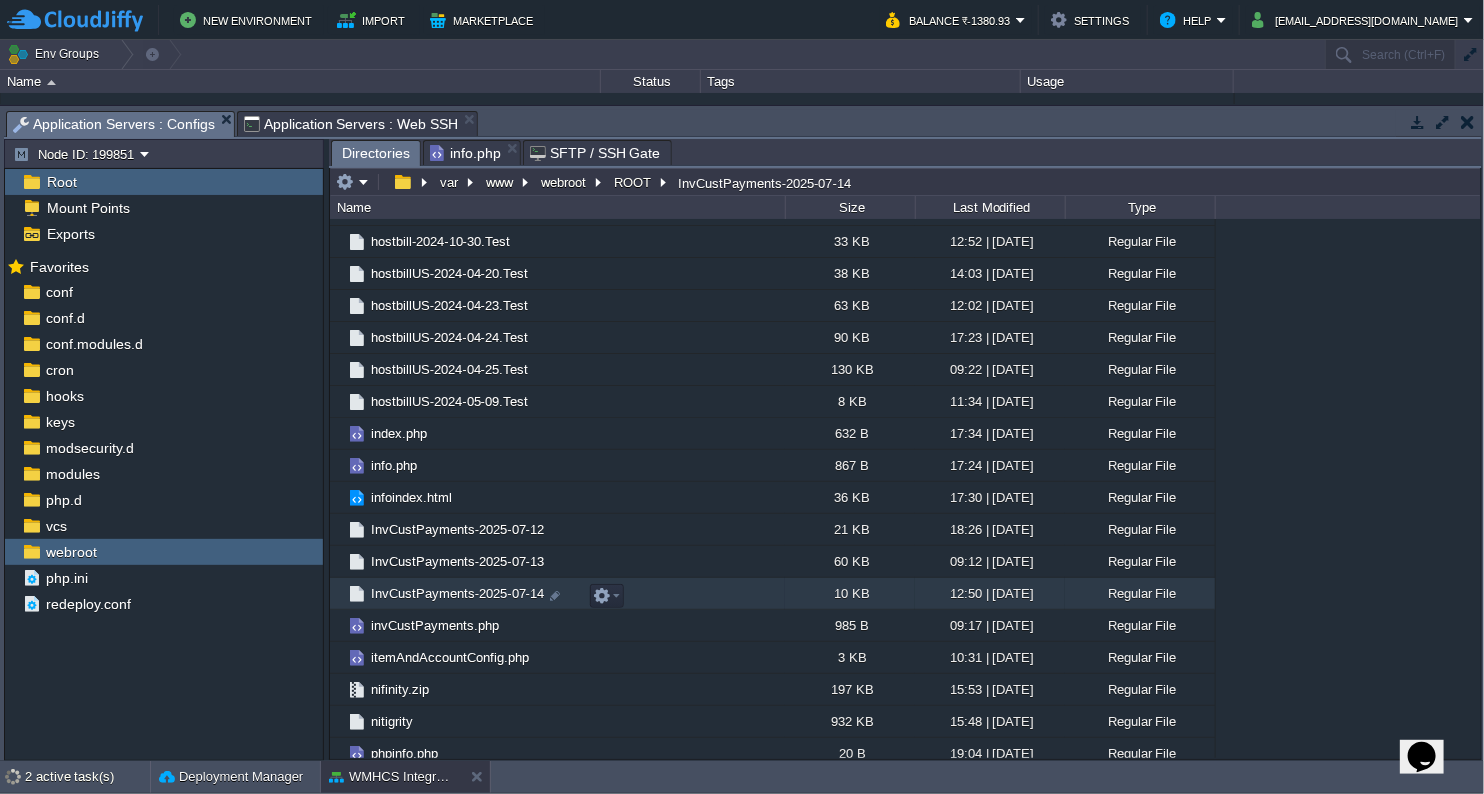click on "InvCustPayments-2025-07-14" at bounding box center (457, 593) 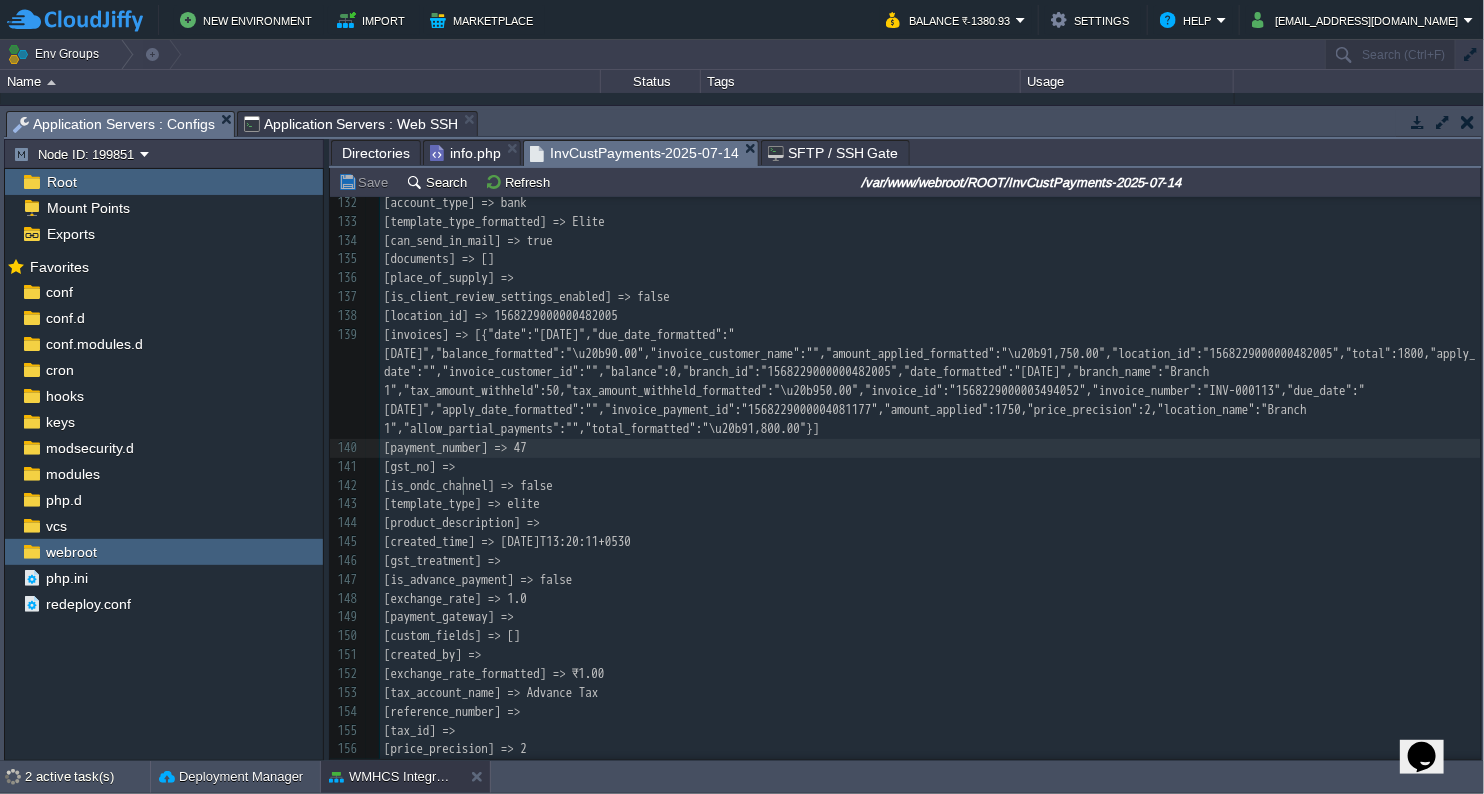 click on "254 ​   122         ) 123 ​ 124 ) 125 Ok 126 ​ 127  Script executed with Success 128 InvCustPayments-2025-07-14Array 129 ( 130     [date] => [DATE] 131     [updated_time] => [DATE]T13:20:11+0530 132     [account_type] => bank 133     [template_type_formatted] => Elite 134     [can_send_in_mail] => true 135     [documents] => [] 136     [place_of_supply] =>  137     [is_client_review_settings_enabled] => false 138     [location_id] => 1568229000000482005 139 140     [payment_number] => 47 141     [gst_no] =>  142     [is_ondc_channel] => false 143     [template_type] => elite 144     [product_description] =>  145     [created_time] => [DATE]T13:20:11+0530 146     [gst_treatment] =>  147     [is_advance_payment] => false 148     [exchange_rate] => 1.0 149     [payment_gateway] =>  150     [custom_fields] => [] 151     [created_by] =>  152     [exchange_rate_formatted] => ₹1.00 153     [tax_account_name] => Advance Tax 154     [reference_number] =>  155 156 157 158" at bounding box center [930, 448] 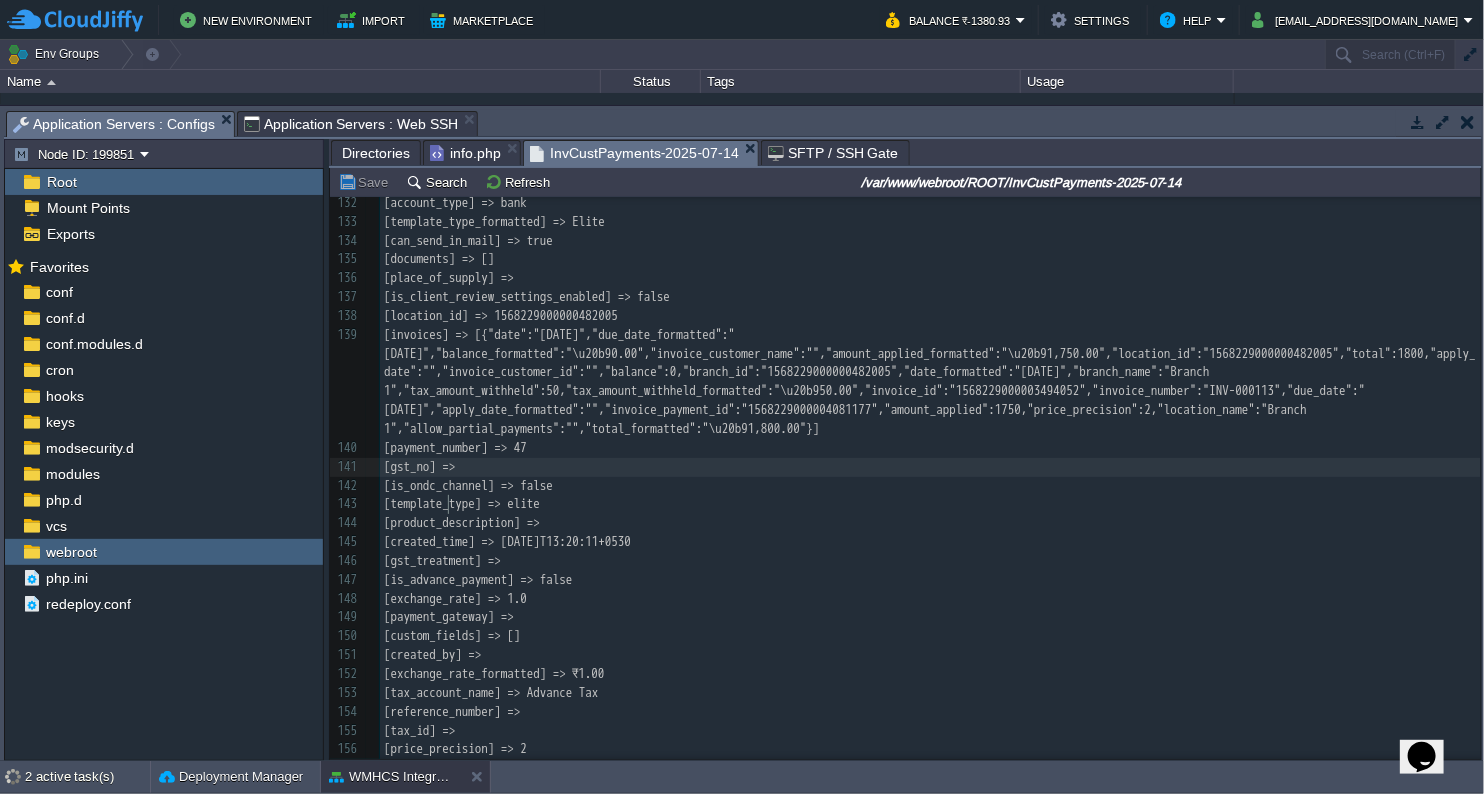 click on "254 ​   122         ) 123 ​ 124 ) 125 Ok 126 ​ 127  Script executed with Success 128 InvCustPayments-2025-07-14Array 129 ( 130     [date] => [DATE] 131     [updated_time] => [DATE]T13:20:11+0530 132     [account_type] => bank 133     [template_type_formatted] => Elite 134     [can_send_in_mail] => true 135     [documents] => [] 136     [place_of_supply] =>  137     [is_client_review_settings_enabled] => false 138     [location_id] => 1568229000000482005 139 140     [payment_number] => 47 141     [gst_no] =>  142     [is_ondc_channel] => false 143     [template_type] => elite 144     [product_description] =>  145     [created_time] => [DATE]T13:20:11+0530 146     [gst_treatment] =>  147     [is_advance_payment] => false 148     [exchange_rate] => 1.0 149     [payment_gateway] =>  150     [custom_fields] => [] 151     [created_by] =>  152     [exchange_rate_formatted] => ₹1.00 153     [tax_account_name] => Advance Tax 154     [reference_number] =>  155 156 157 158" at bounding box center (930, 448) 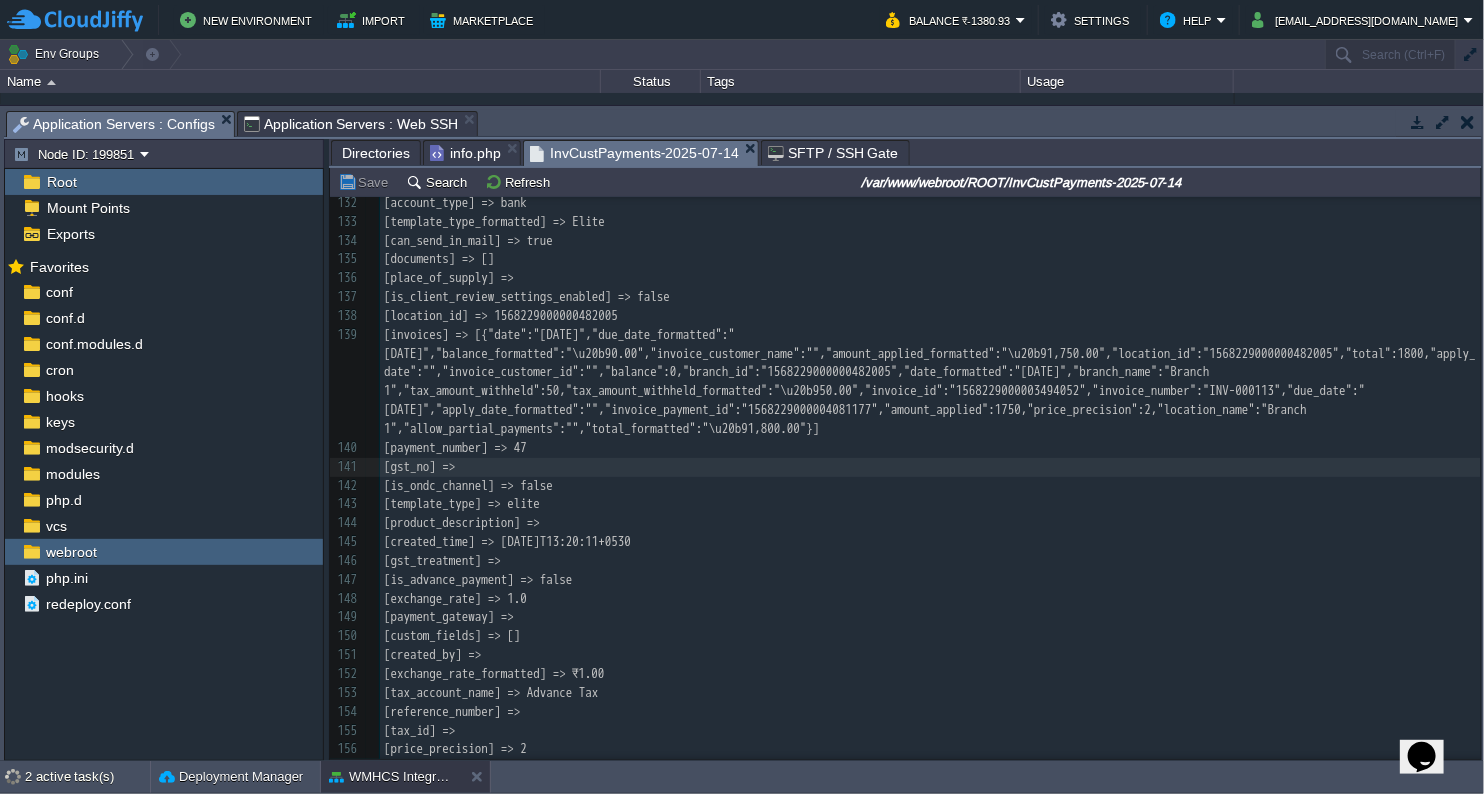 click on "254 ​   122         ) 123 ​ 124 ) 125 Ok 126 ​ 127  Script executed with Success 128 InvCustPayments-2025-07-14Array 129 ( 130     [date] => [DATE] 131     [updated_time] => [DATE]T13:20:11+0530 132     [account_type] => bank 133     [template_type_formatted] => Elite 134     [can_send_in_mail] => true 135     [documents] => [] 136     [place_of_supply] =>  137     [is_client_review_settings_enabled] => false 138     [location_id] => 1568229000000482005 139 140     [payment_number] => 47 141     [gst_no] =>  142     [is_ondc_channel] => false 143     [template_type] => elite 144     [product_description] =>  145     [created_time] => [DATE]T13:20:11+0530 146     [gst_treatment] =>  147     [is_advance_payment] => false 148     [exchange_rate] => 1.0 149     [payment_gateway] =>  150     [custom_fields] => [] 151     [created_by] =>  152     [exchange_rate_formatted] => ₹1.00 153     [tax_account_name] => Advance Tax 154     [reference_number] =>  155 156 157 158" at bounding box center (930, 448) 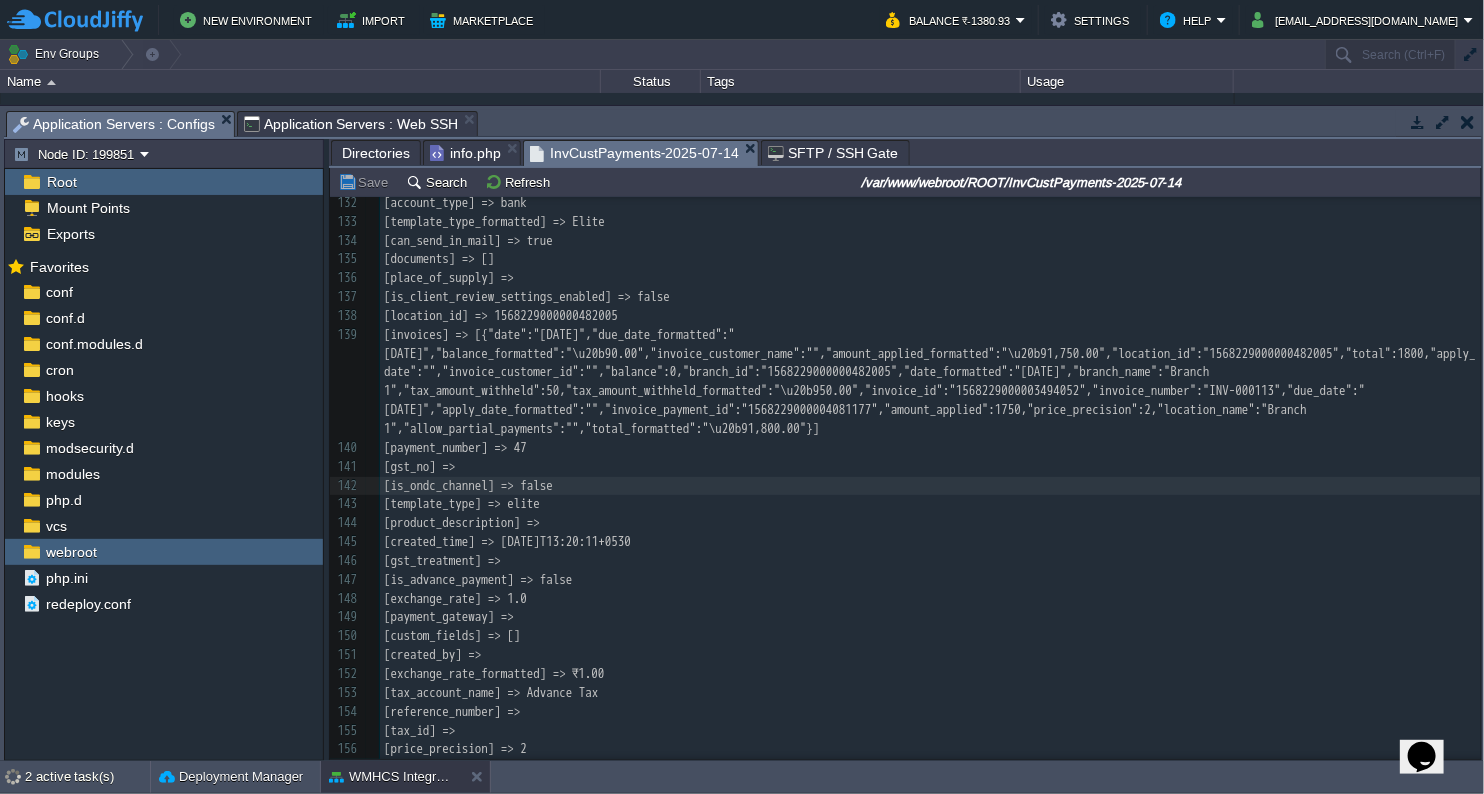 click on "[template_type] => elite" at bounding box center (462, 503) 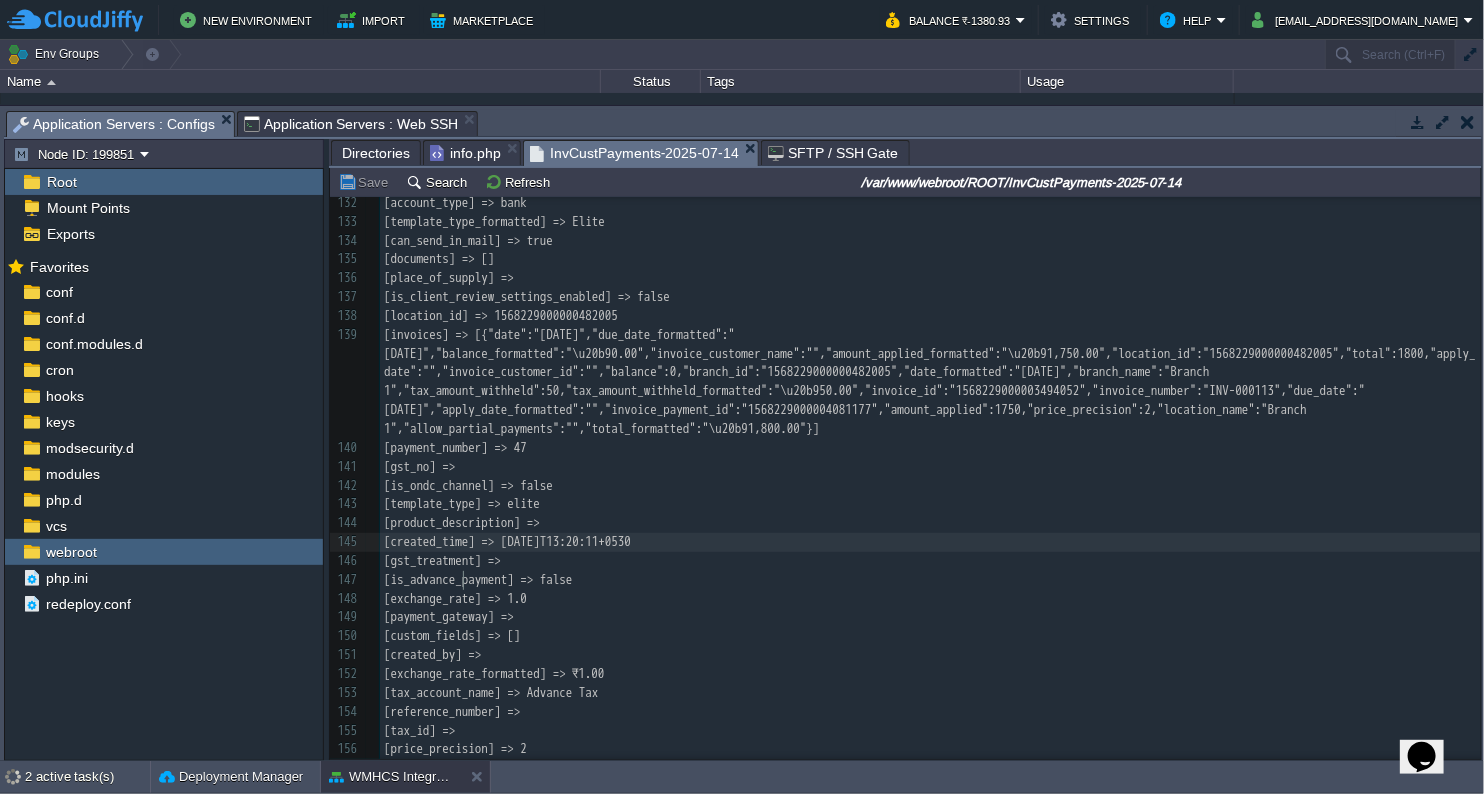 click on "[created_time] => [DATE]T13:20:11+0530" at bounding box center [930, 542] 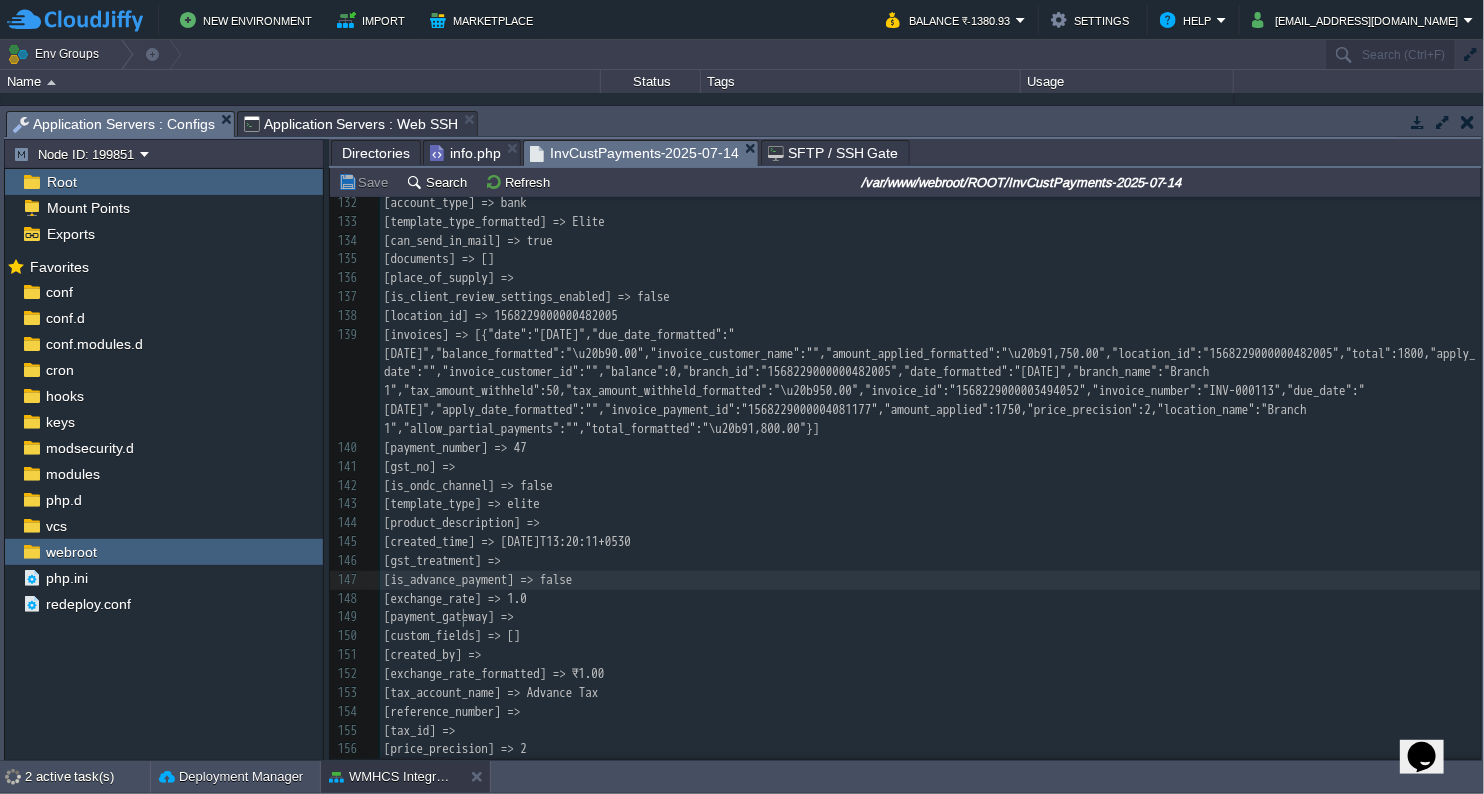click on "254 ​   122         ) 123 ​ 124 ) 125 Ok 126 ​ 127  Script executed with Success 128 InvCustPayments-2025-07-14Array 129 ( 130     [date] => [DATE] 131     [updated_time] => [DATE]T13:20:11+0530 132     [account_type] => bank 133     [template_type_formatted] => Elite 134     [can_send_in_mail] => true 135     [documents] => [] 136     [place_of_supply] =>  137     [is_client_review_settings_enabled] => false 138     [location_id] => 1568229000000482005 139 140     [payment_number] => 47 141     [gst_no] =>  142     [is_ondc_channel] => false 143     [template_type] => elite 144     [product_description] =>  145     [created_time] => [DATE]T13:20:11+0530 146     [gst_treatment] =>  147     [is_advance_payment] => false 148     [exchange_rate] => 1.0 149     [payment_gateway] =>  150     [custom_fields] => [] 151     [created_by] =>  152     [exchange_rate_formatted] => ₹1.00 153     [tax_account_name] => Advance Tax 154     [reference_number] =>  155 156 157 158" at bounding box center [930, 448] 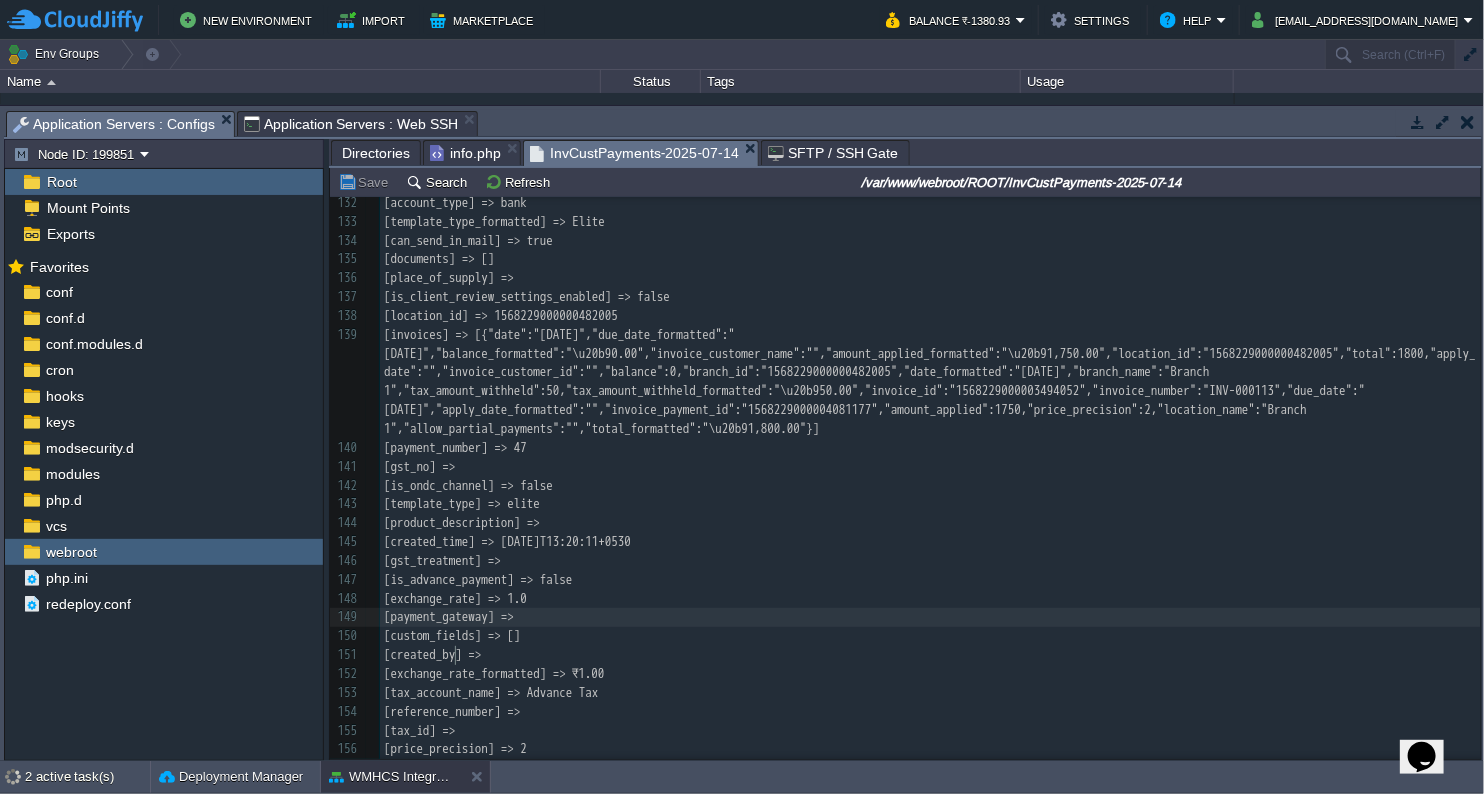 click on "254 ​   122         ) 123 ​ 124 ) 125 Ok 126 ​ 127  Script executed with Success 128 InvCustPayments-2025-07-14Array 129 ( 130     [date] => [DATE] 131     [updated_time] => [DATE]T13:20:11+0530 132     [account_type] => bank 133     [template_type_formatted] => Elite 134     [can_send_in_mail] => true 135     [documents] => [] 136     [place_of_supply] =>  137     [is_client_review_settings_enabled] => false 138     [location_id] => 1568229000000482005 139 140     [payment_number] => 47 141     [gst_no] =>  142     [is_ondc_channel] => false 143     [template_type] => elite 144     [product_description] =>  145     [created_time] => [DATE]T13:20:11+0530 146     [gst_treatment] =>  147     [is_advance_payment] => false 148     [exchange_rate] => 1.0 149     [payment_gateway] =>  150     [custom_fields] => [] 151     [created_by] =>  152     [exchange_rate_formatted] => ₹1.00 153     [tax_account_name] => Advance Tax 154     [reference_number] =>  155 156 157 158" at bounding box center (930, 448) 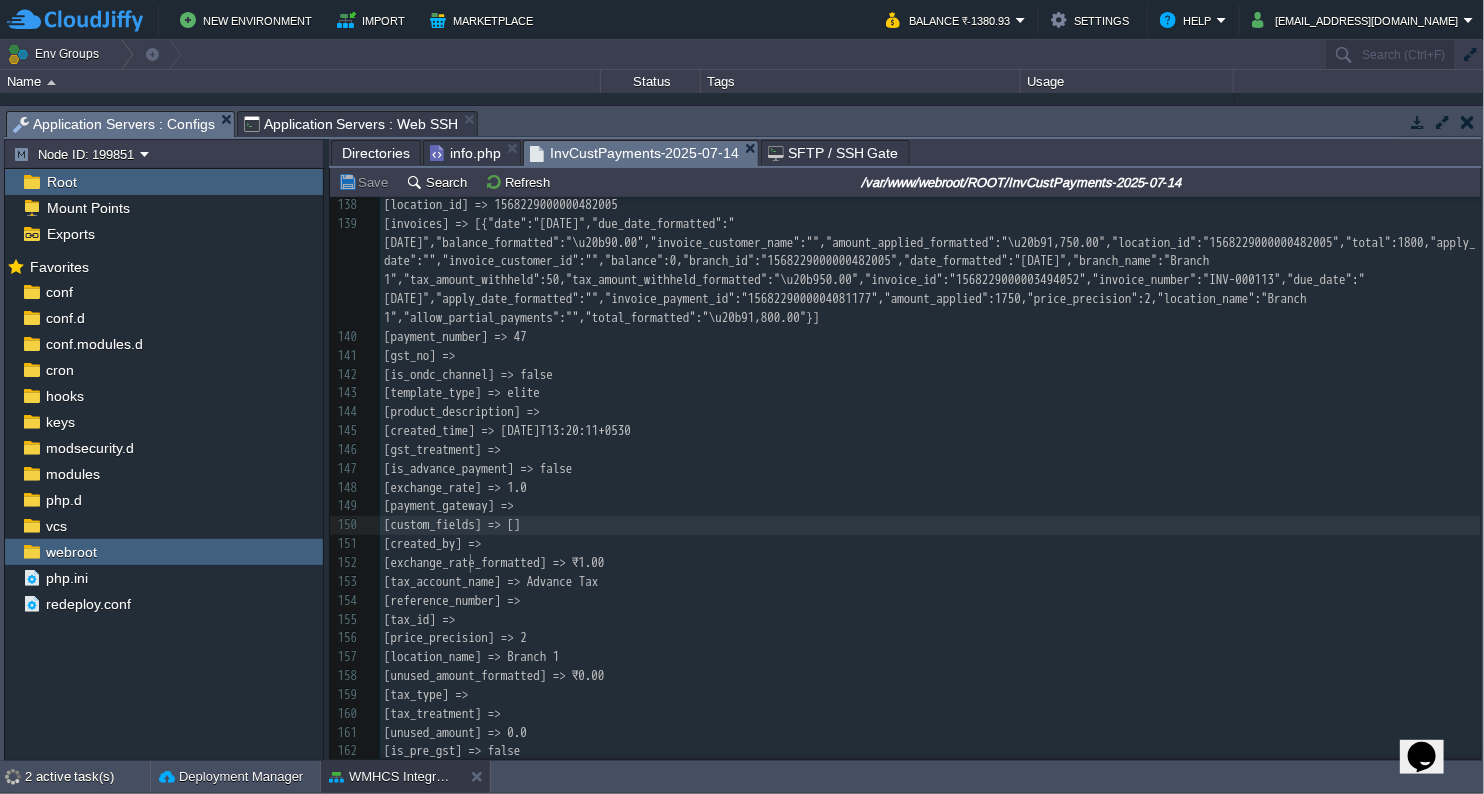 click on "254 ​   122         ) 123 ​ 124 ) 125 Ok 126 ​ 127  Script executed with Success 128 InvCustPayments-2025-07-14Array 129 ( 130     [date] => [DATE] 131     [updated_time] => [DATE]T13:20:11+0530 132     [account_type] => bank 133     [template_type_formatted] => Elite 134     [can_send_in_mail] => true 135     [documents] => [] 136     [place_of_supply] =>  137     [is_client_review_settings_enabled] => false 138     [location_id] => 1568229000000482005 139 140     [payment_number] => 47 141     [gst_no] =>  142     [is_ondc_channel] => false 143     [template_type] => elite 144     [product_description] =>  145     [created_time] => [DATE]T13:20:11+0530 146     [gst_treatment] =>  147     [is_advance_payment] => false 148     [exchange_rate] => 1.0 149     [payment_gateway] =>  150     [custom_fields] => [] 151     [created_by] =>  152     [exchange_rate_formatted] => ₹1.00 153     [tax_account_name] => Advance Tax 154     [reference_number] =>  155 156 157 158" at bounding box center [930, 393] 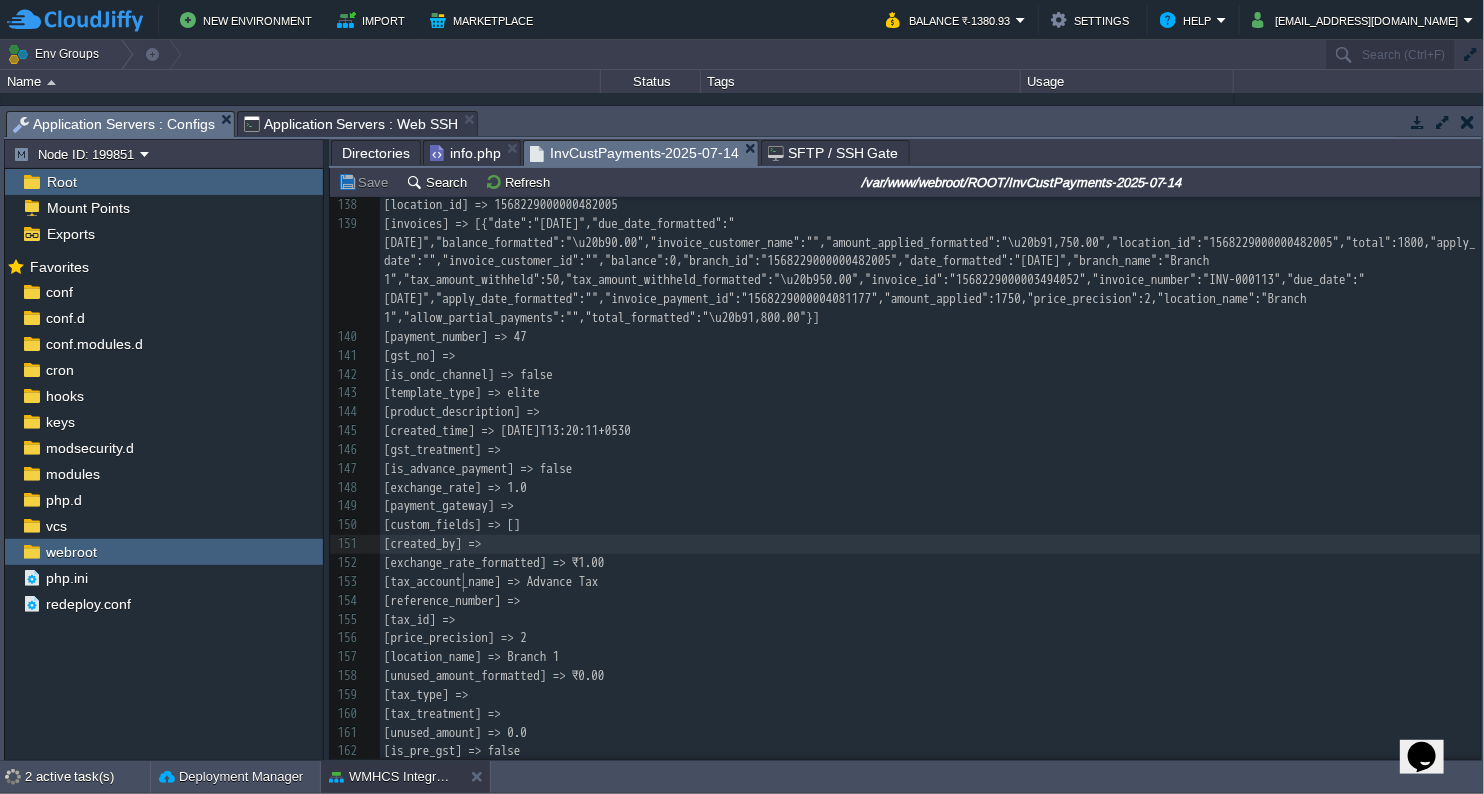 click on "254 ​   122         ) 123 ​ 124 ) 125 Ok 126 ​ 127  Script executed with Success 128 InvCustPayments-2025-07-14Array 129 ( 130     [date] => [DATE] 131     [updated_time] => [DATE]T13:20:11+0530 132     [account_type] => bank 133     [template_type_formatted] => Elite 134     [can_send_in_mail] => true 135     [documents] => [] 136     [place_of_supply] =>  137     [is_client_review_settings_enabled] => false 138     [location_id] => 1568229000000482005 139 140     [payment_number] => 47 141     [gst_no] =>  142     [is_ondc_channel] => false 143     [template_type] => elite 144     [product_description] =>  145     [created_time] => [DATE]T13:20:11+0530 146     [gst_treatment] =>  147     [is_advance_payment] => false 148     [exchange_rate] => 1.0 149     [payment_gateway] =>  150     [custom_fields] => [] 151     [created_by] =>  152     [exchange_rate_formatted] => ₹1.00 153     [tax_account_name] => Advance Tax 154     [reference_number] =>  155 156 157 158" at bounding box center (930, 393) 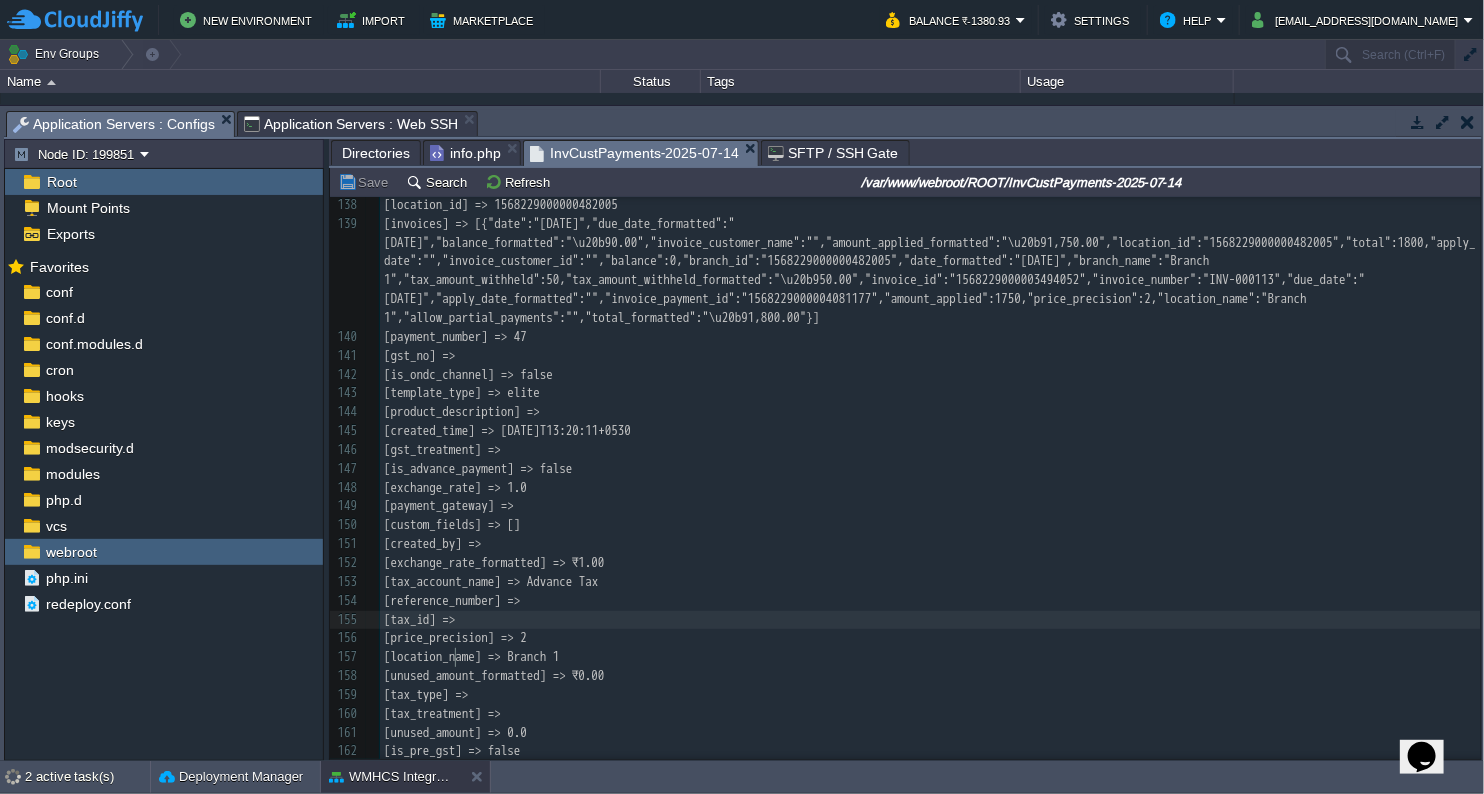 click on "[tax_id] =>" at bounding box center (420, 619) 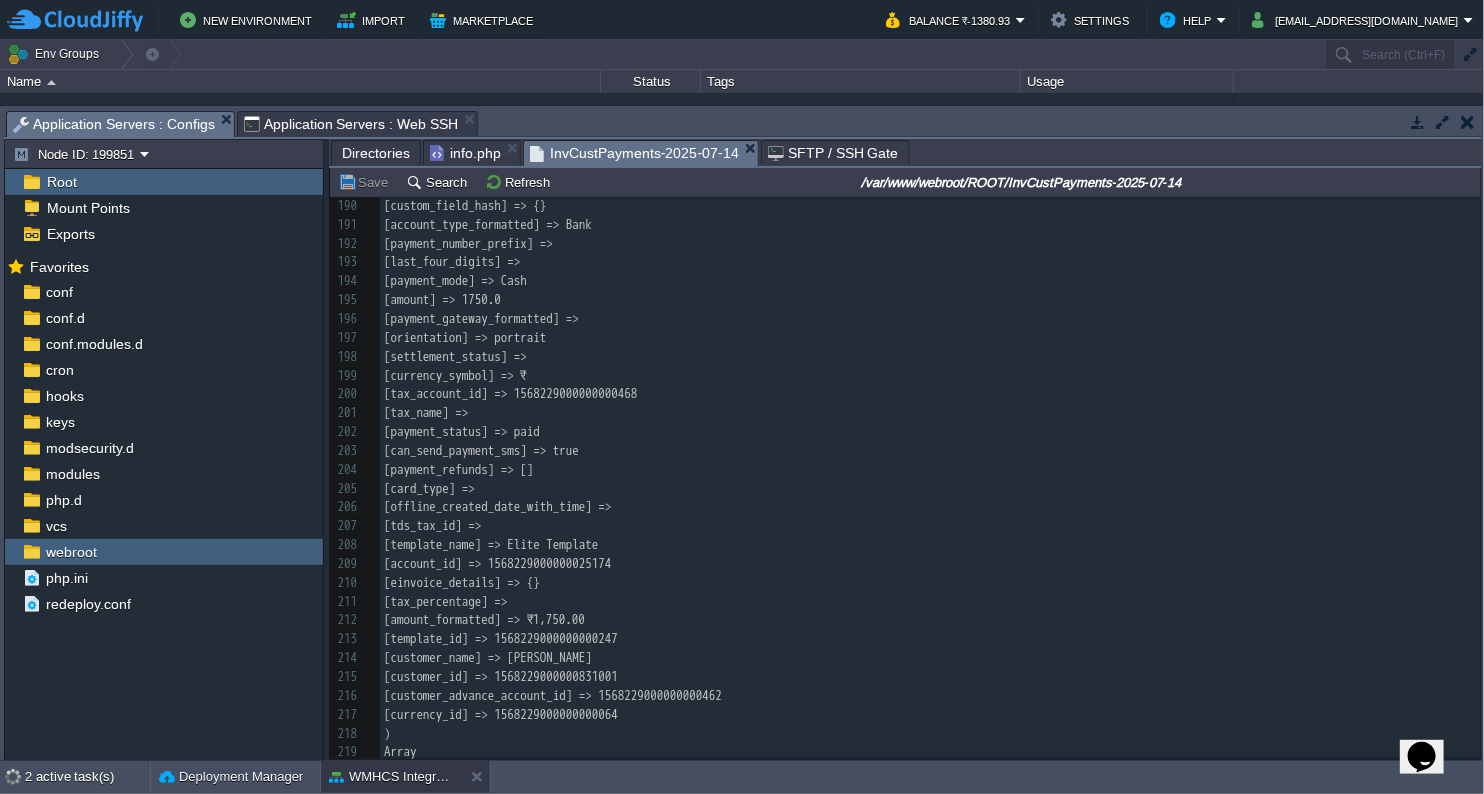 click on "254     [tax_id] =>    174     [gst_return_details] => {"status_formatted":"","return_period":"","status":"","return_period_formatted":""} 175     [online_transaction_id] =>  176     [payment_status_formatted] => Paid 177     [page_width] => 8.27in 178     [tds_type] => income_tds 179     [bank_charges] => 0.0 180     [payment_number_suffix] => 47 181     [bank_charges_formatted] => ₹0.00 182     [card_type_formatted] =>  183     [branch_id] => 1568229000000482005 184     [payment_id] => 1568229000004081173 185     [date_formatted] => [DATE] 186     [account_name] => FutureLights 187     [branch_name] => Branch 1 188     [tax_amount_withheld] => 50.0 189     [tax_amount_withheld_formatted] => ₹50.00 190     [custom_field_hash] => {} 191     [account_type_formatted] => Bank 192     [payment_number_prefix] =>  193     [last_four_digits] =>  194     [payment_mode] => Cash 195     [amount] => 1750.0 196     [payment_gateway_formatted] =>  197     [orientation] => portrait 198 199" at bounding box center [930, 432] 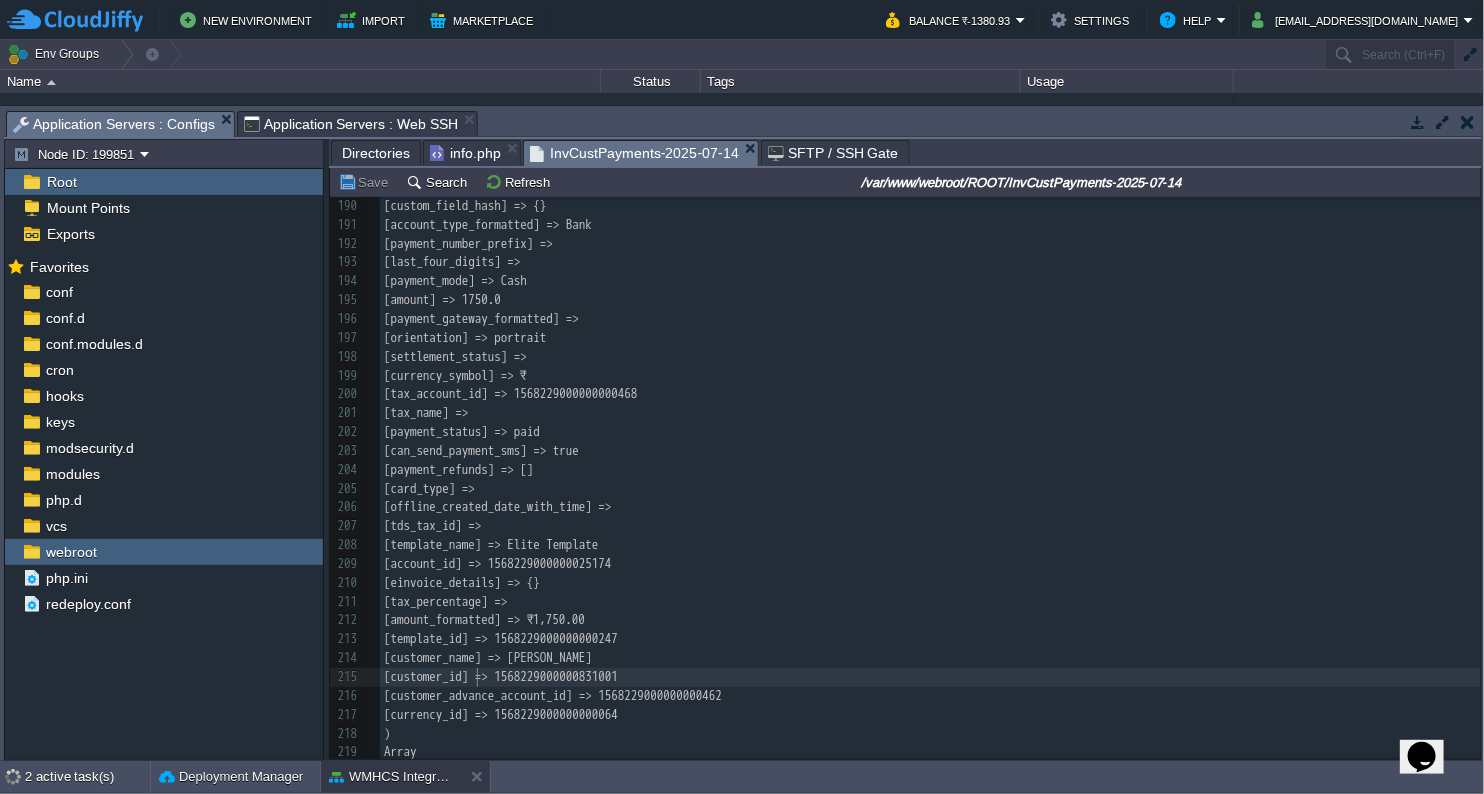 type on "customer_id" 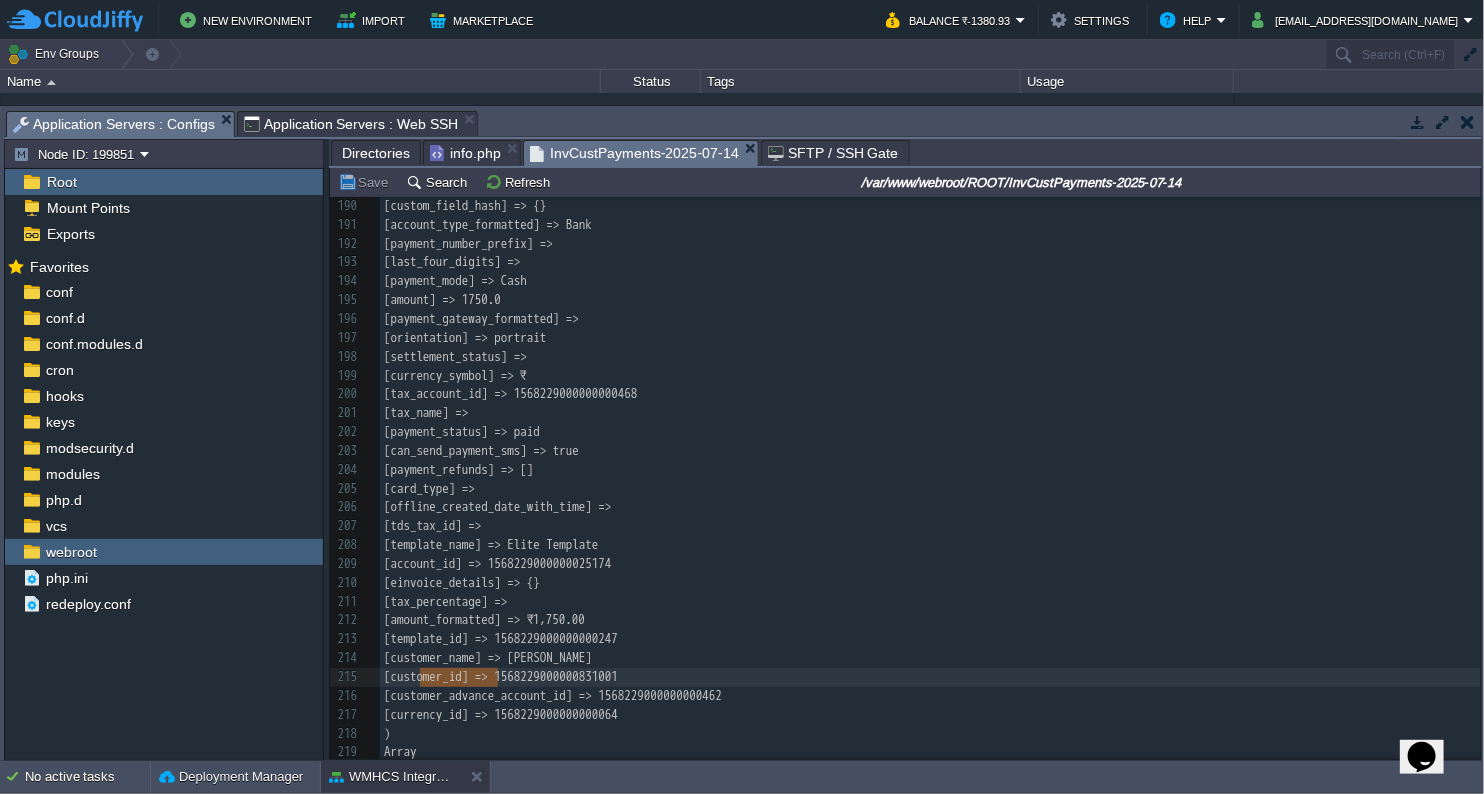 scroll, scrollTop: 4038, scrollLeft: 0, axis: vertical 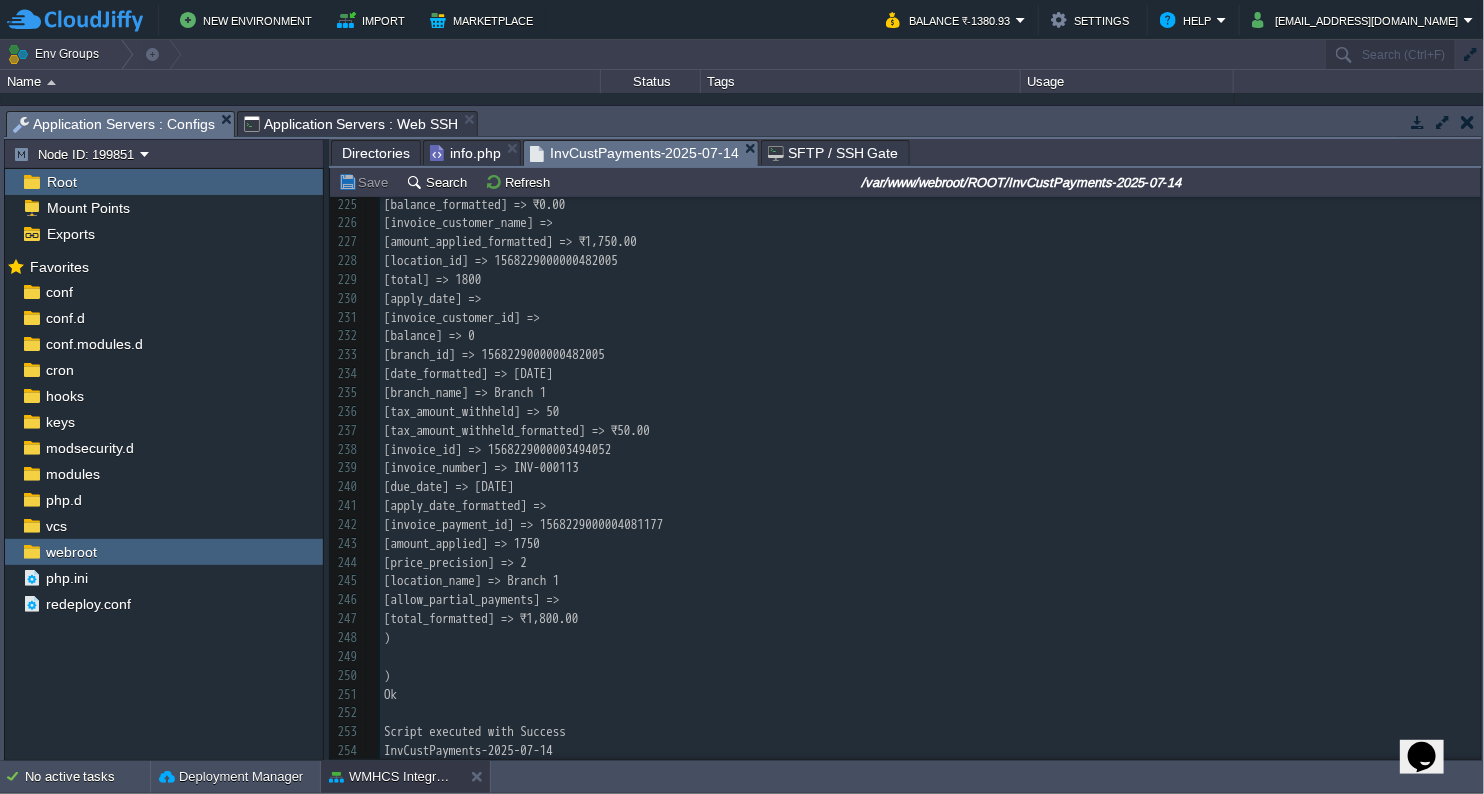 click on "SFTP / SSH Gate" at bounding box center [833, 153] 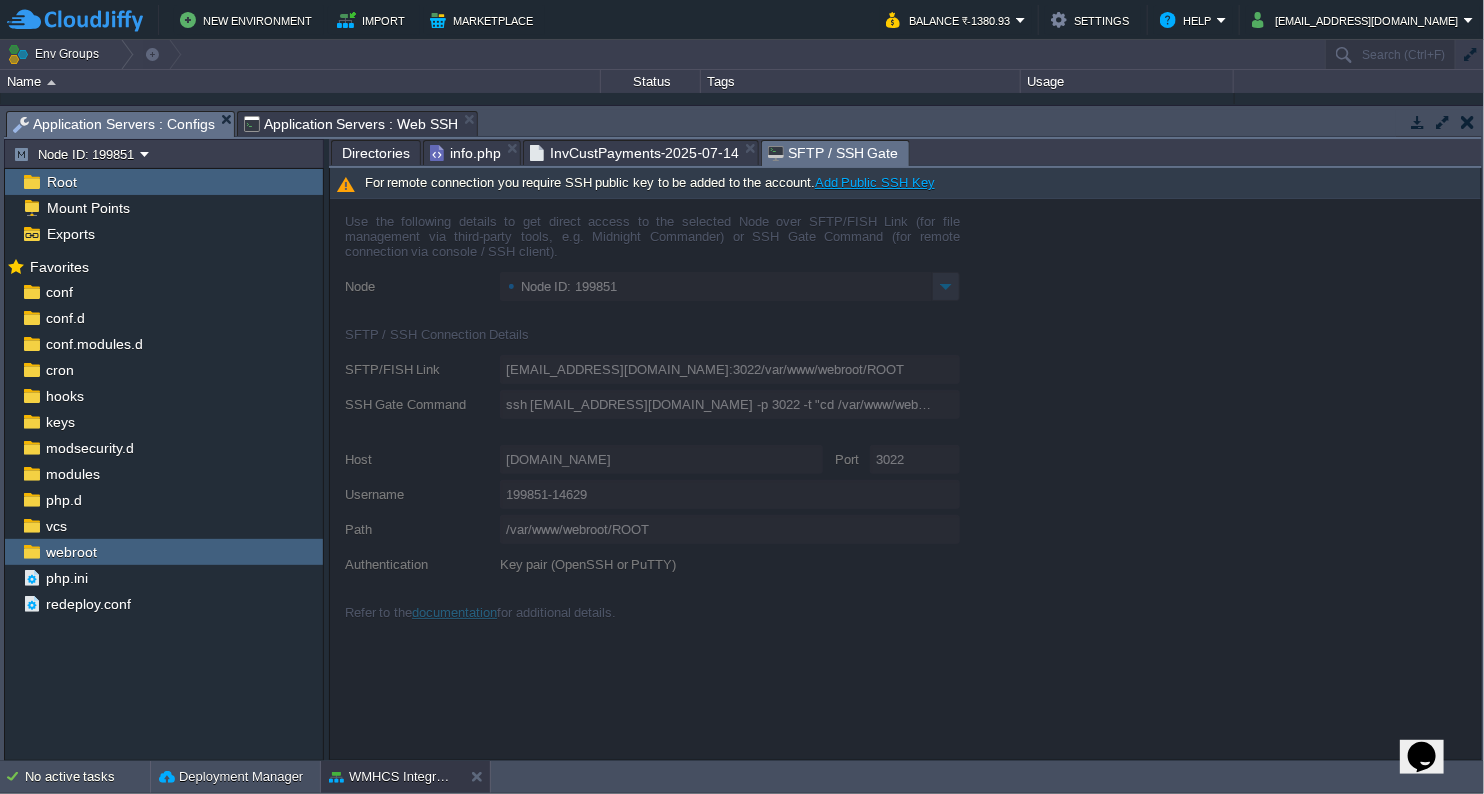 click on "Application Servers : Web SSH" at bounding box center [351, 124] 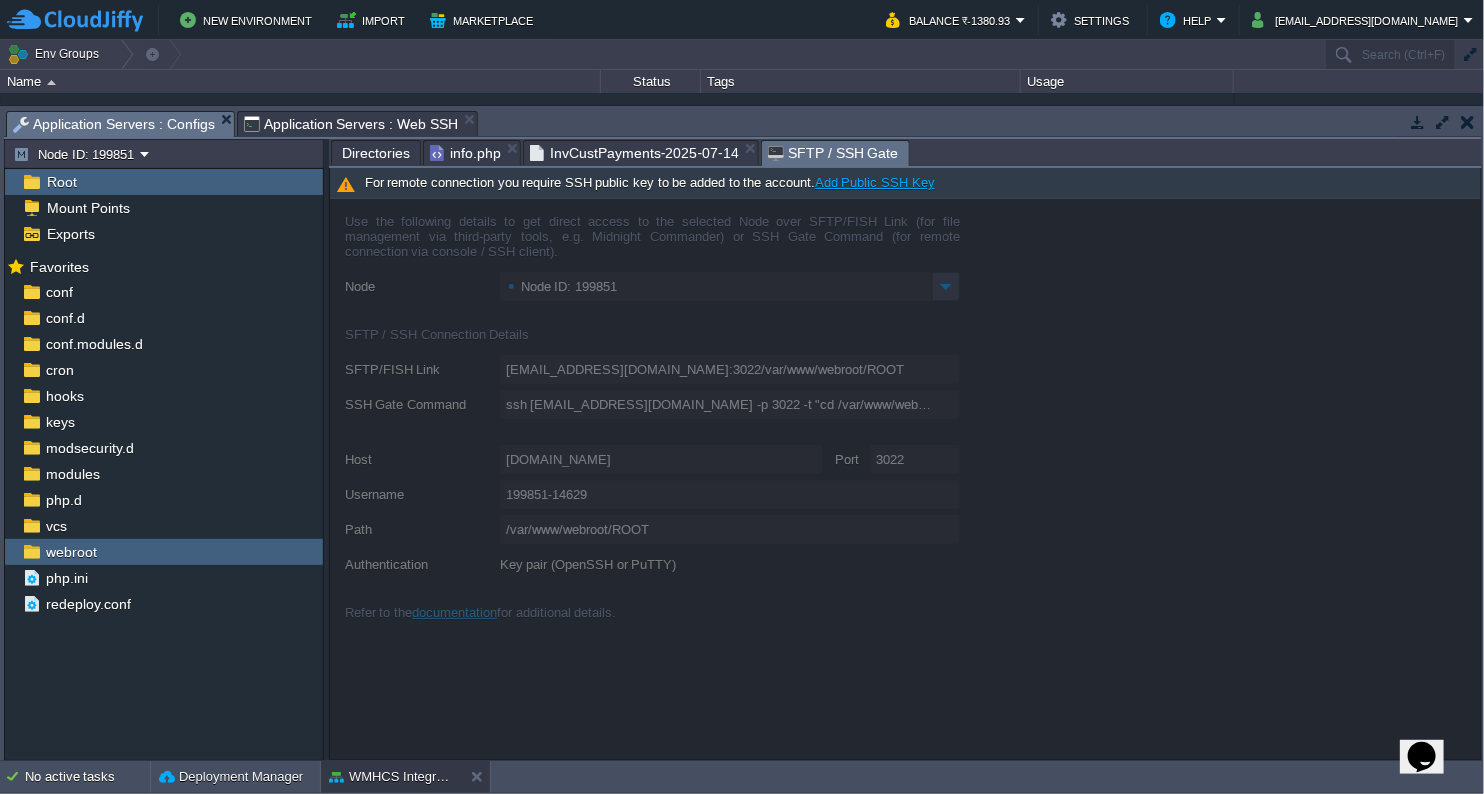 click on "Application Servers : Configs" at bounding box center [114, 124] 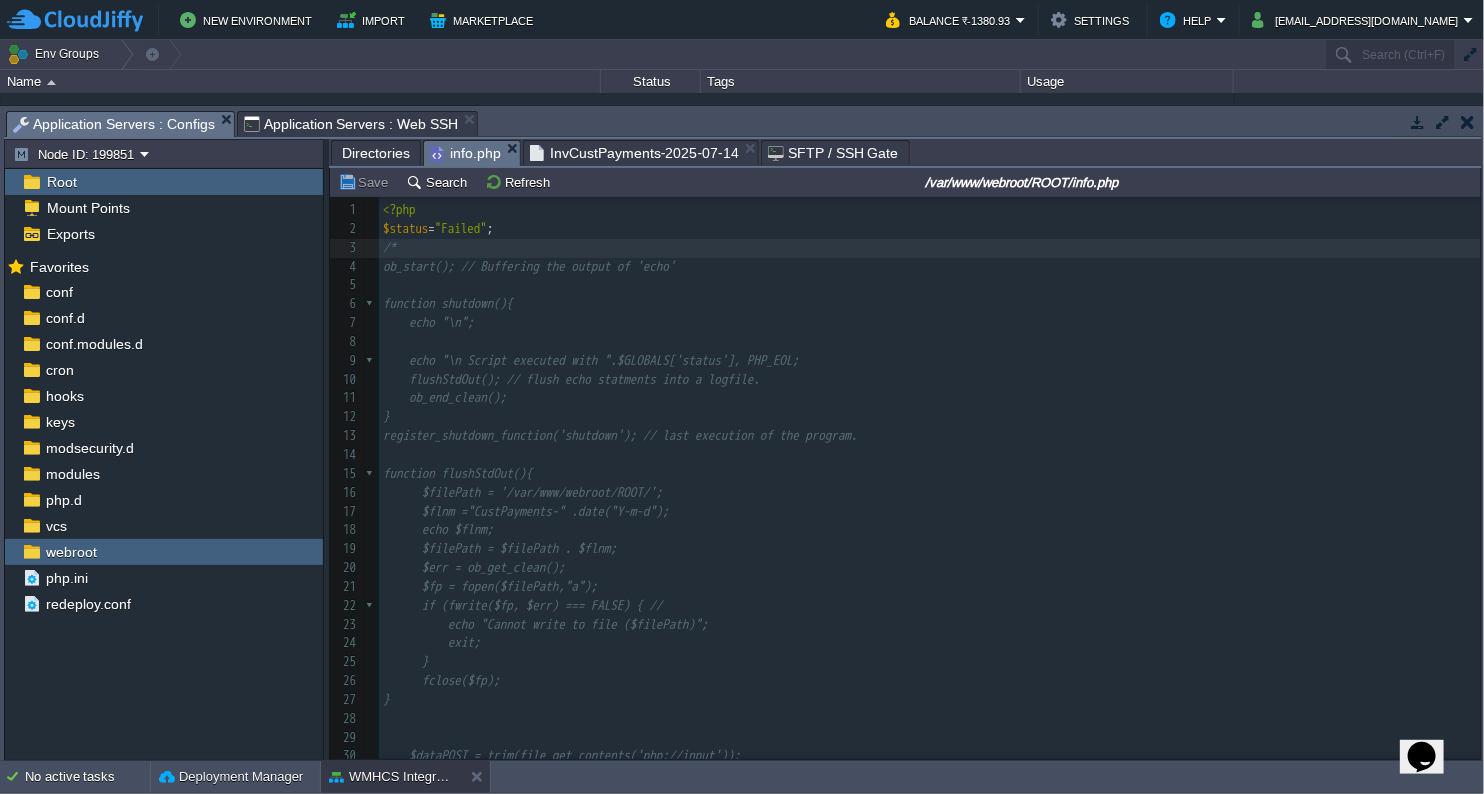 click on "info.php" at bounding box center [465, 153] 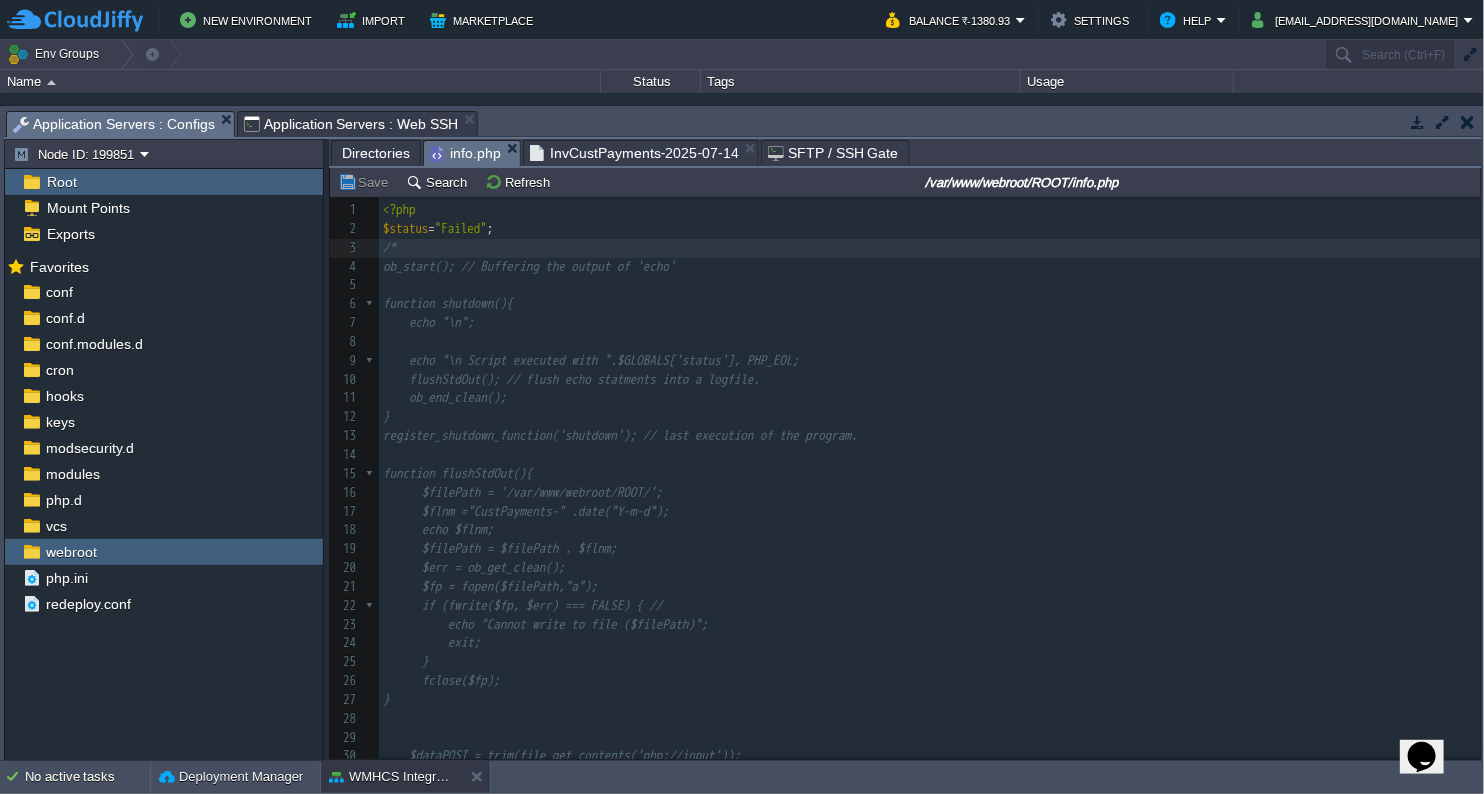 scroll, scrollTop: 330, scrollLeft: 0, axis: vertical 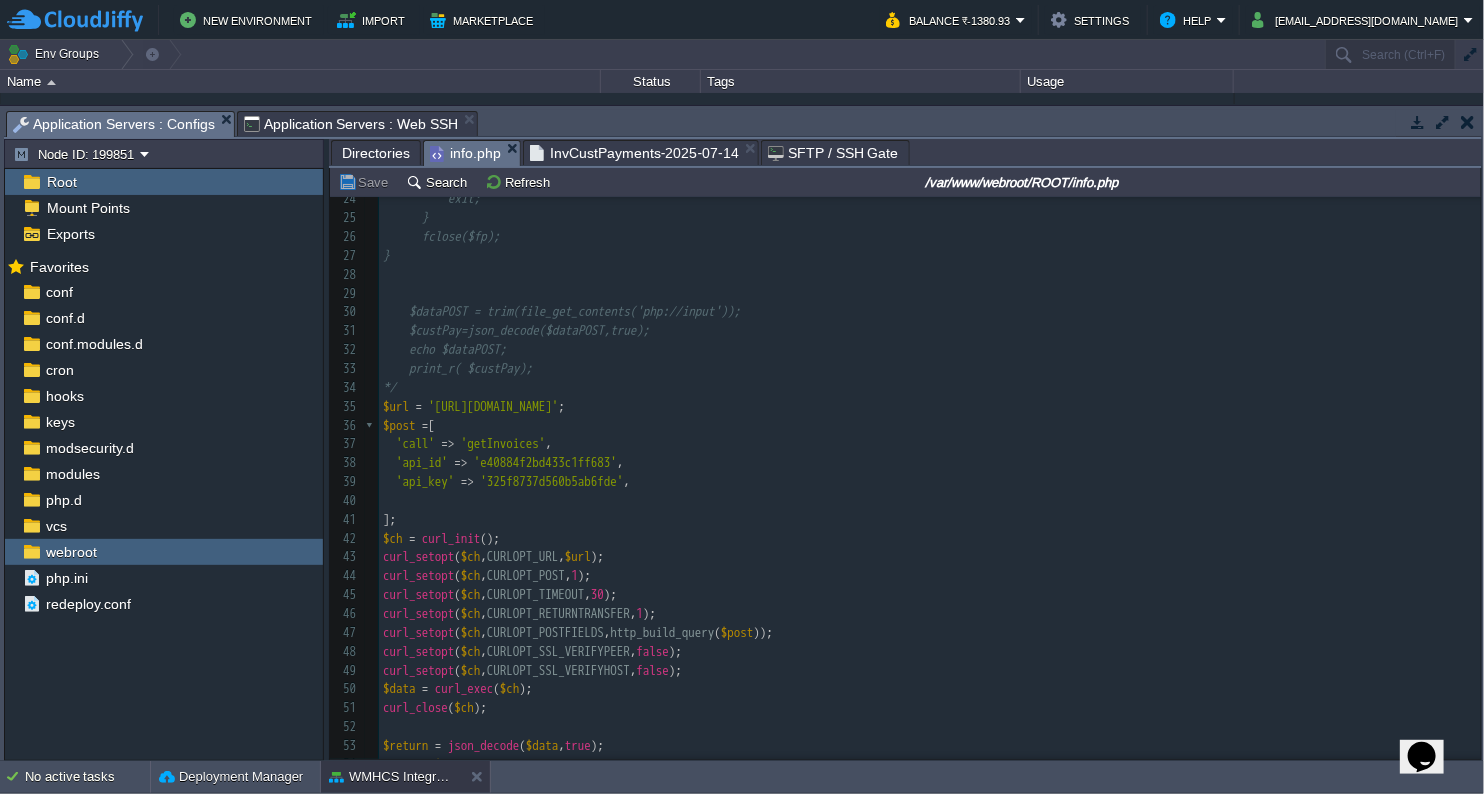 click on "x   1 <?php 2 $status = "Failed" ; 3 /* 4 ob_start(); // Buffering the output of 'echo' 5 ​ 6 function shutdown(){      7       echo "\n"; 8       9      echo "\n Script executed with ".$GLOBALS['status'], PHP_EOL; 10      flushStdOut(); // flush echo statments into a logfile. 11       ob_end_clean(); 12 } 13 register_shutdown_function('shutdown'); // last execution of the program. 14 ​ 15 function flushStdOut(){ 16        $filePath = '/var/www/webroot/ROOT/'; 17        $flnm ="CustPayments-" .date("Y-m-d"); 18        echo $flnm; 19        $filePath = $filePath . $flnm; 20        $err = ob_get_clean(); 21        $fp = fopen($filePath,"a"); 22        if (fwrite($fp, $err) === FALSE) { // 23            echo "Cannot write to file ($filePath)"; 24            exit; 25        } 26        fclose($fp); 27 } 28 ​ 29 ​ 30       $dataPOST = trim(file_get_contents('php://input')); 31      $custPay=json_decode($dataPOST,true); 32      echo $dataPOST; 33      print_r( $custPay); 34 */ 35" at bounding box center (930, 294) 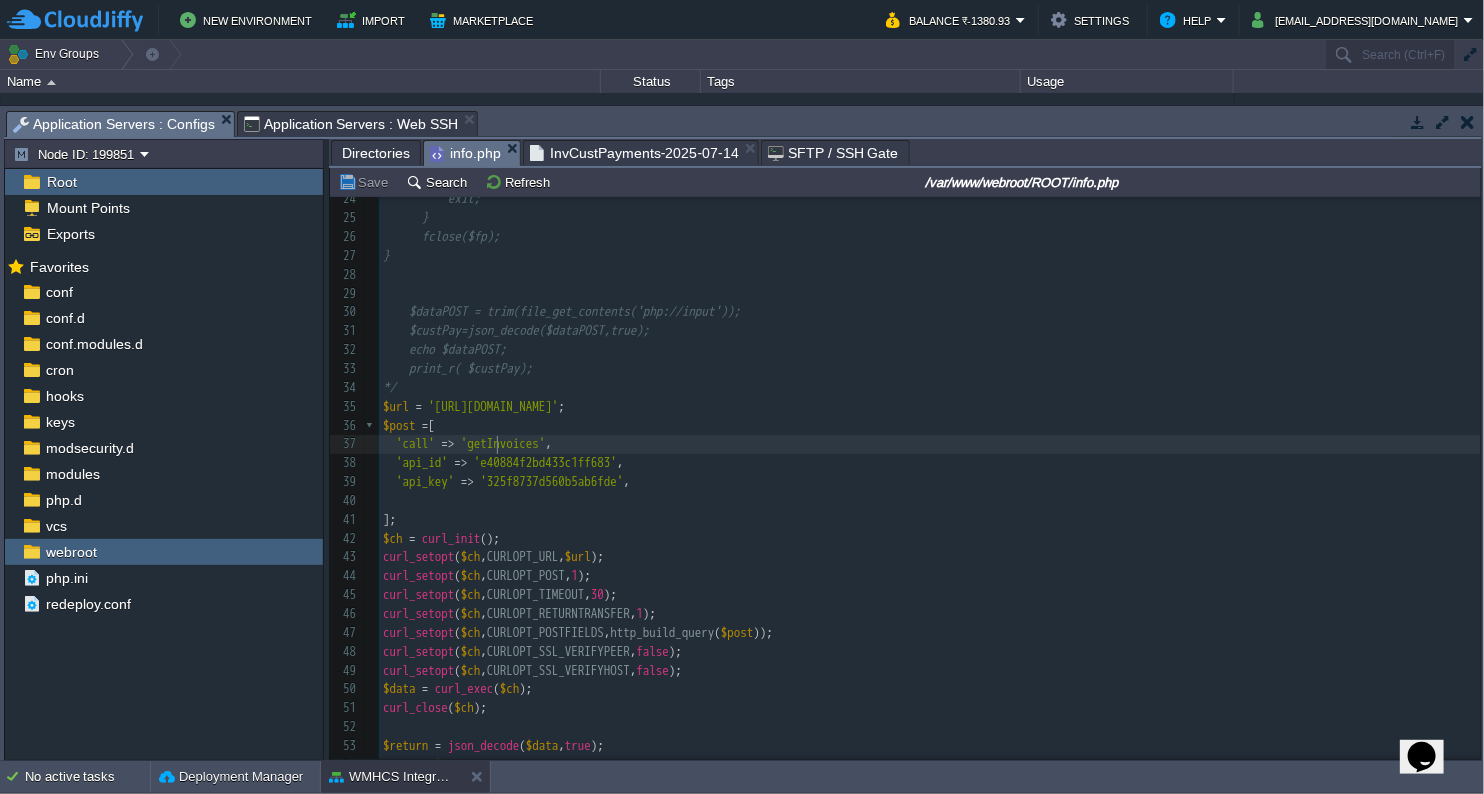 type on "getInvoices" 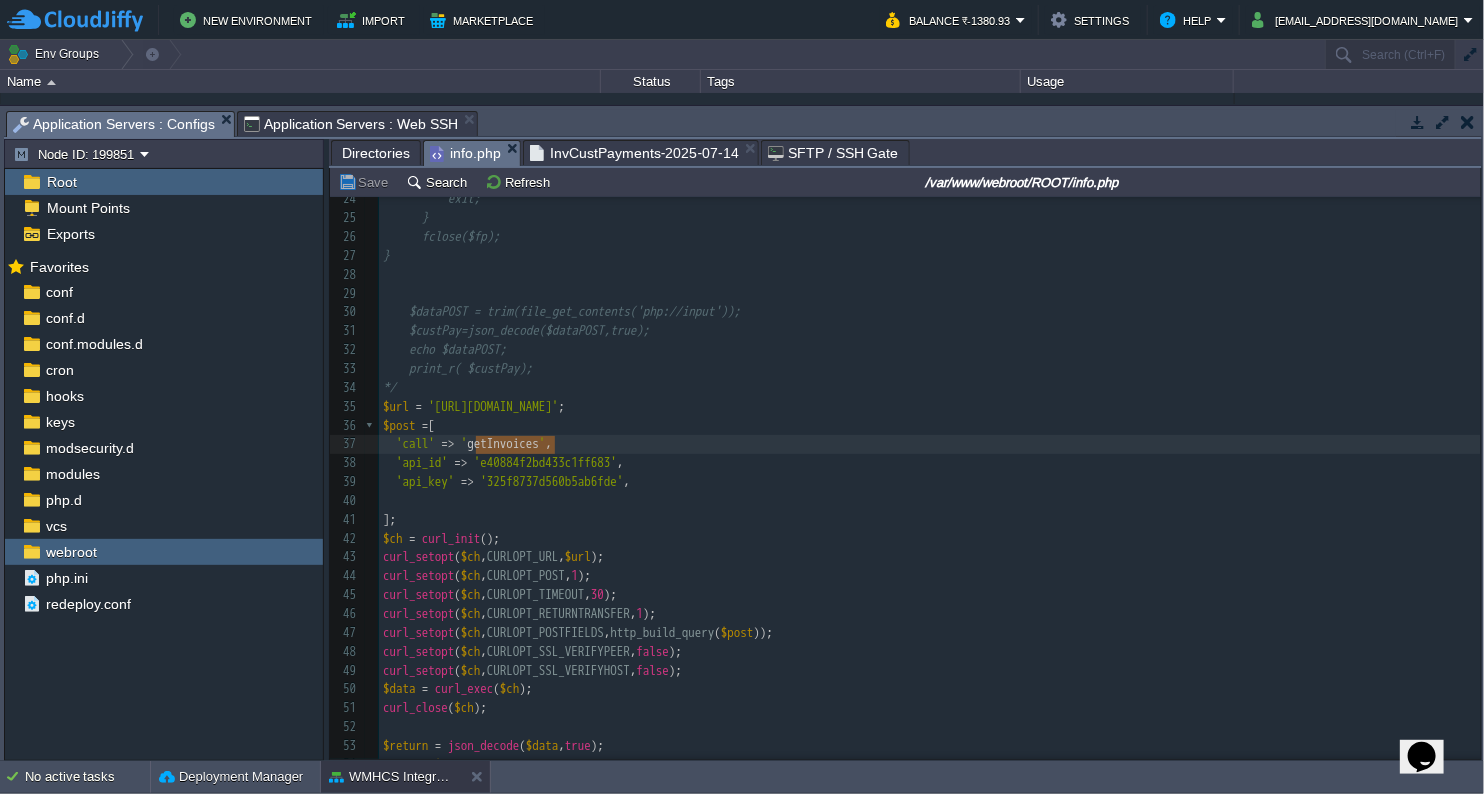 paste 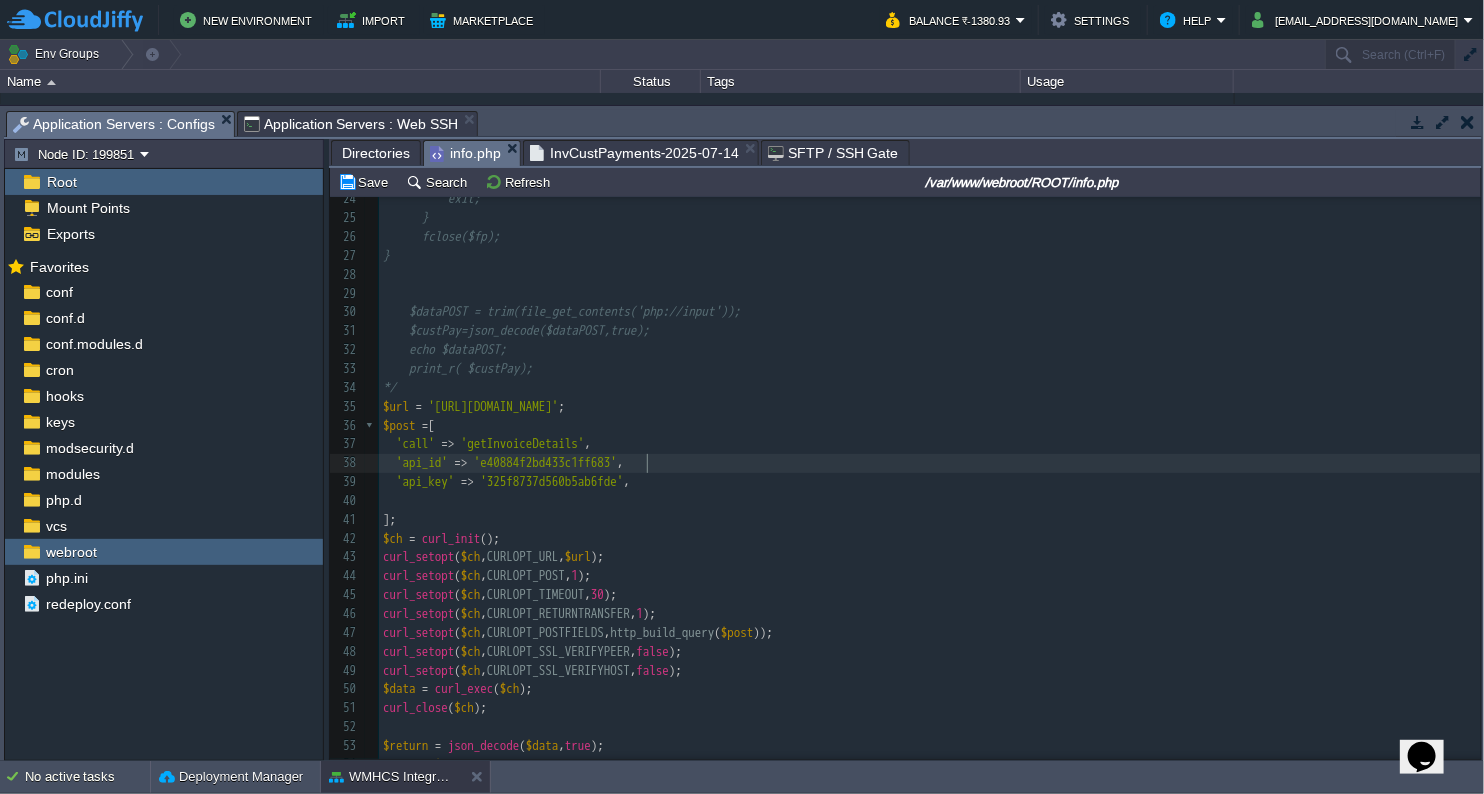 click on "'api_id'   =>   'e40884f2bd433c1ff683' ," at bounding box center (930, 463) 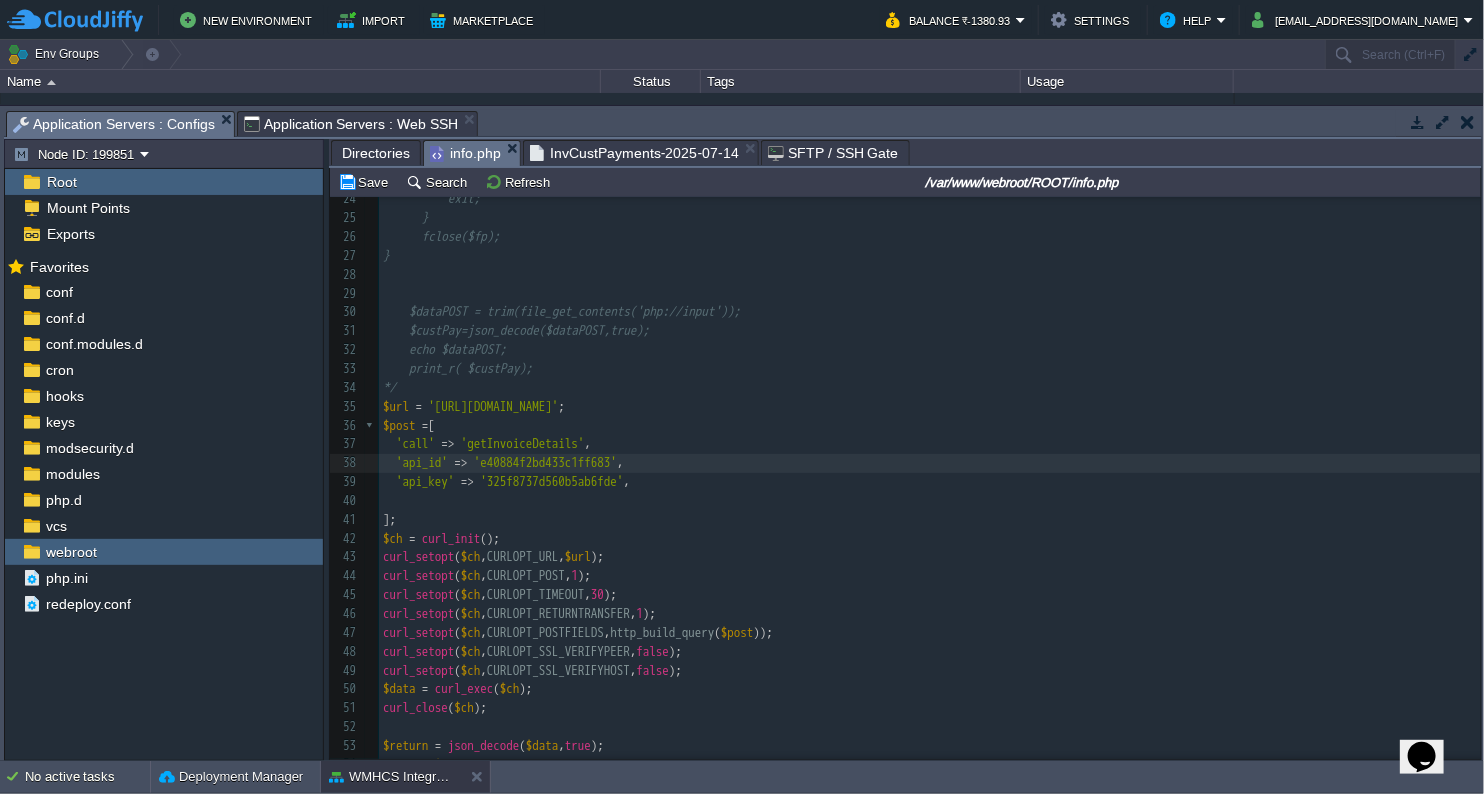 click on "'api_key'   =>   '325f8737d560b5ab6fde' ," at bounding box center [930, 482] 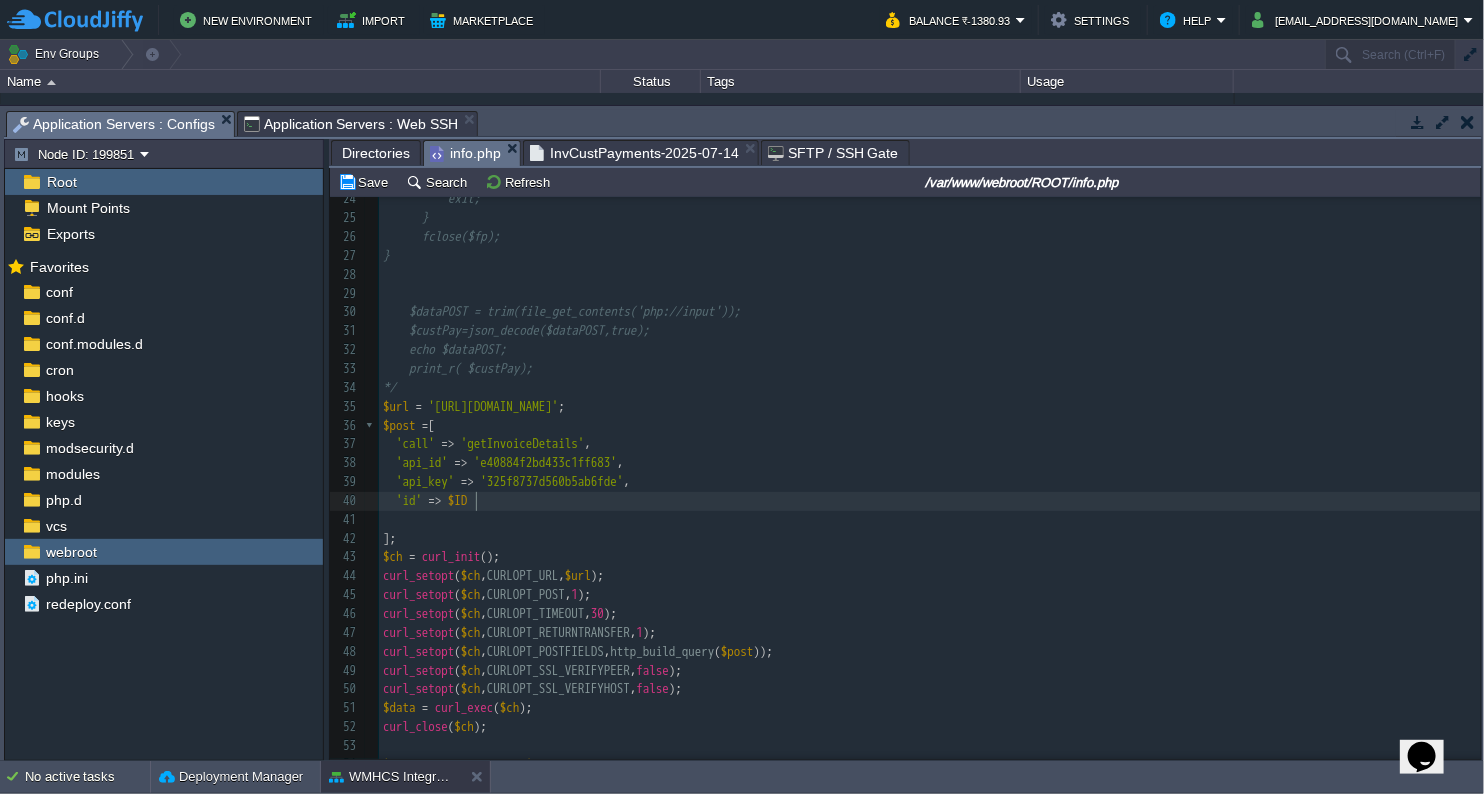 click on "SFTP / SSH Gate" at bounding box center [833, 153] 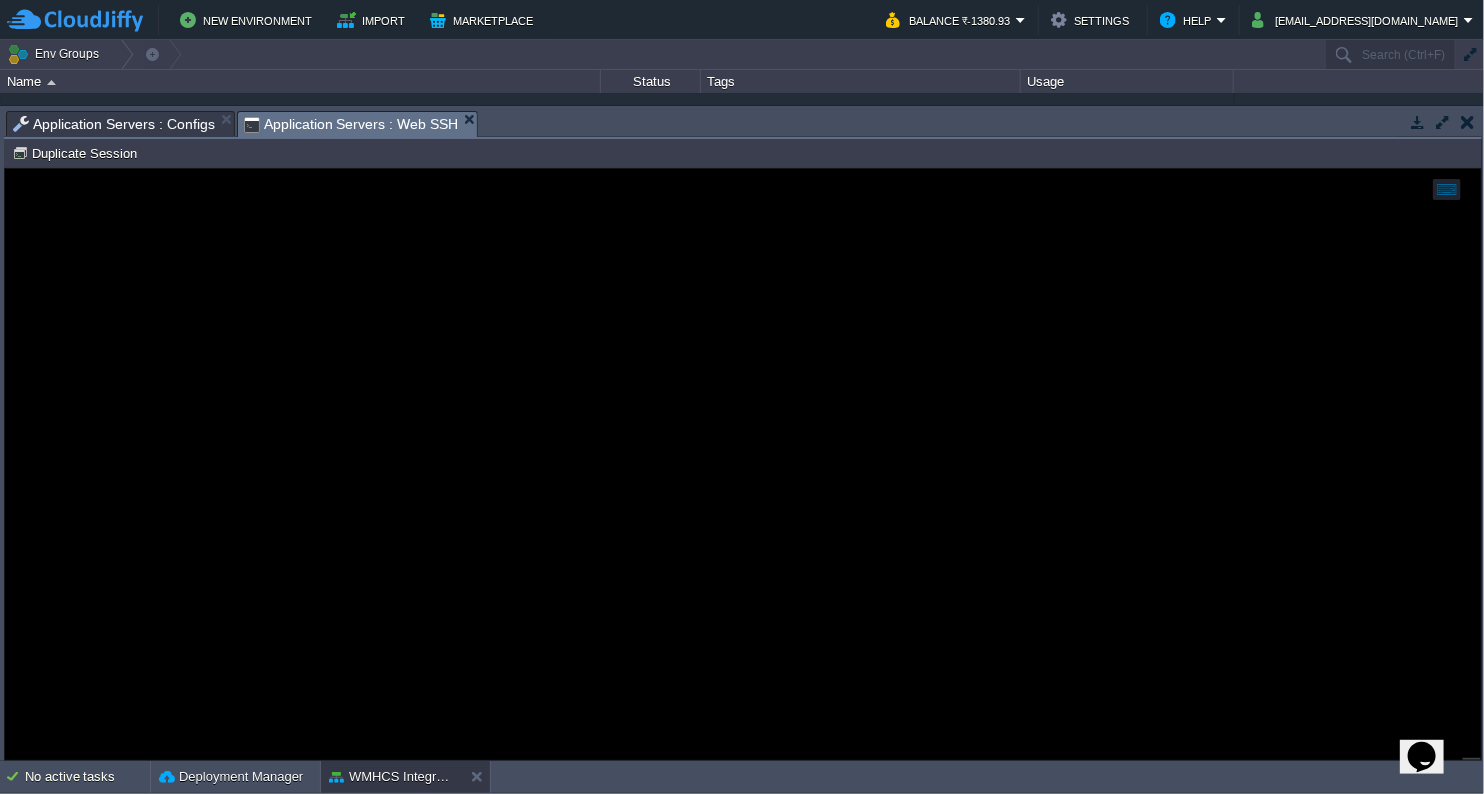 click on "Application Servers : Web SSH" at bounding box center (351, 124) 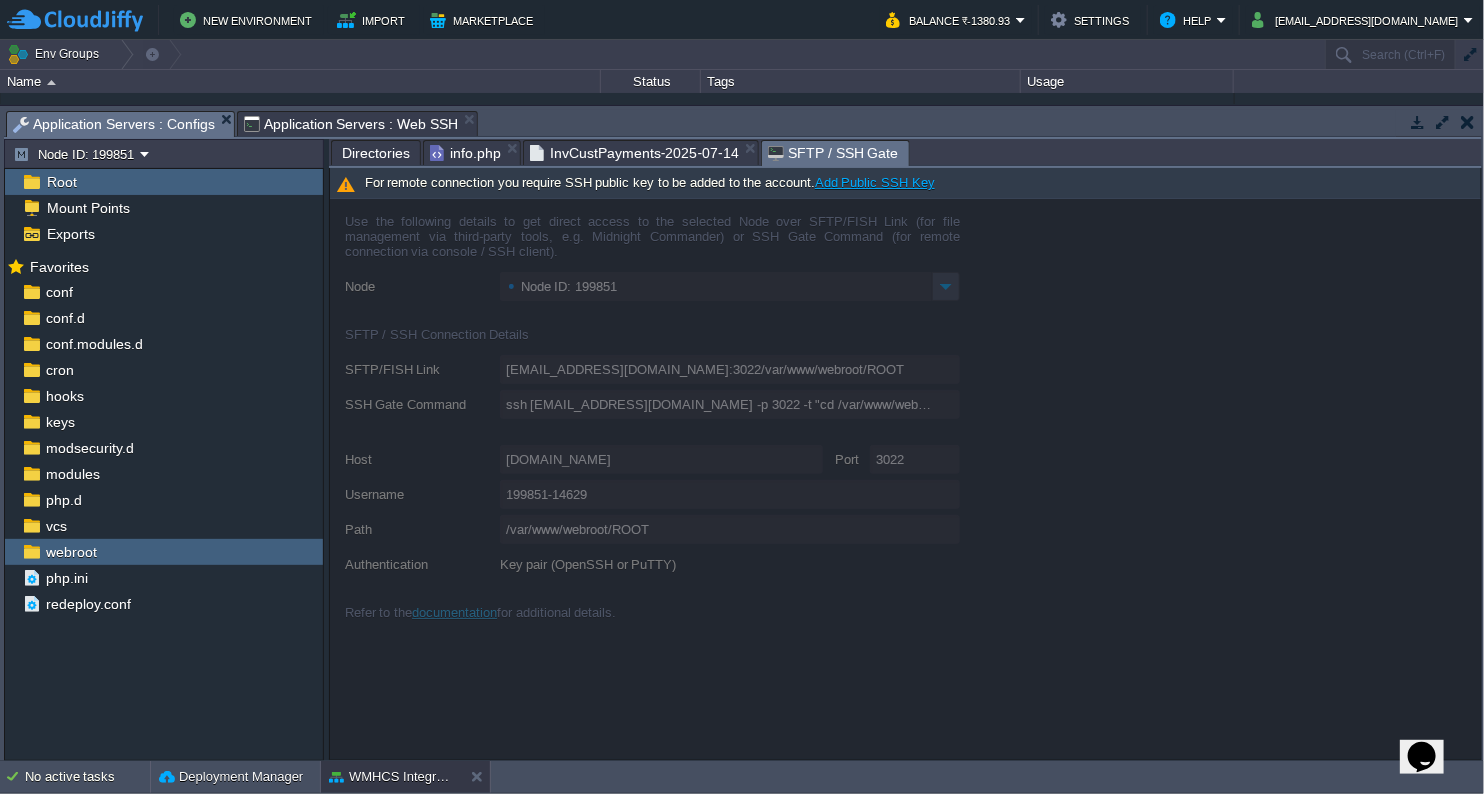 click on "Application Servers : Configs" at bounding box center (114, 124) 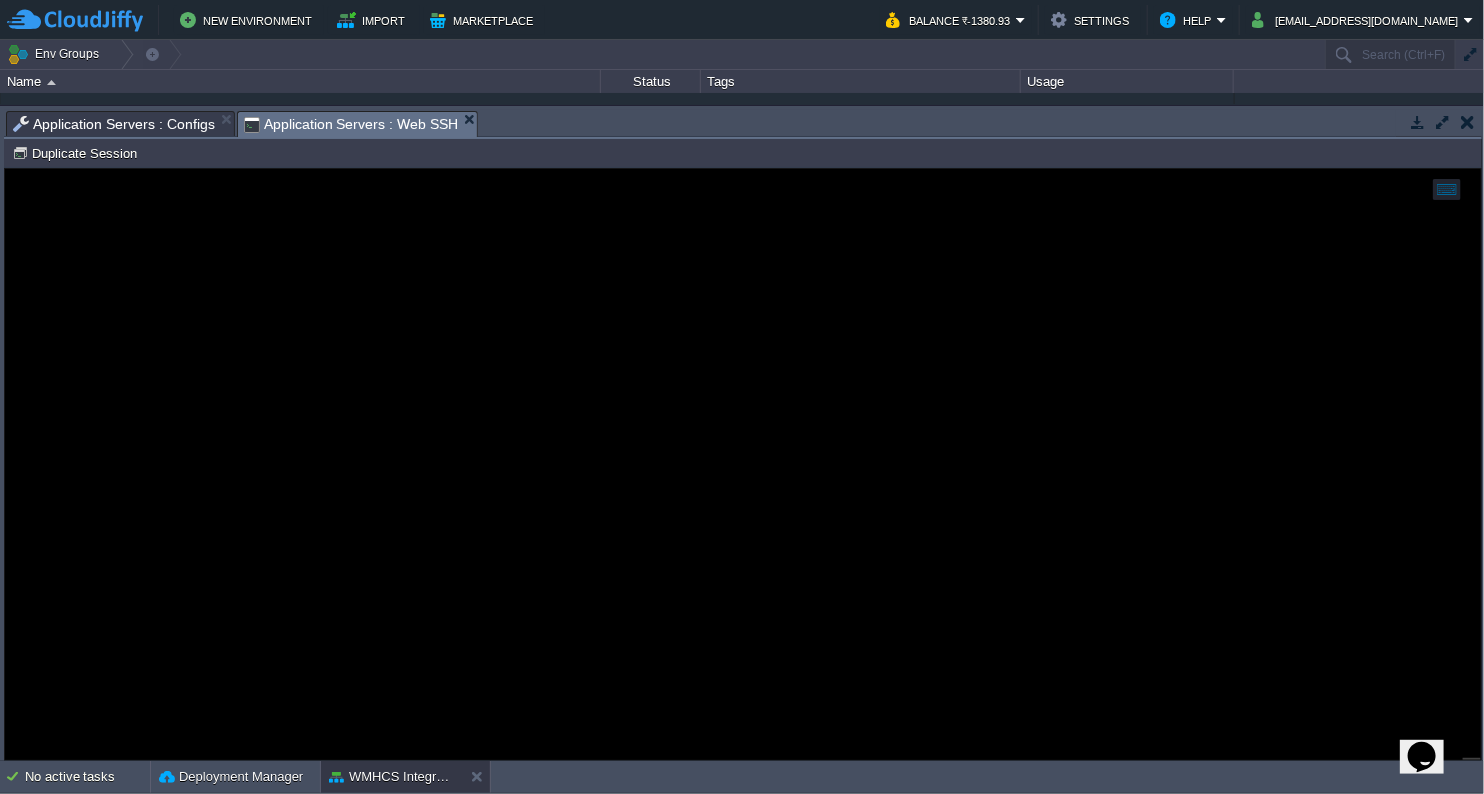 click on "Application Servers : Web SSH" at bounding box center [351, 124] 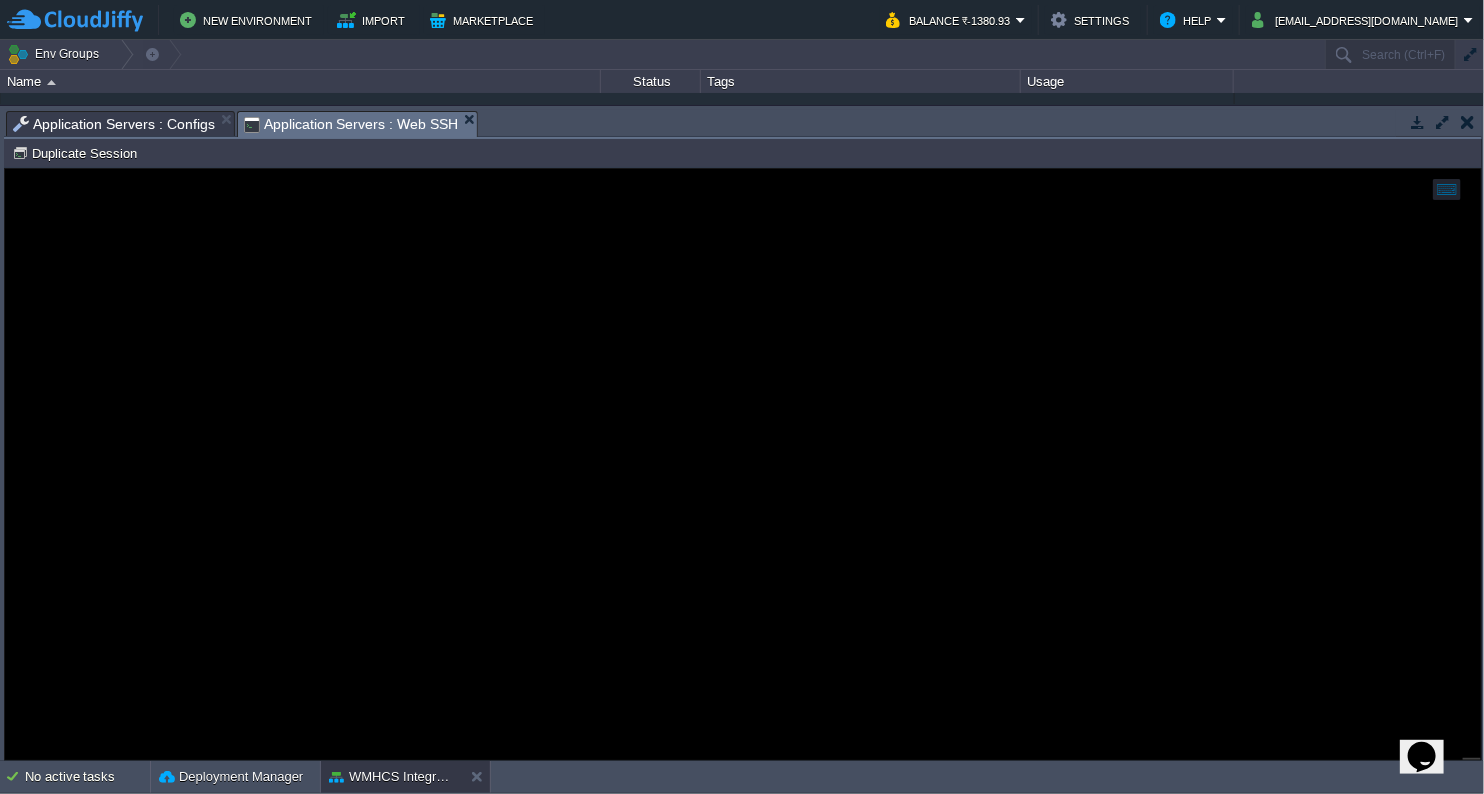 click on "Application Servers : Configs" at bounding box center [114, 124] 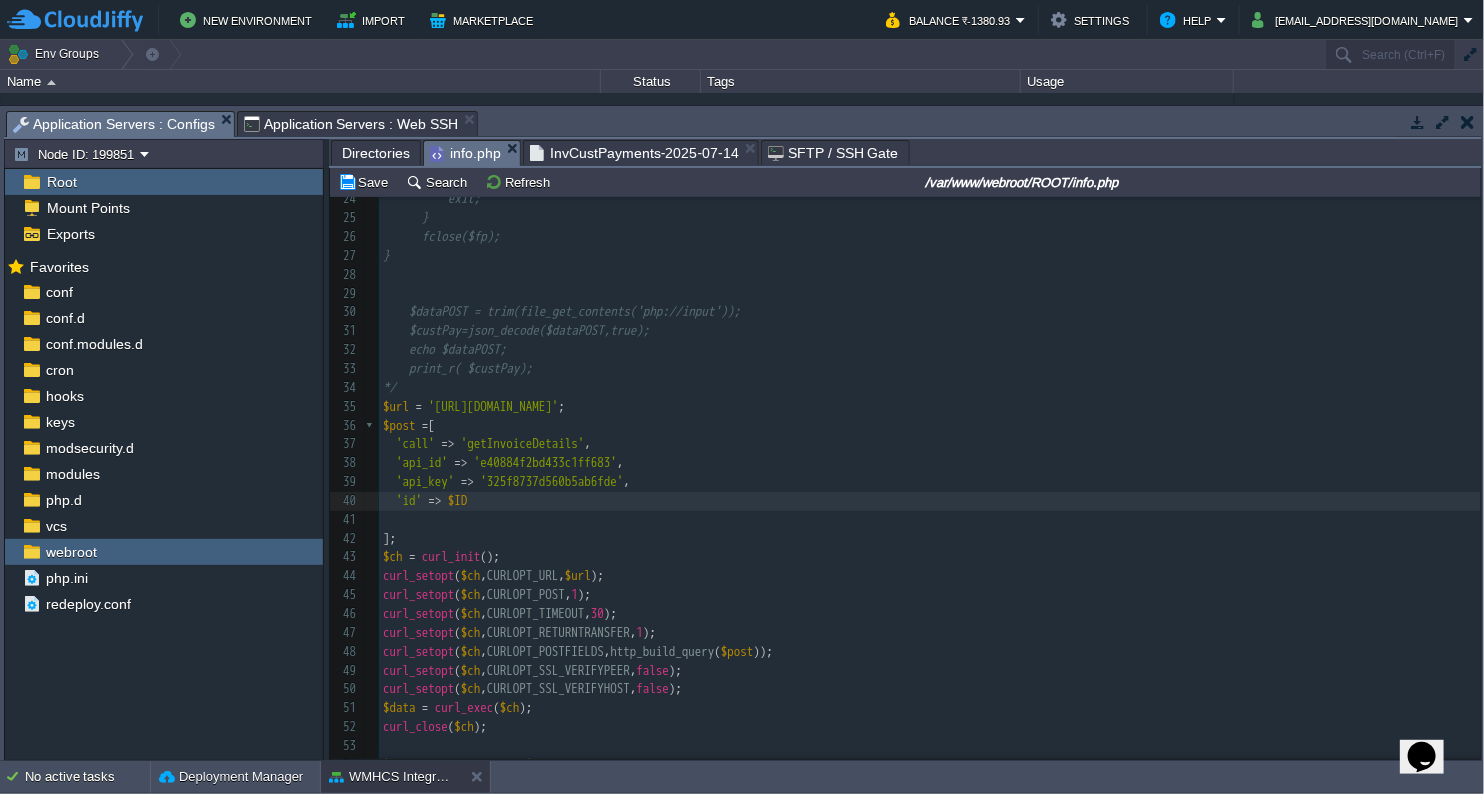 click on "info.php" at bounding box center (465, 153) 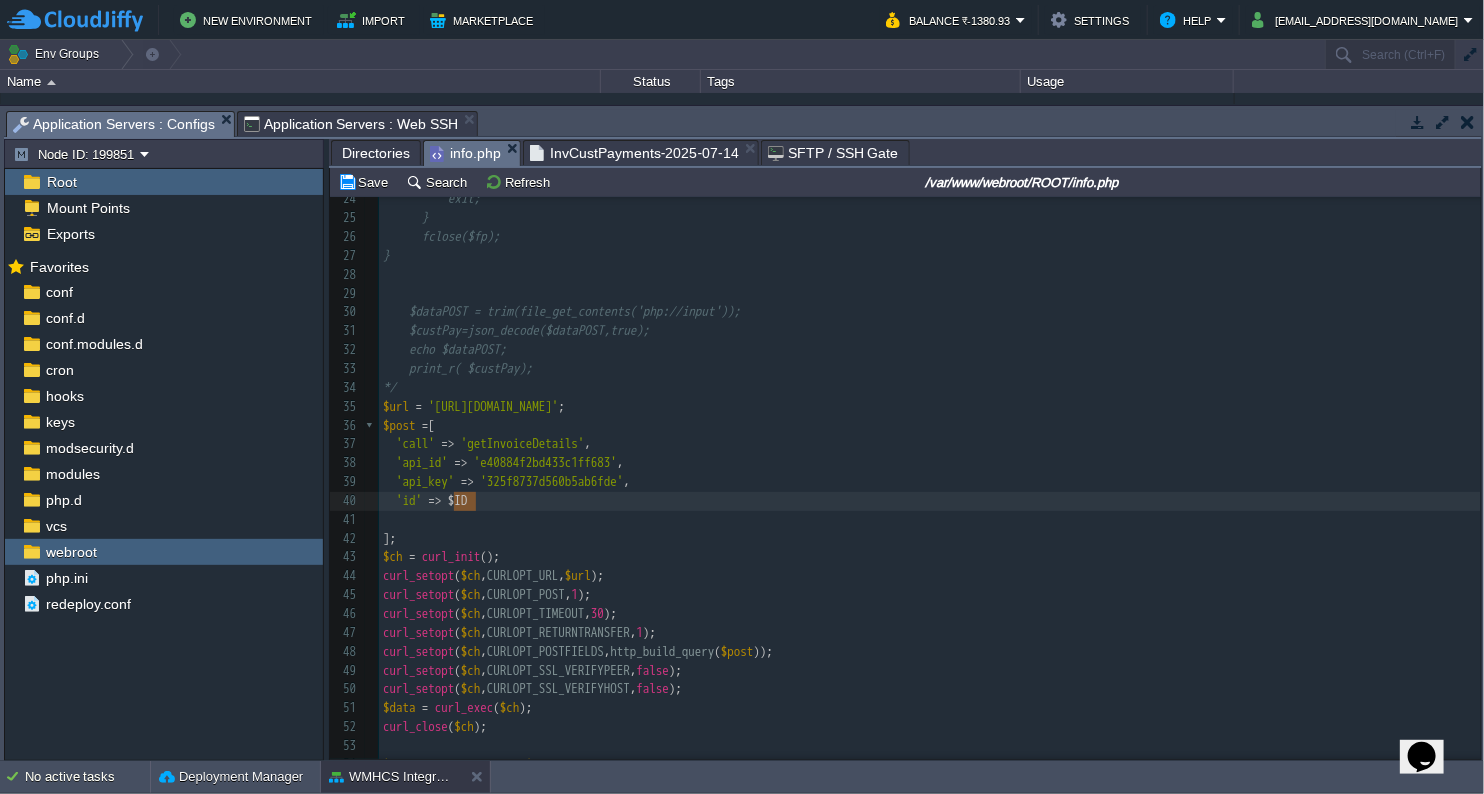 drag, startPoint x: 452, startPoint y: 498, endPoint x: 481, endPoint y: 498, distance: 29 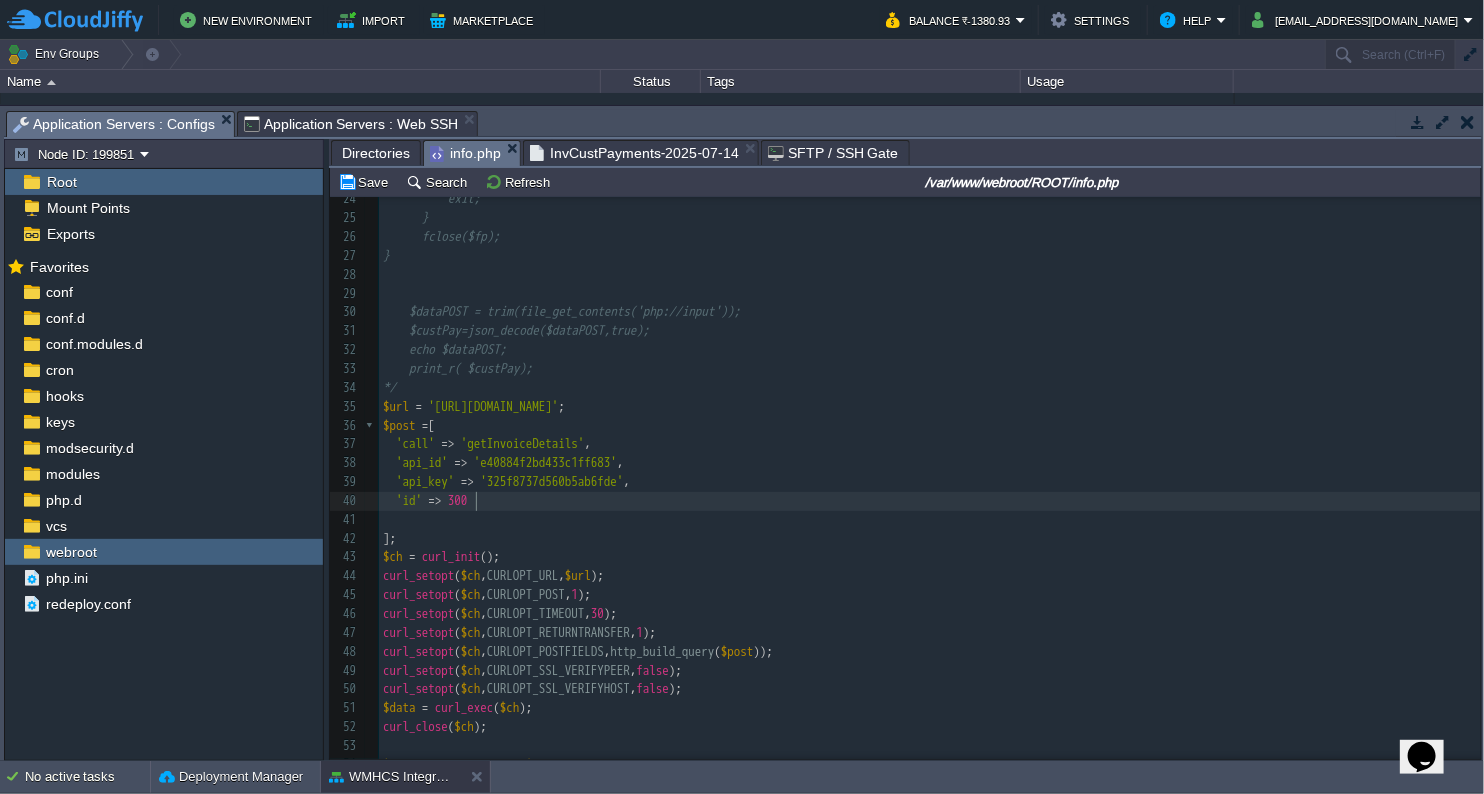 scroll, scrollTop: 6, scrollLeft: 21, axis: both 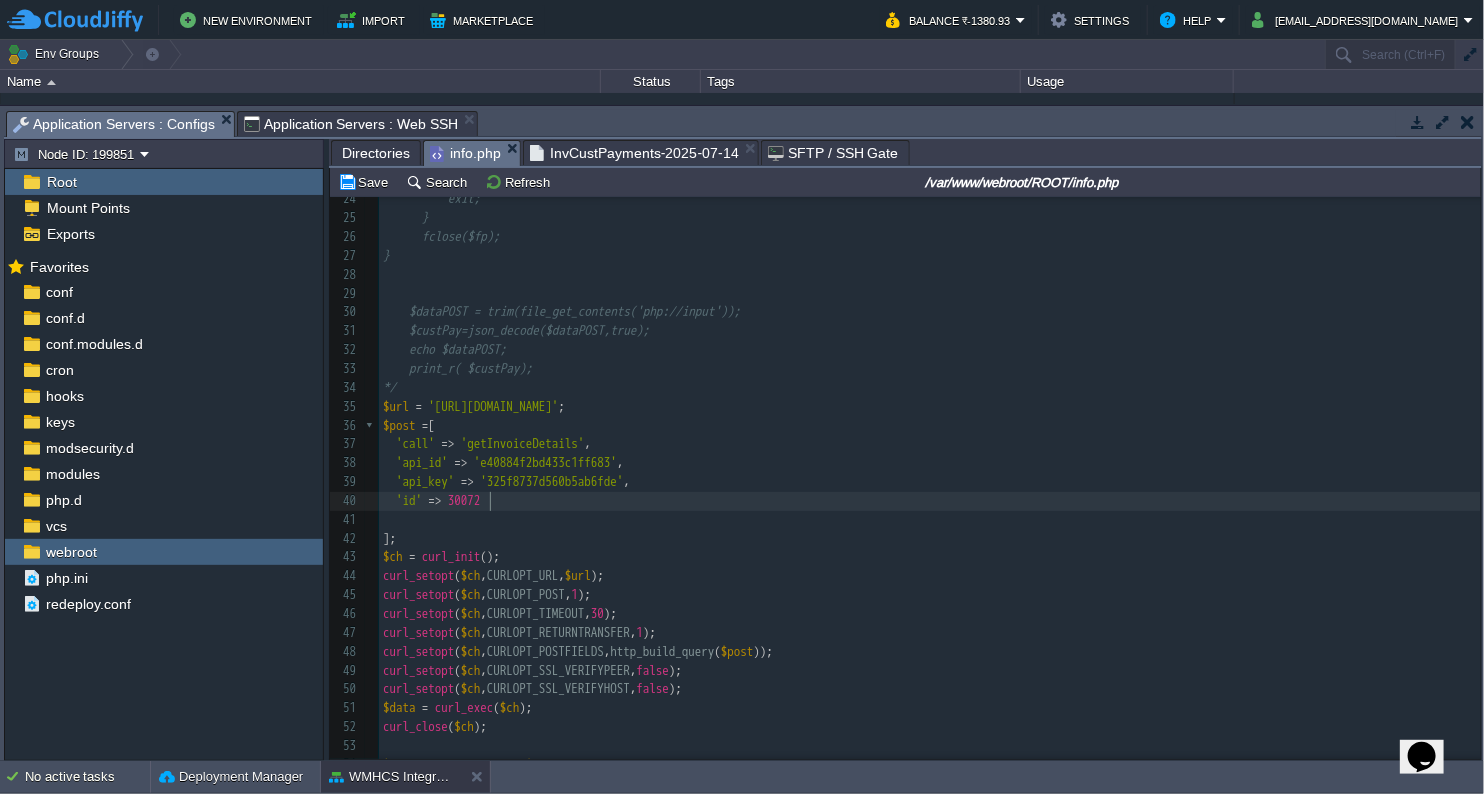 type on "300726" 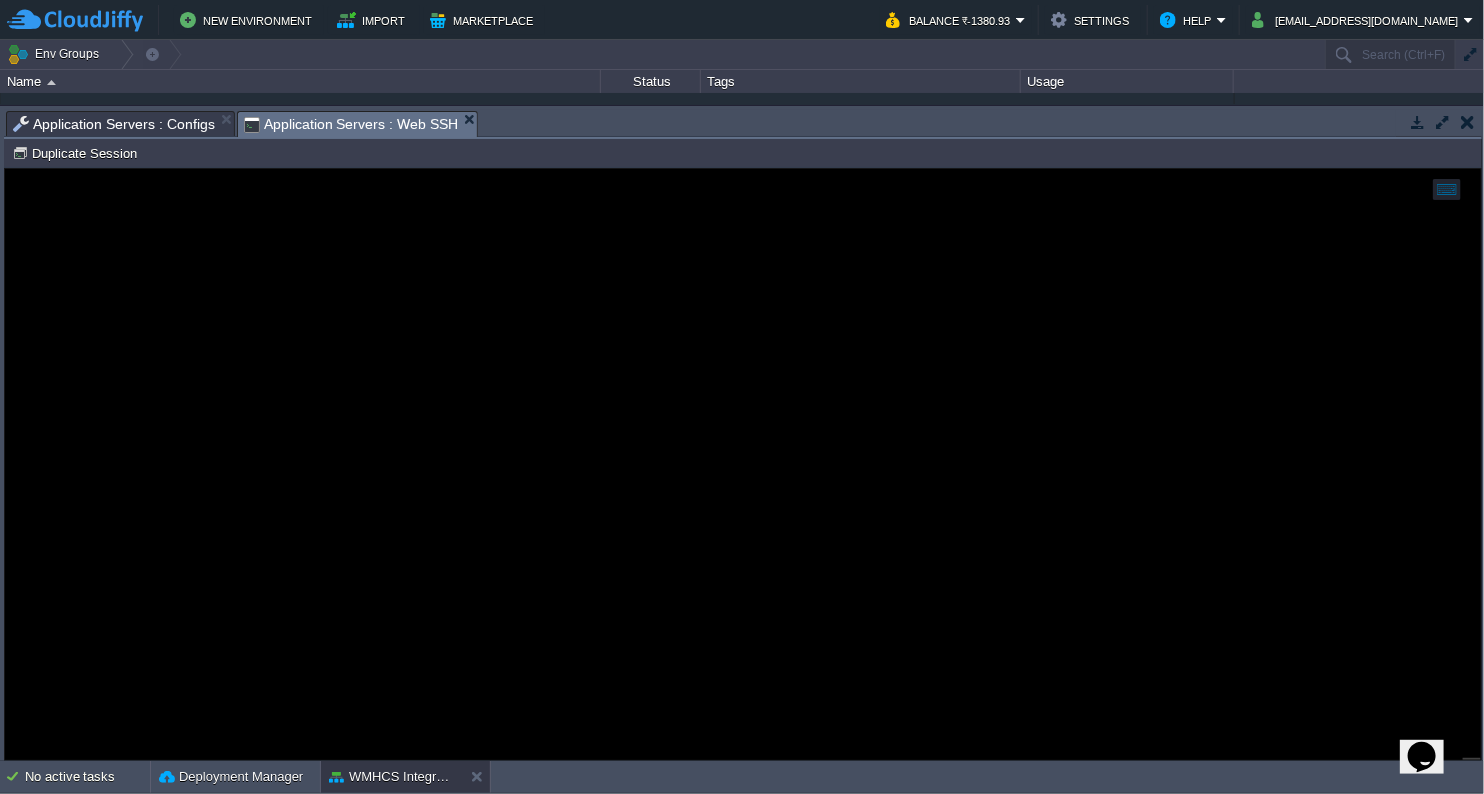 click on "Application Servers : Web SSH" at bounding box center [351, 124] 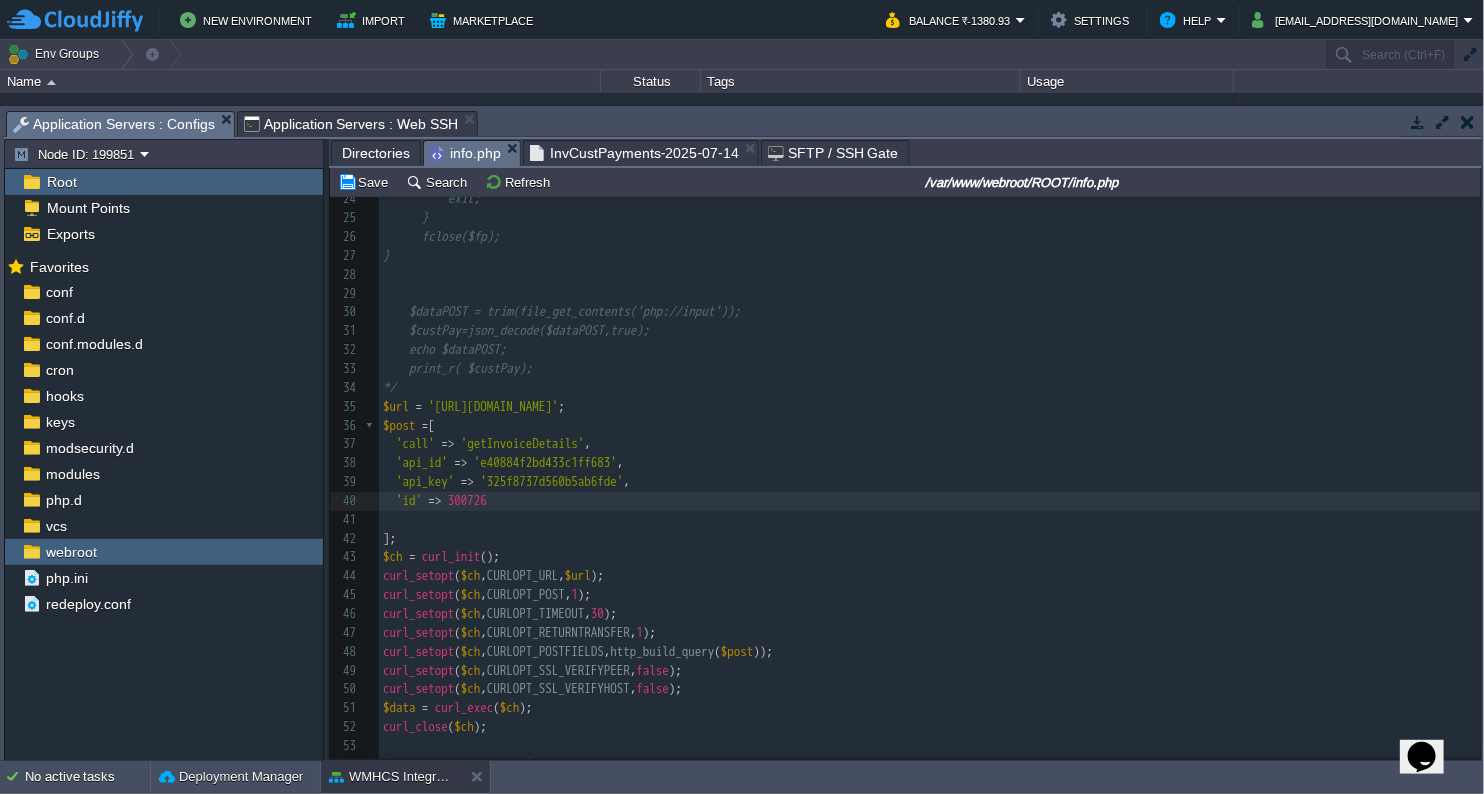 click on "Application Servers : Configs" at bounding box center [114, 124] 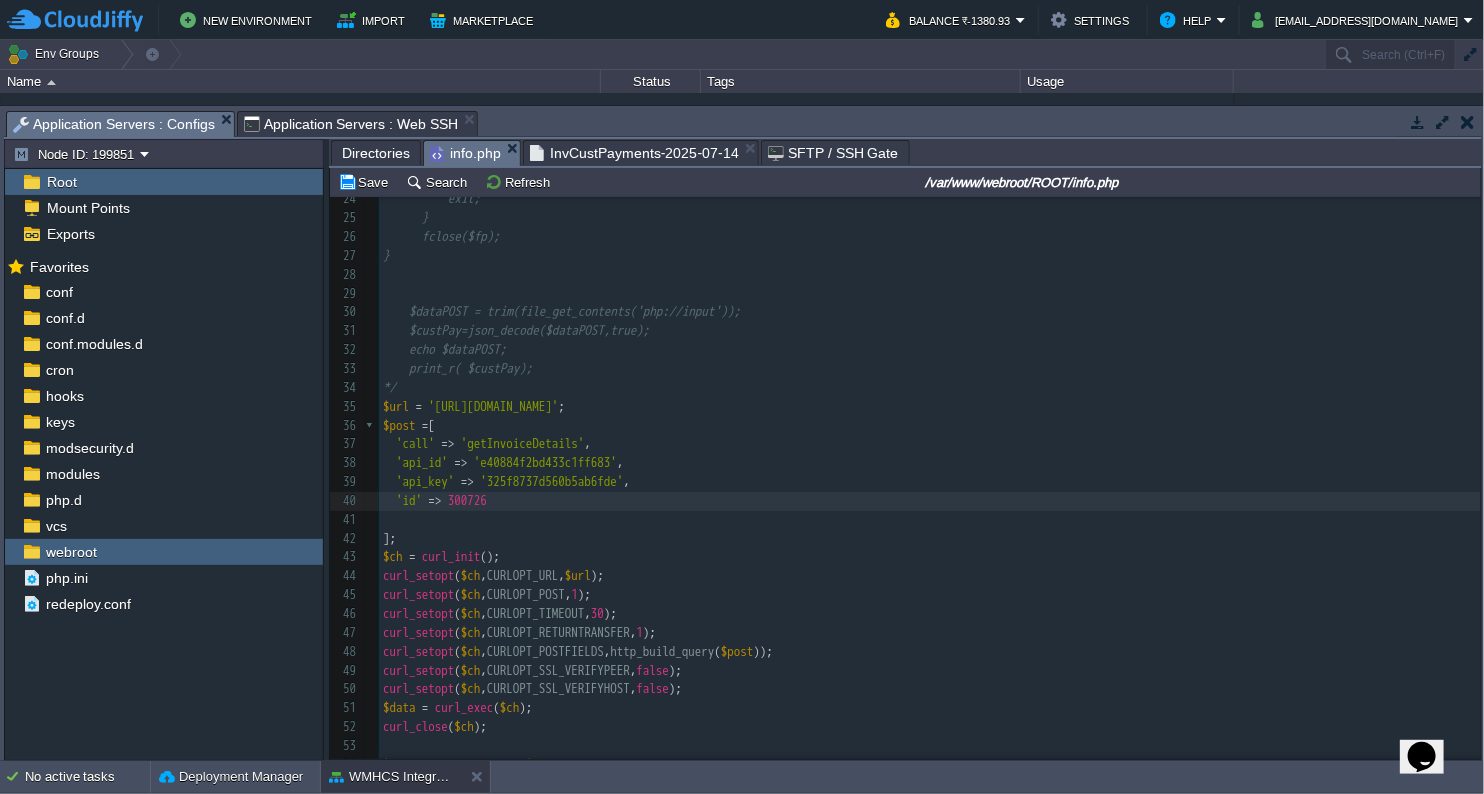 type 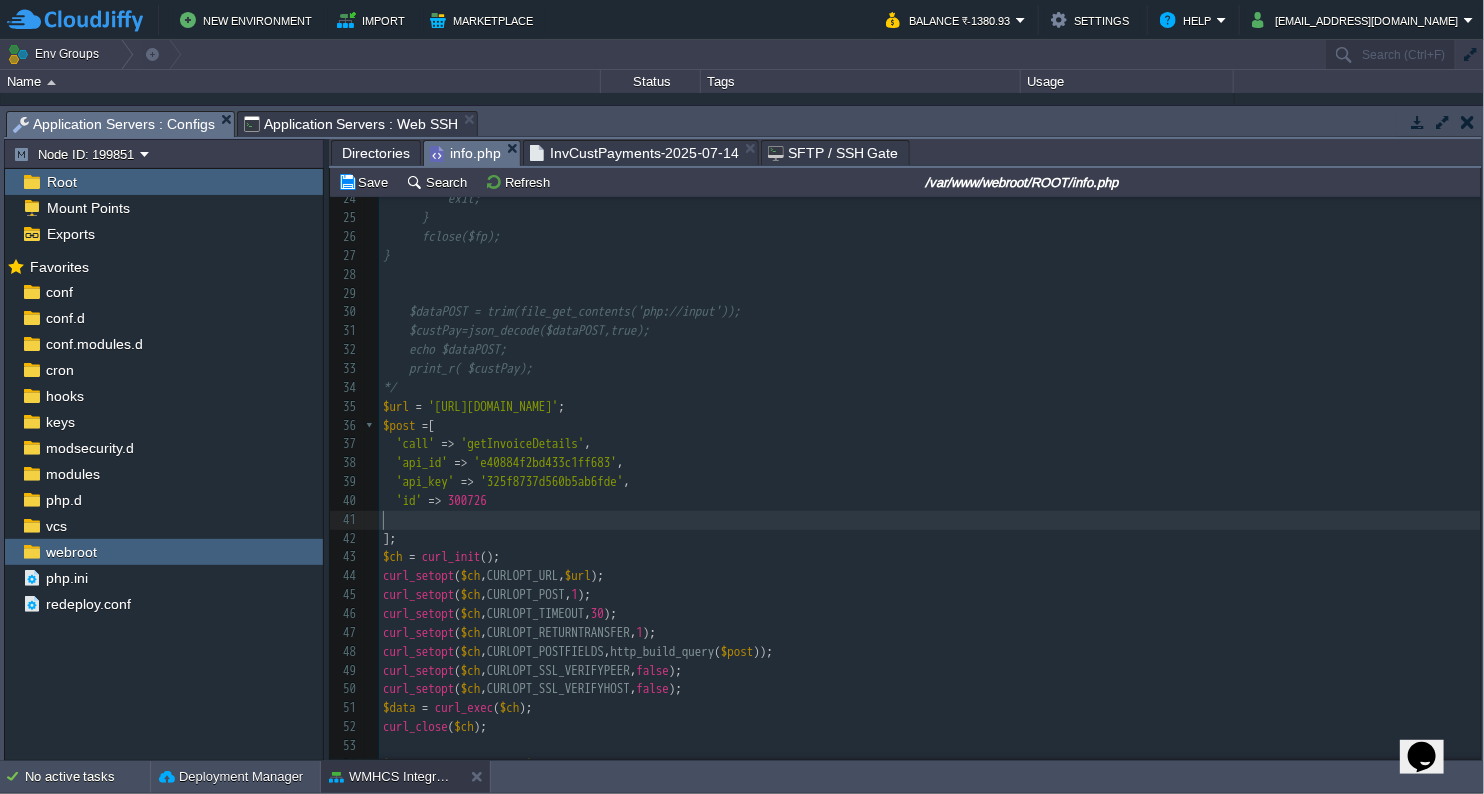 click on "​" at bounding box center (930, 520) 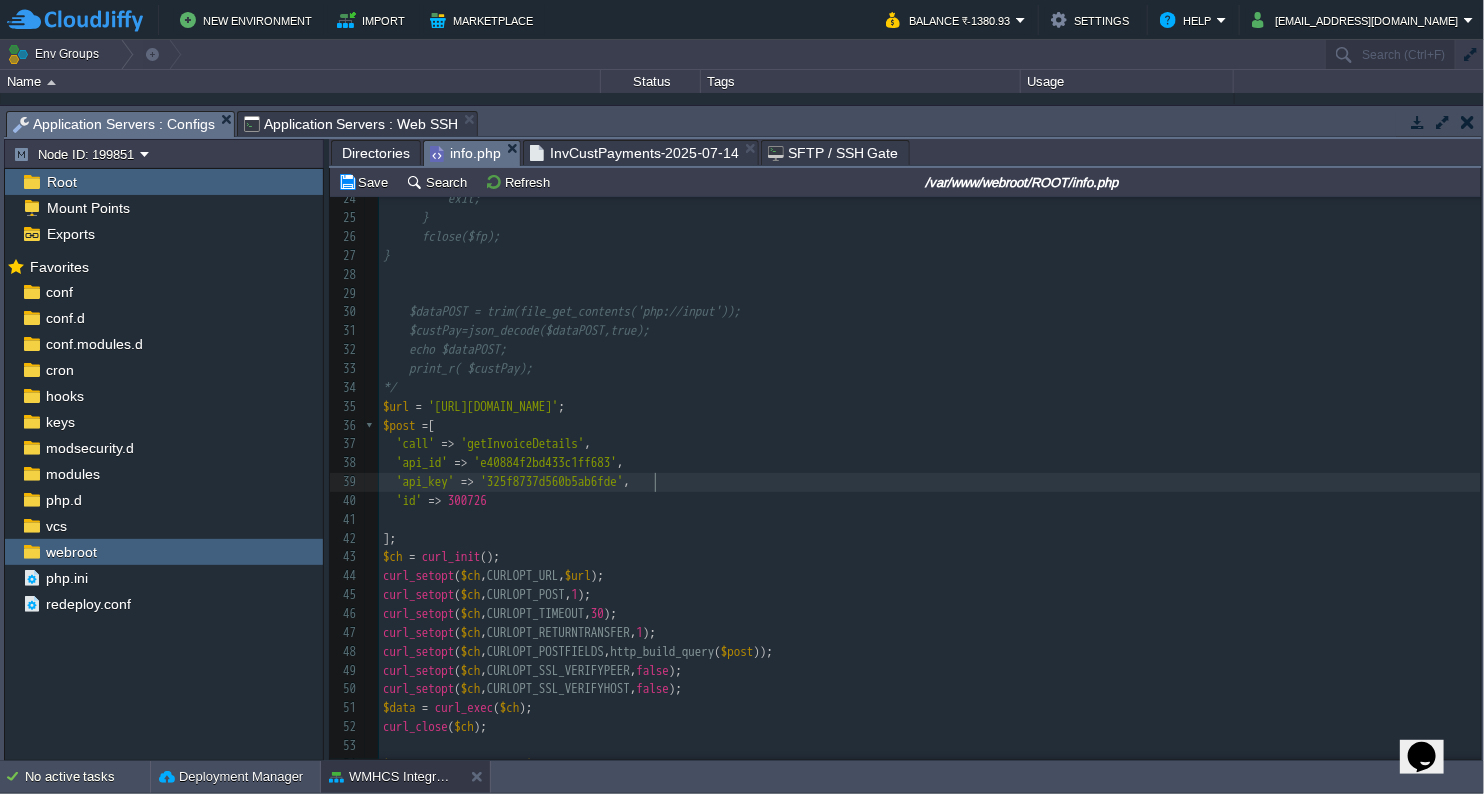 click on "'api_key'   =>   '325f8737d560b5ab6fde' ," at bounding box center [930, 482] 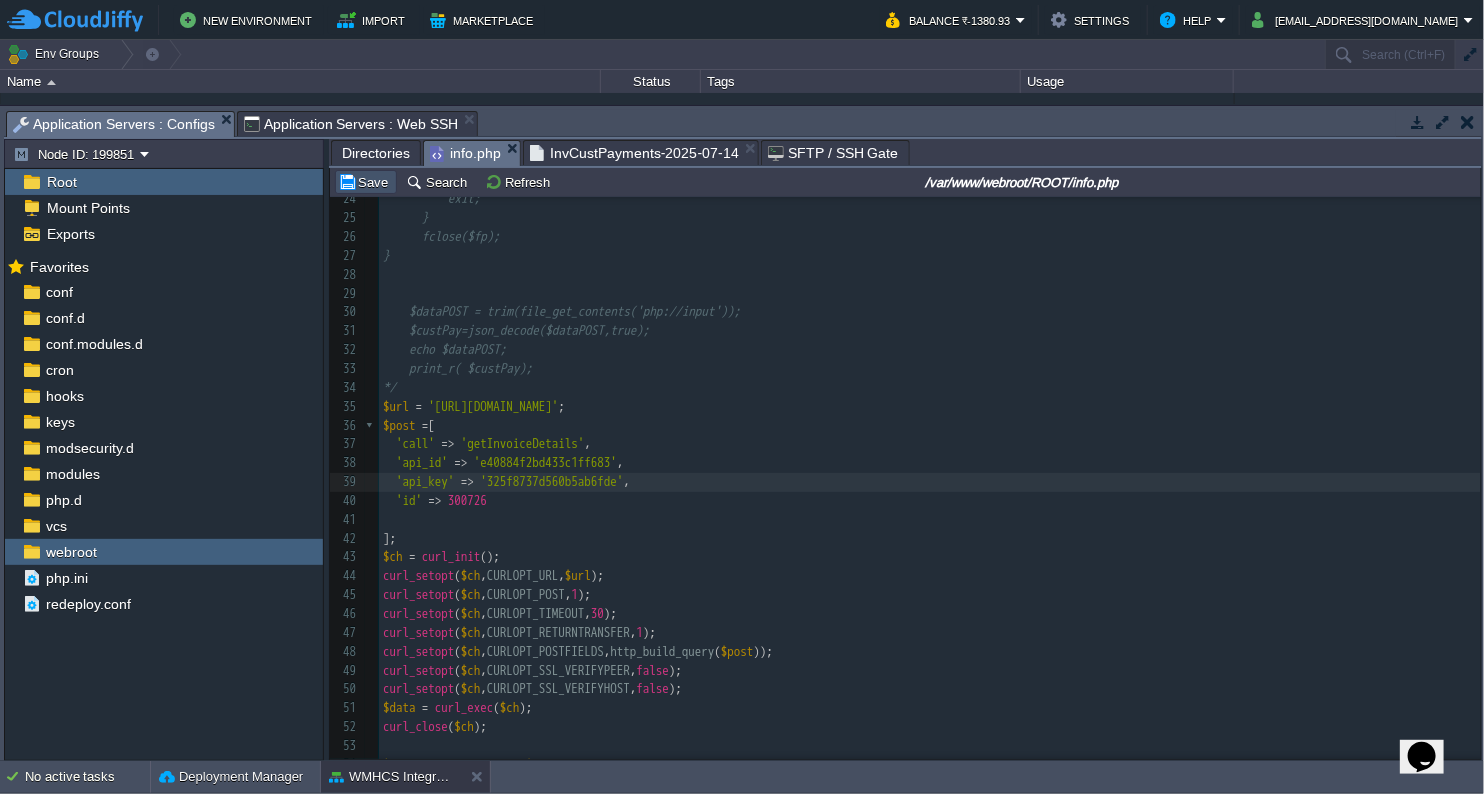 click on "Save" at bounding box center [366, 182] 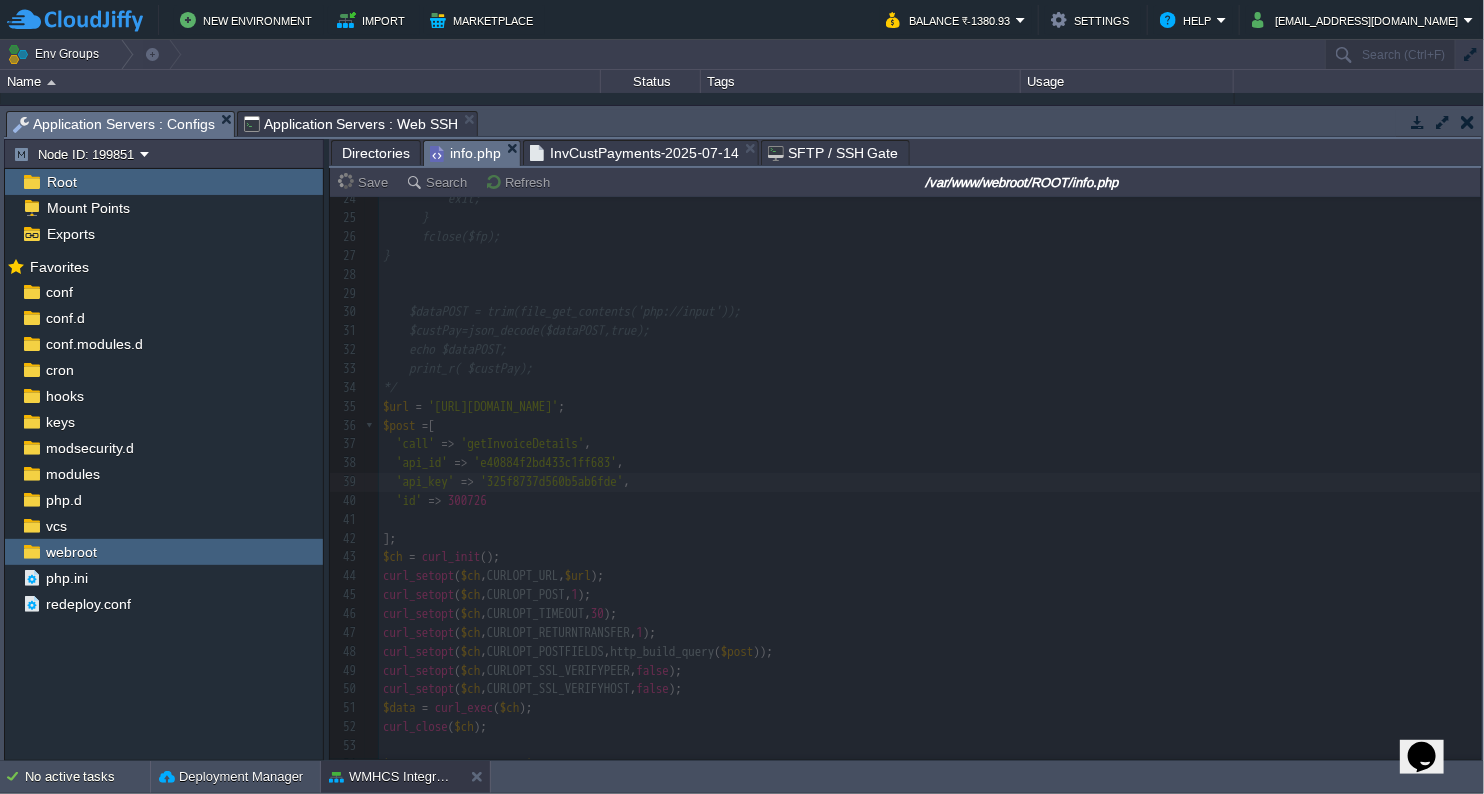 click on "Application Servers : Web SSH" at bounding box center [351, 124] 